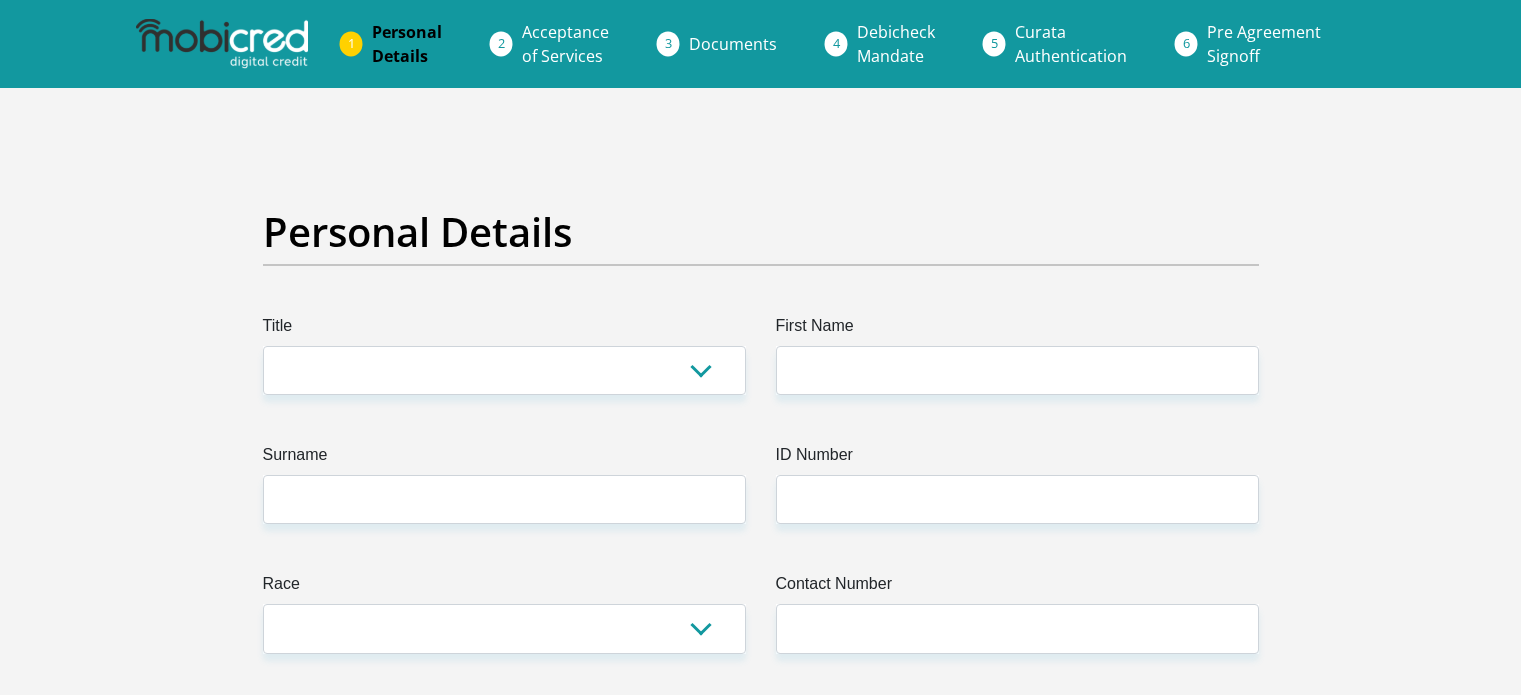 scroll, scrollTop: 0, scrollLeft: 0, axis: both 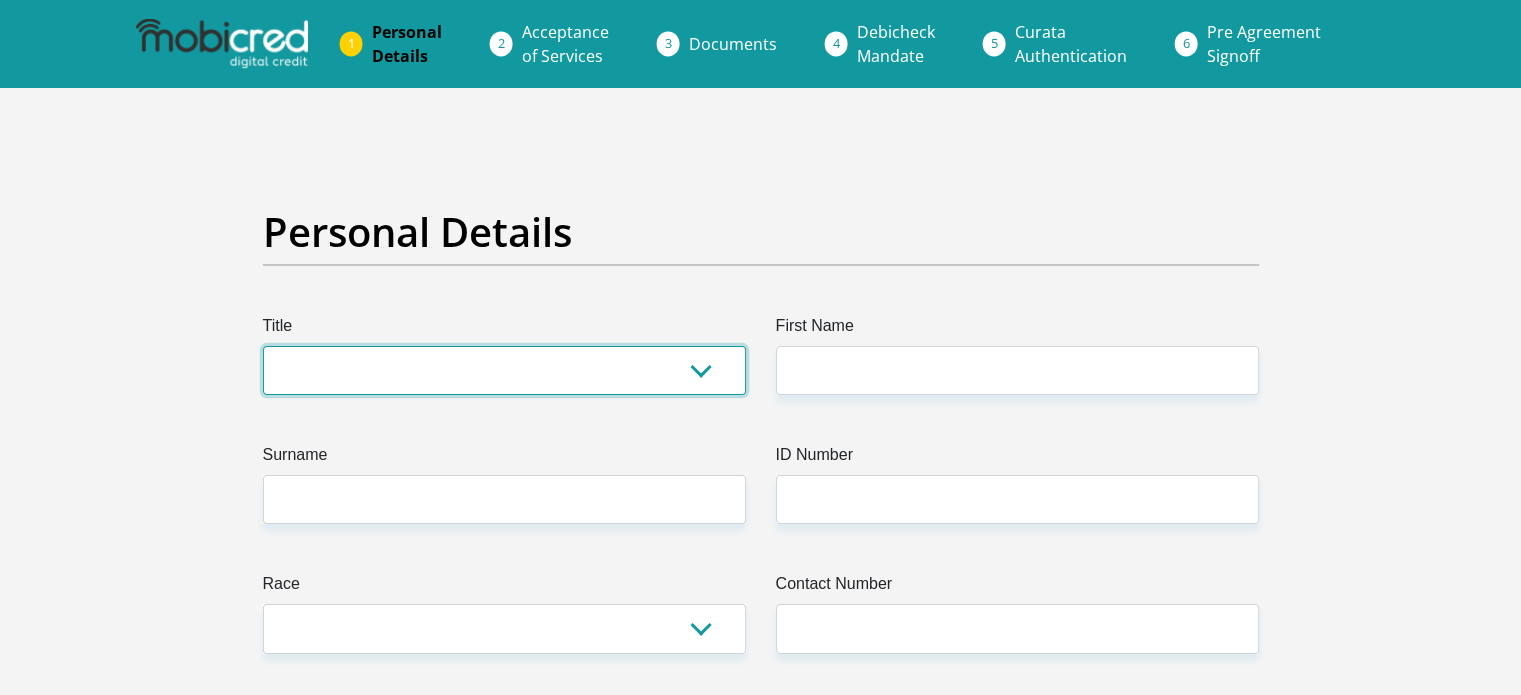 click on "Mr
Ms
Mrs
Dr
Other" at bounding box center [504, 370] 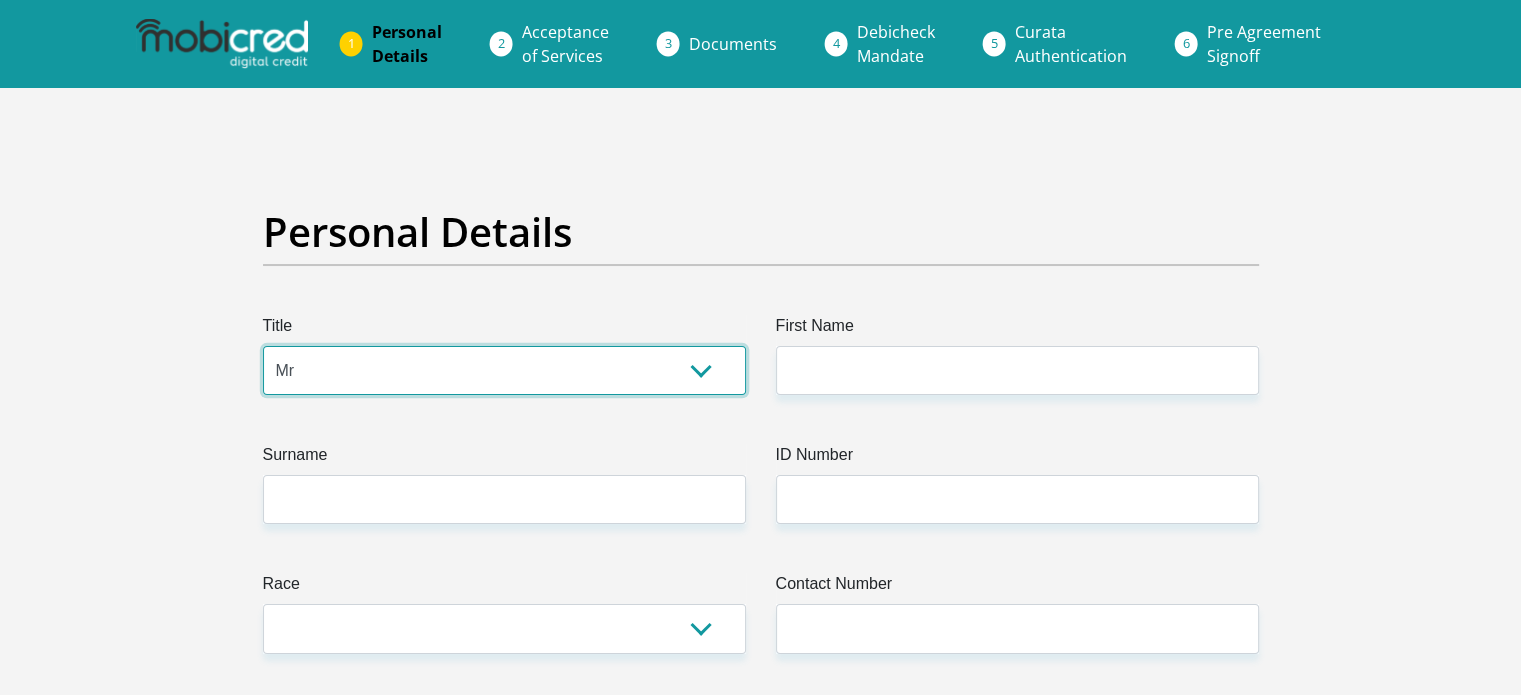 click on "Mr
Ms
Mrs
Dr
Other" at bounding box center [504, 370] 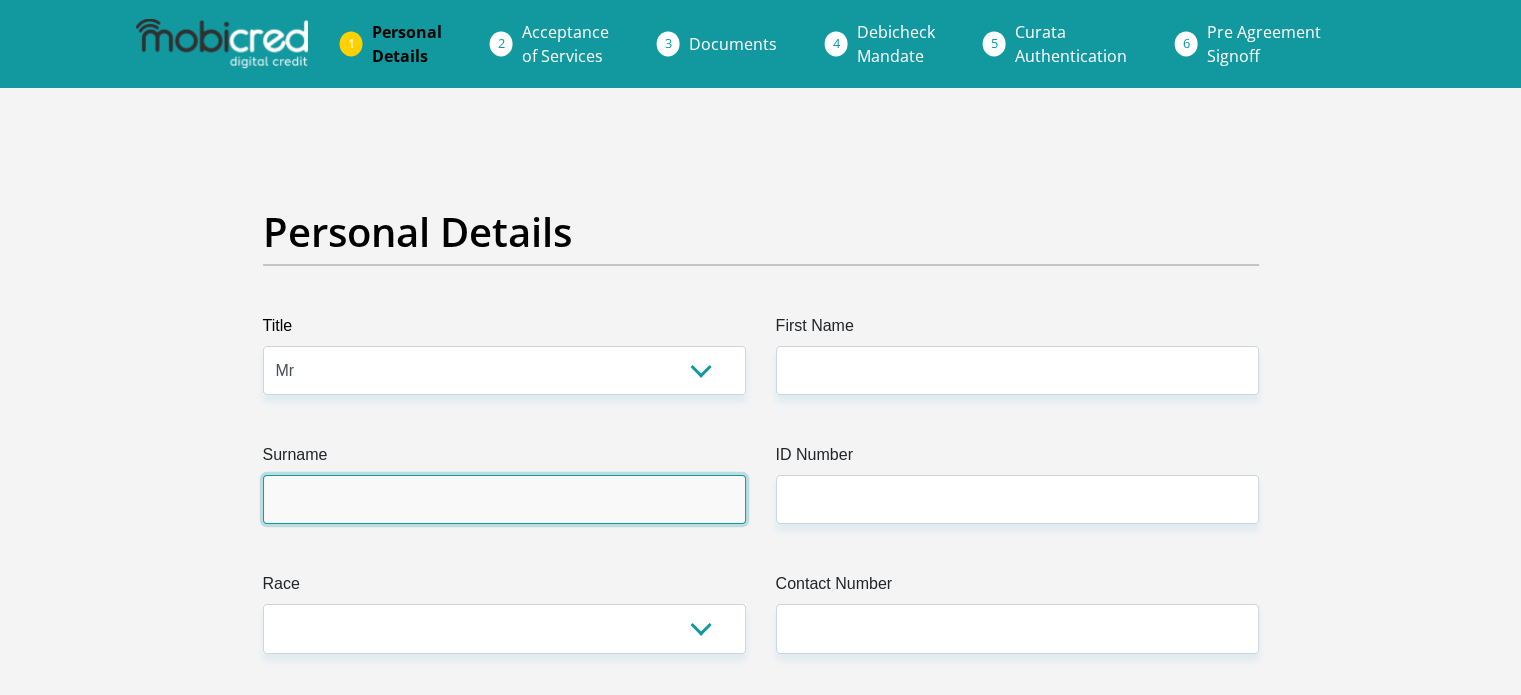 click on "Surname" at bounding box center (504, 499) 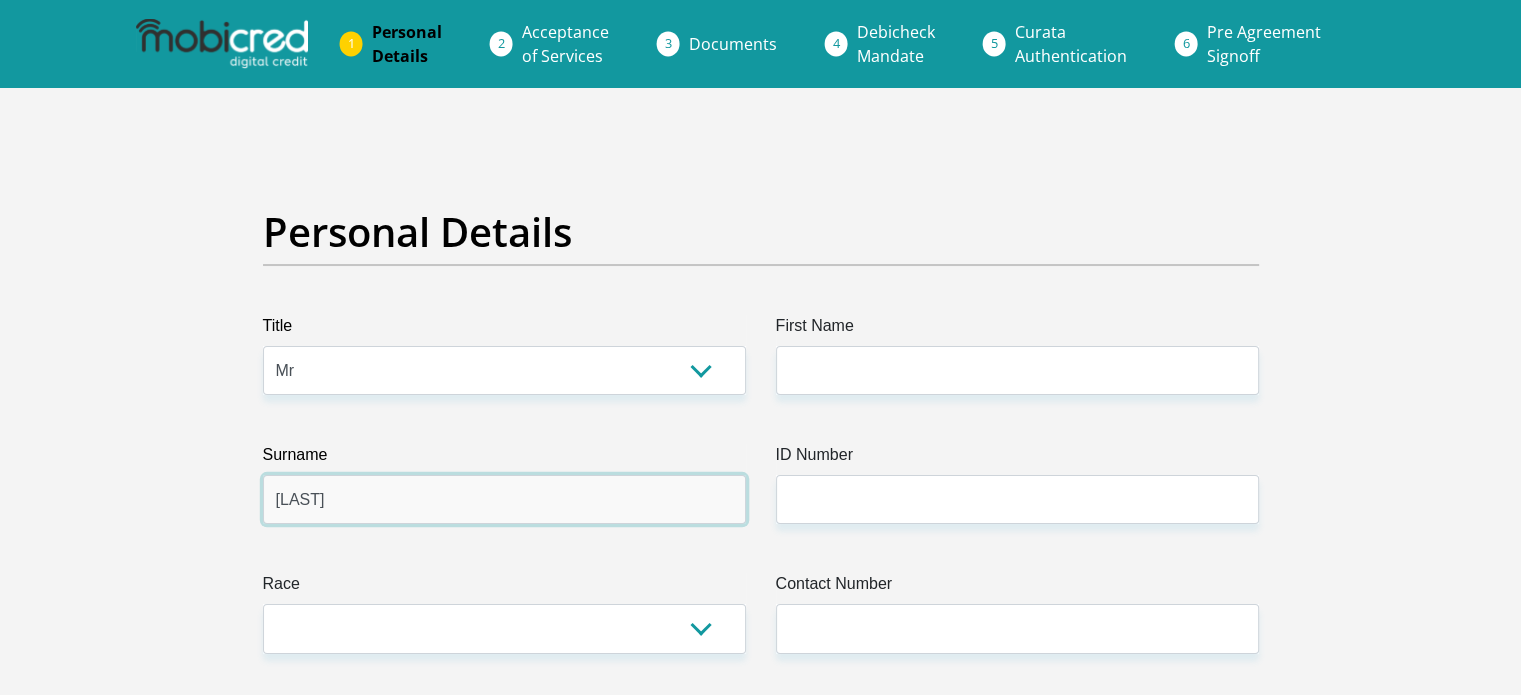 type on "Kumena" 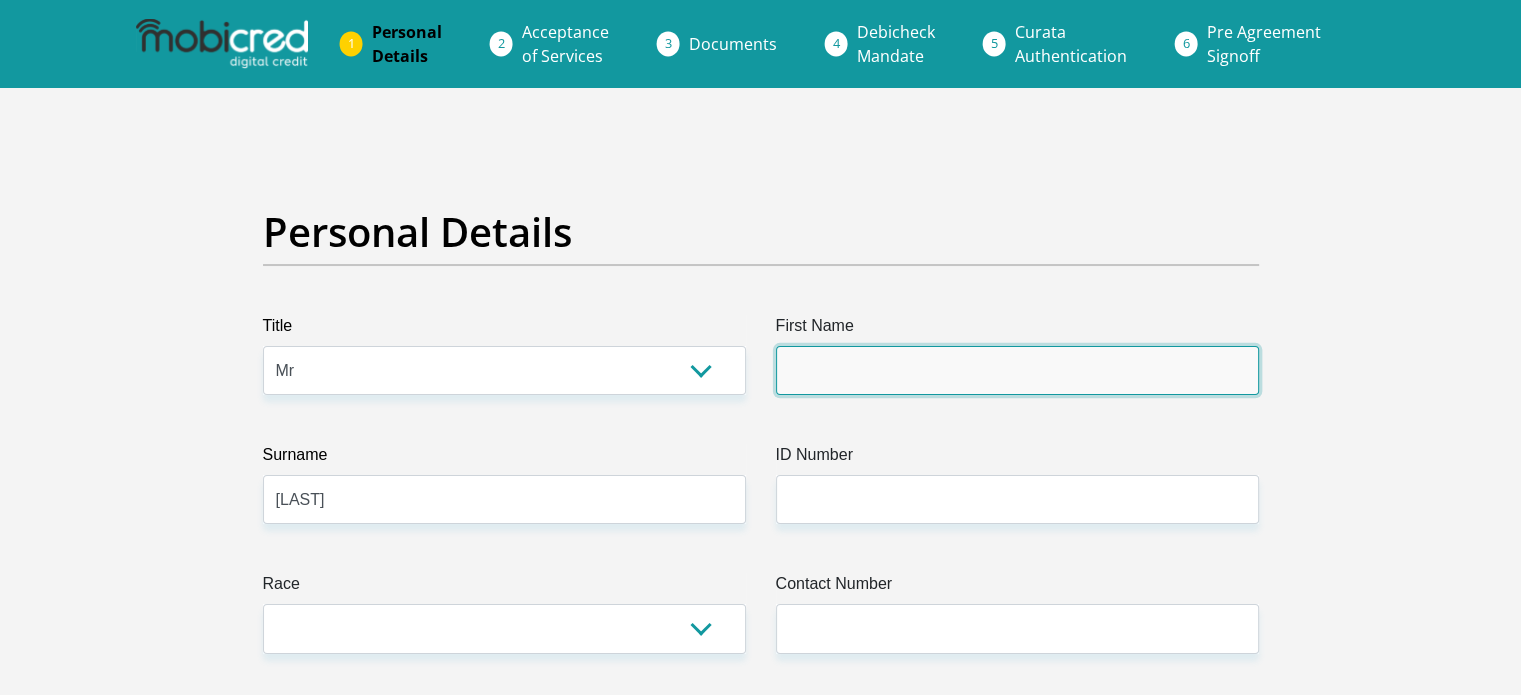 click on "First Name" at bounding box center [1017, 370] 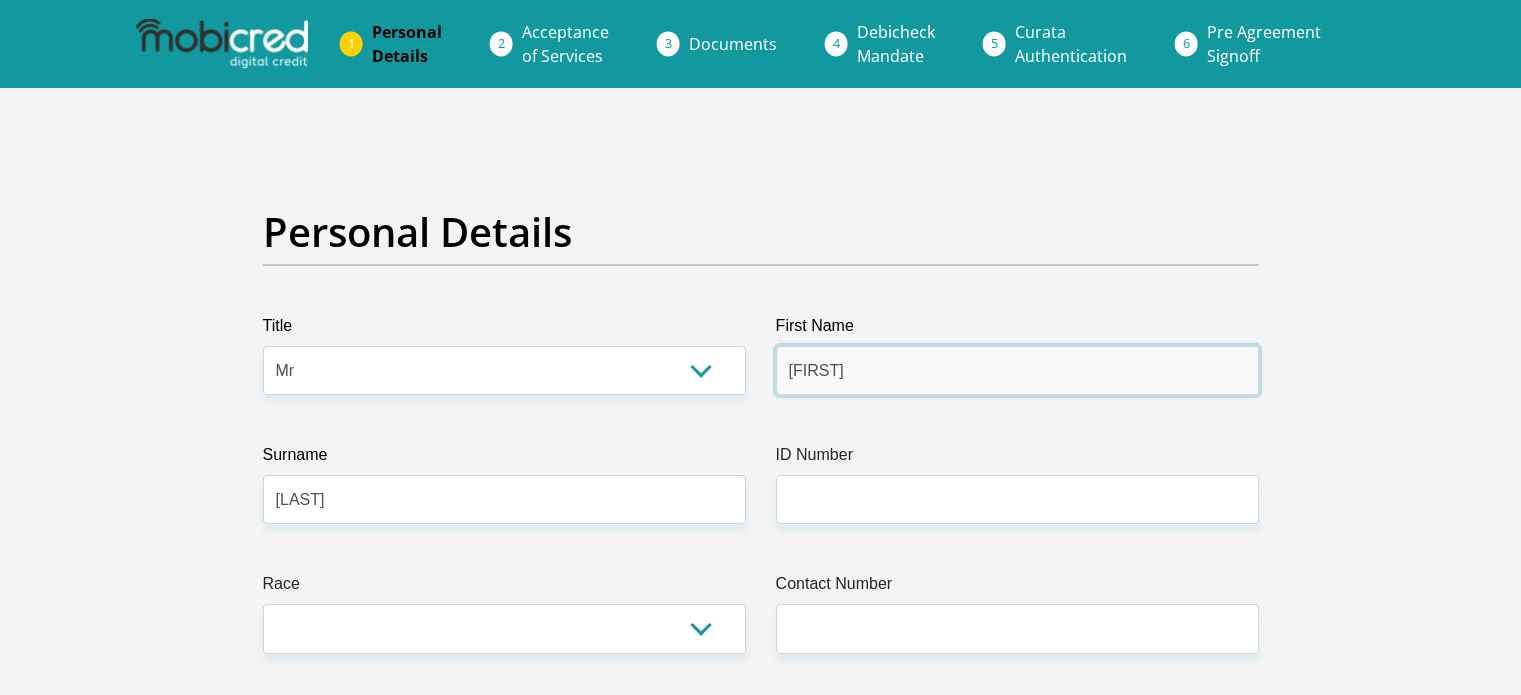 type on "Angus" 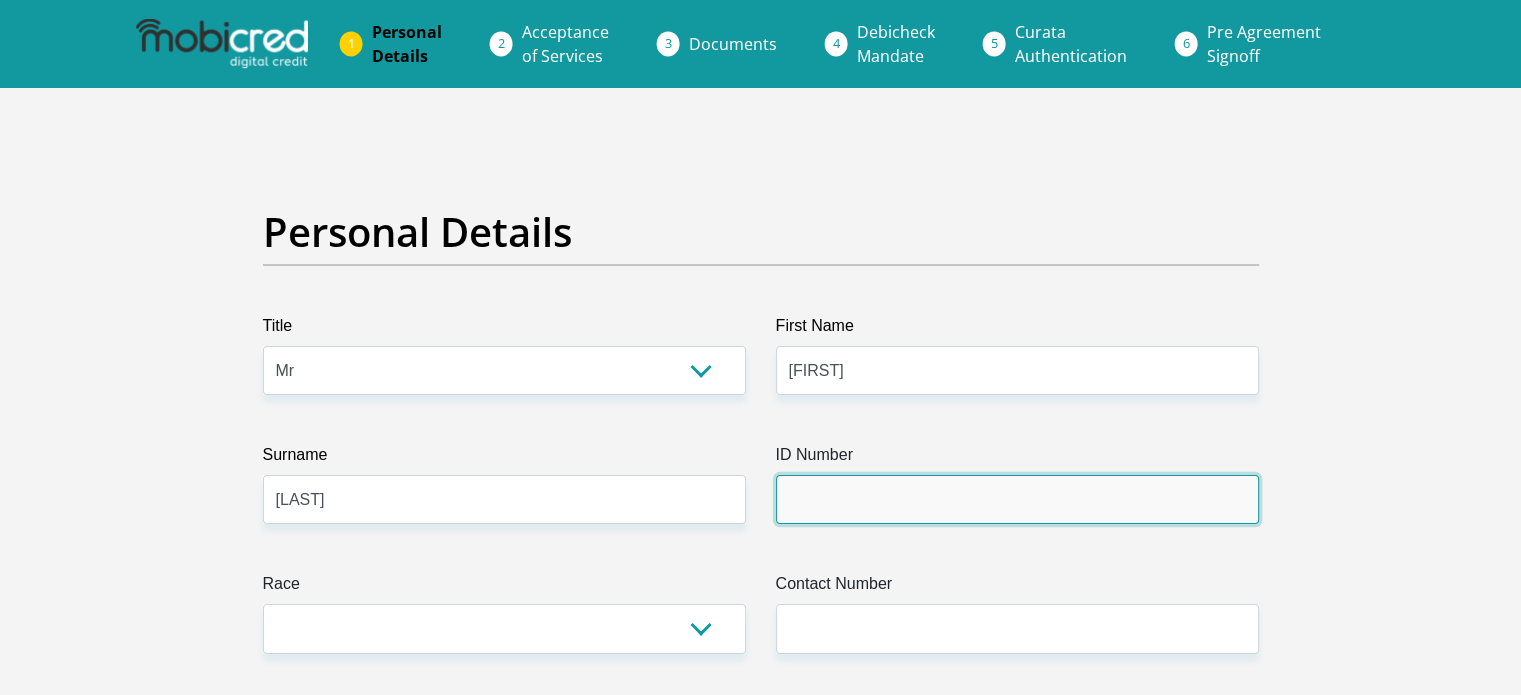 click on "ID Number" at bounding box center [1017, 499] 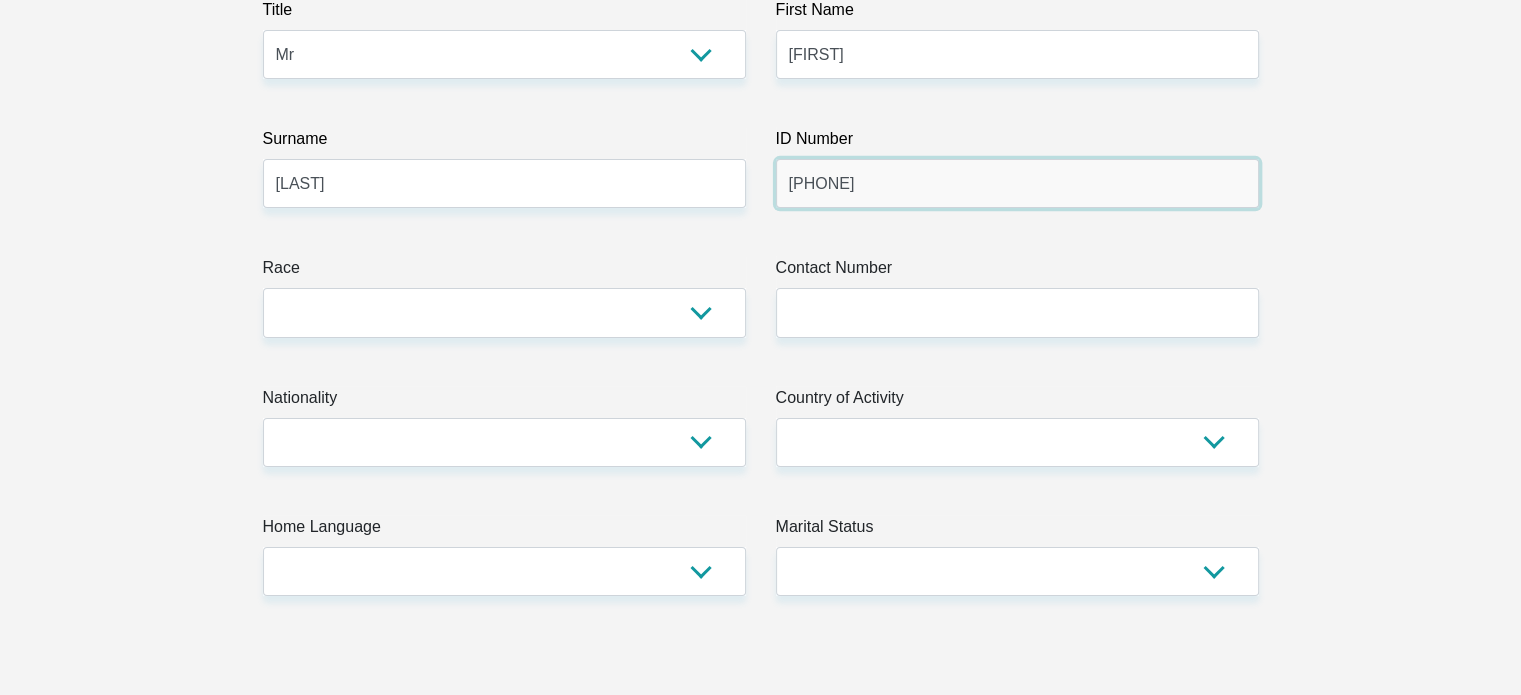 scroll, scrollTop: 342, scrollLeft: 0, axis: vertical 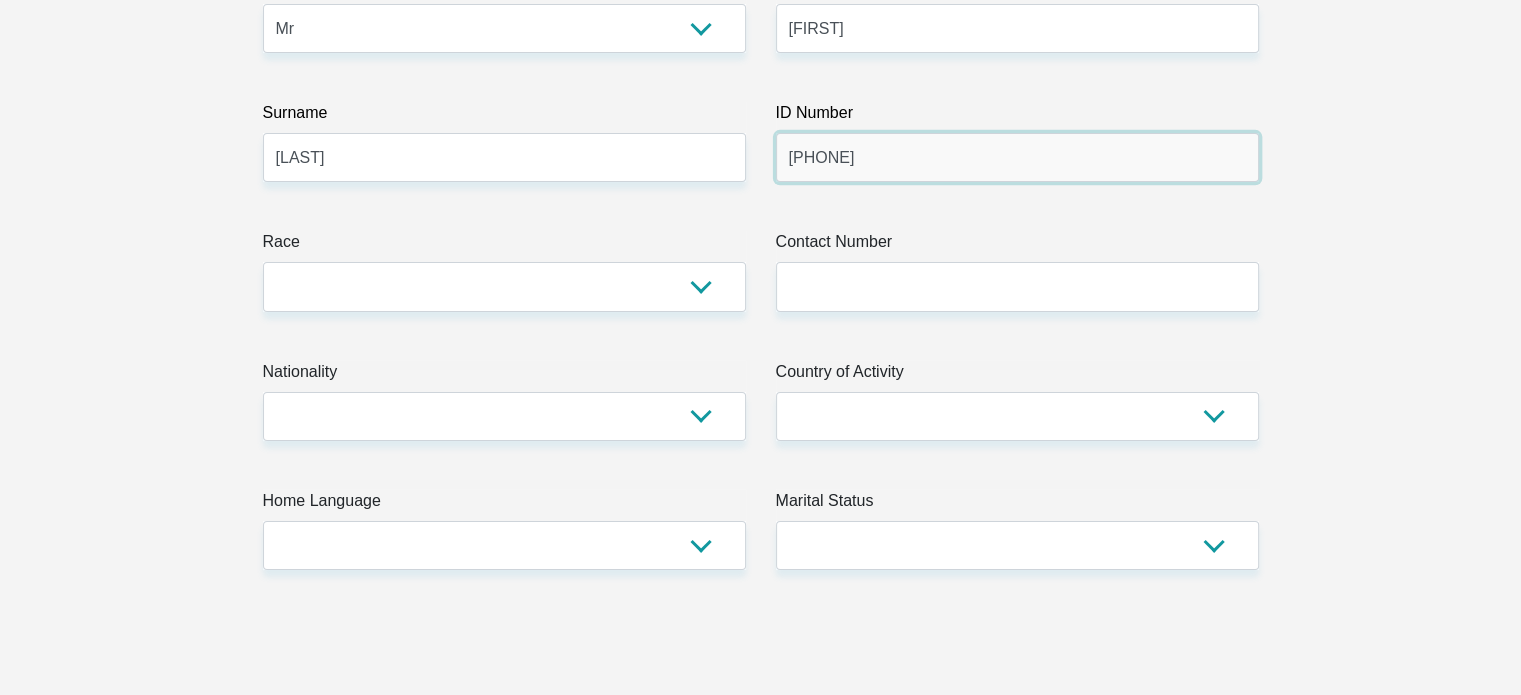 type on "8509166645186" 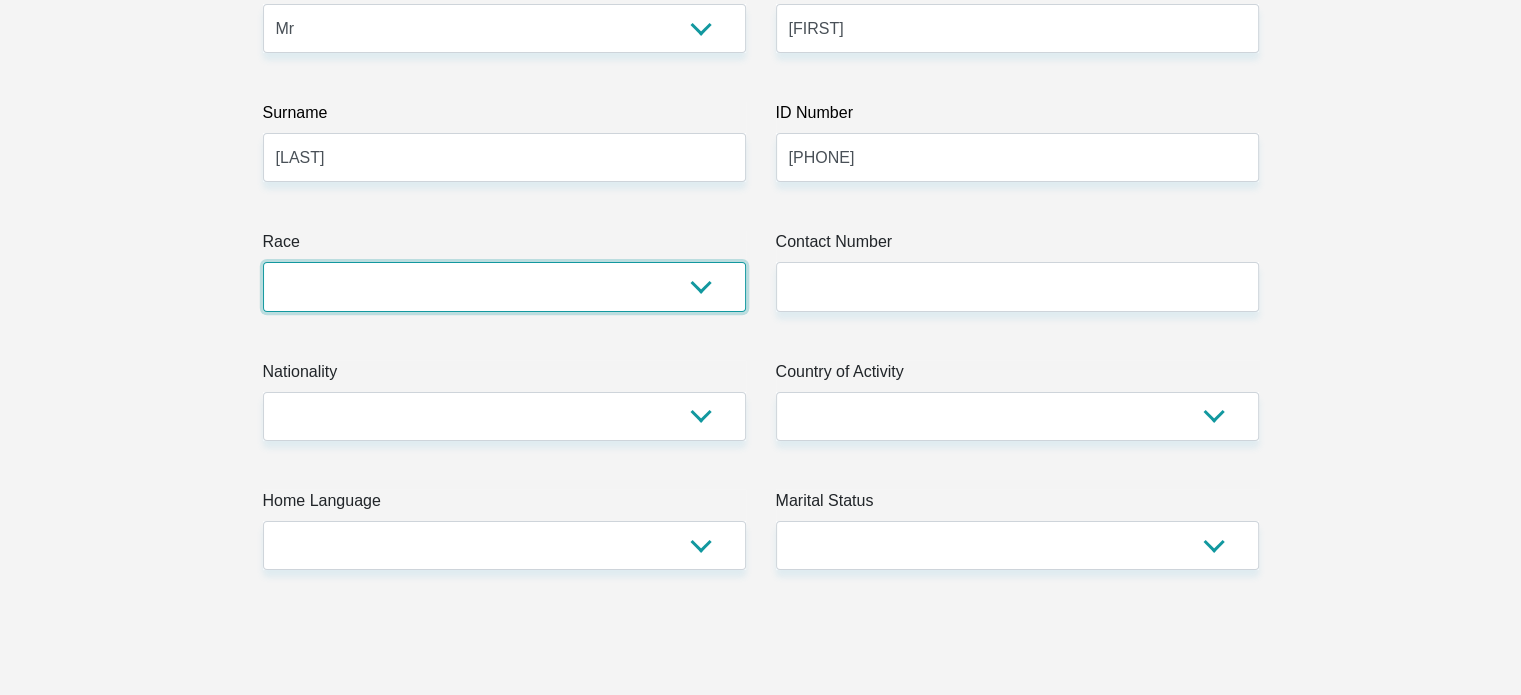 click on "Black
Coloured
Indian
White
Other" at bounding box center [504, 286] 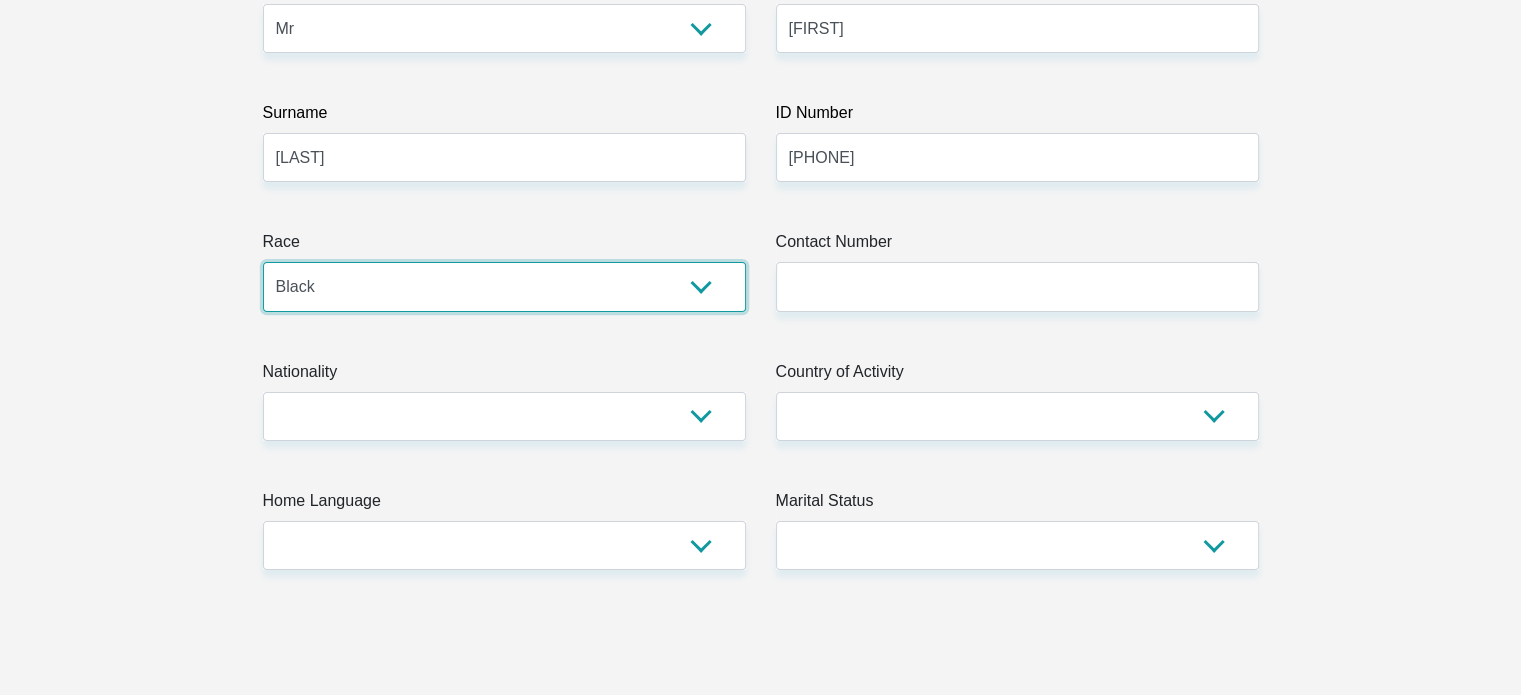 click on "Black
Coloured
Indian
White
Other" at bounding box center (504, 286) 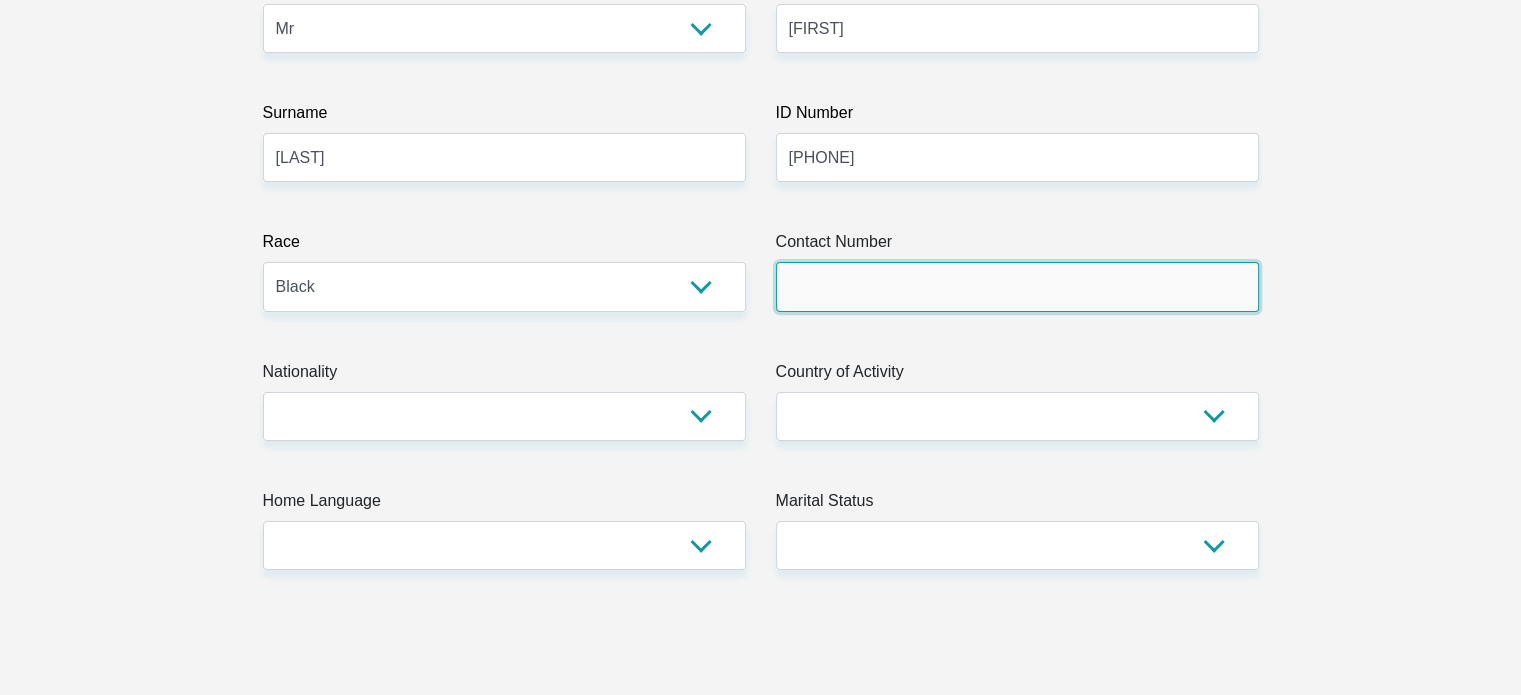 click on "Contact Number" at bounding box center (1017, 286) 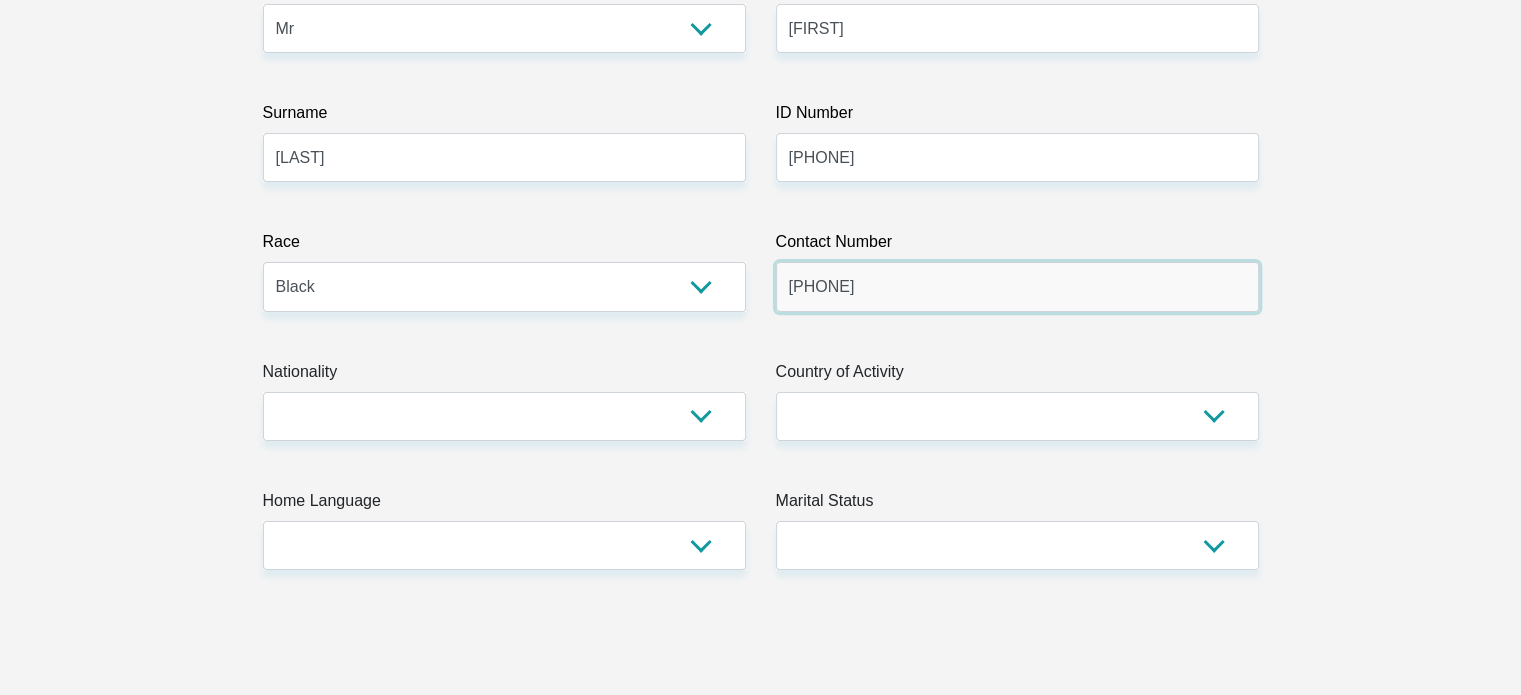 type on "0726551571" 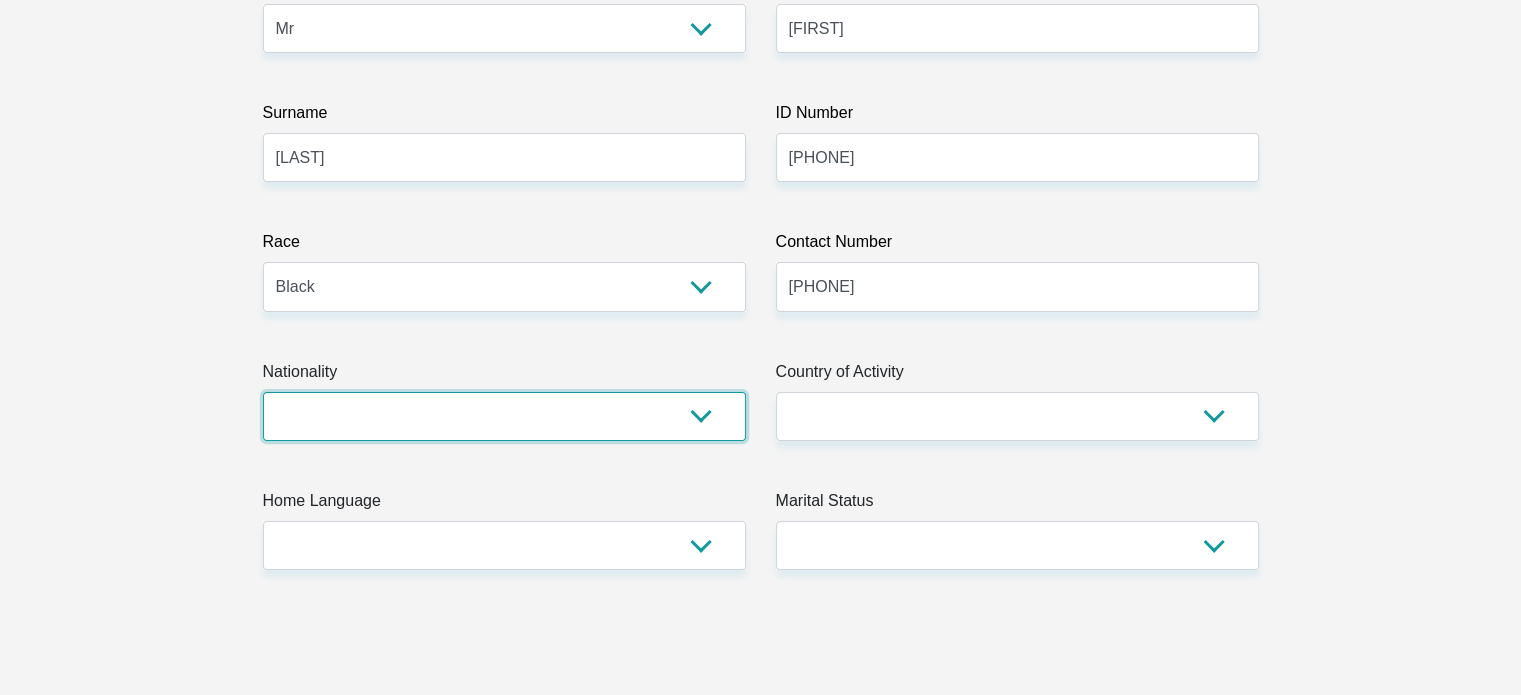 click on "South Africa
Afghanistan
Aland Islands
Albania
Algeria
America Samoa
American Virgin Islands
Andorra
Angola
Anguilla
Antarctica
Antigua and Barbuda
Argentina
Armenia
Aruba
Ascension Island
Australia
Austria
Azerbaijan
Bahamas
Bahrain
Bangladesh
Barbados
Chad" at bounding box center (504, 416) 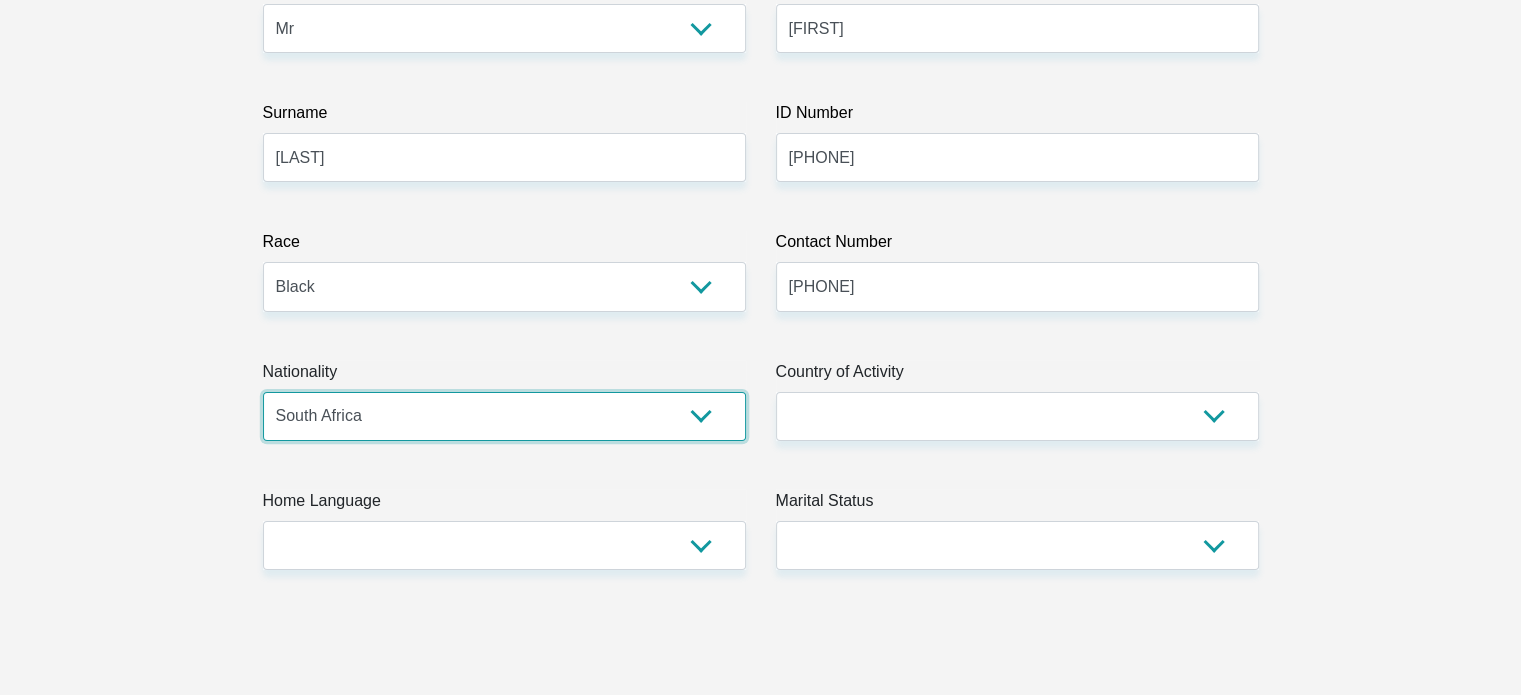 click on "South Africa
Afghanistan
Aland Islands
Albania
Algeria
America Samoa
American Virgin Islands
Andorra
Angola
Anguilla
Antarctica
Antigua and Barbuda
Argentina
Armenia
Aruba
Ascension Island
Australia
Austria
Azerbaijan
Bahamas
Bahrain
Bangladesh
Barbados
Chad" at bounding box center [504, 416] 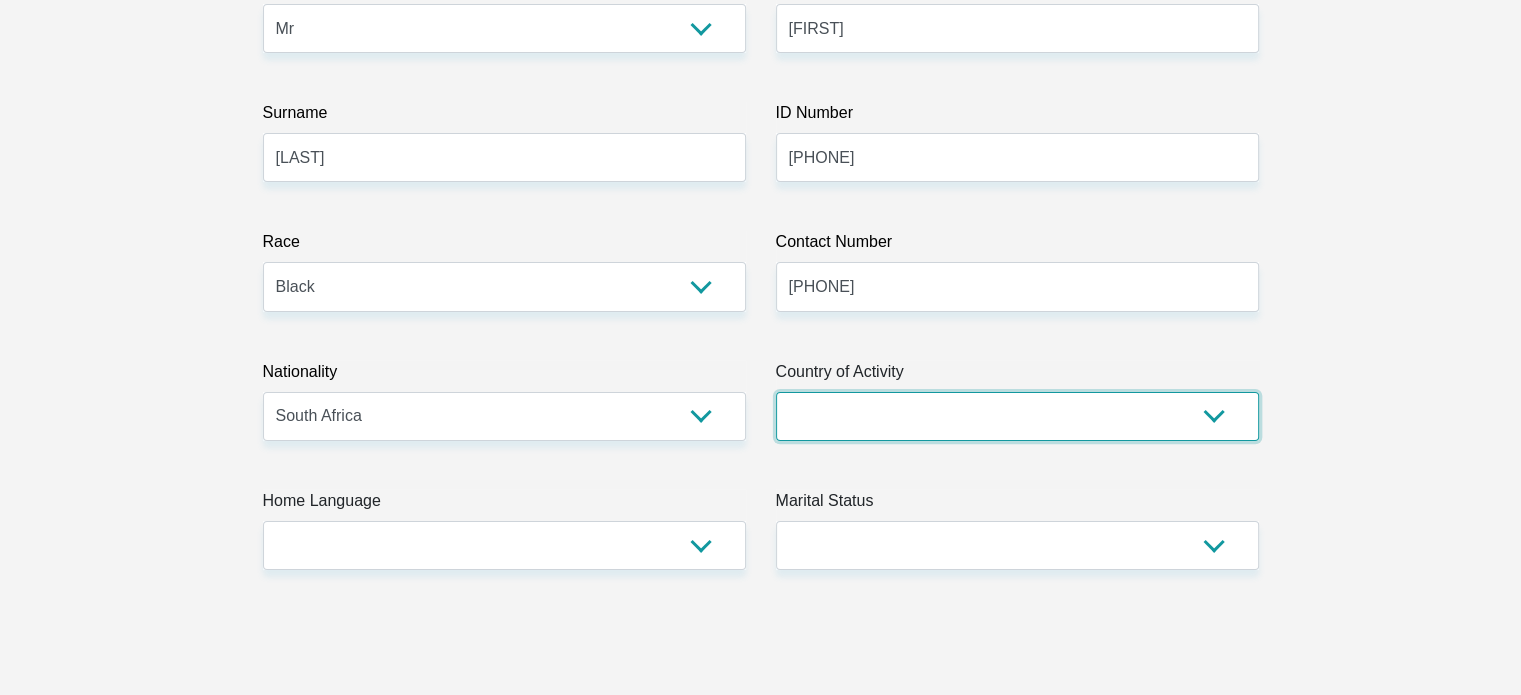 click on "South Africa
Afghanistan
Aland Islands
Albania
Algeria
America Samoa
American Virgin Islands
Andorra
Angola
Anguilla
Antarctica
Antigua and Barbuda
Argentina
Armenia
Aruba
Ascension Island
Australia
Austria
Azerbaijan
Chad" at bounding box center [1017, 416] 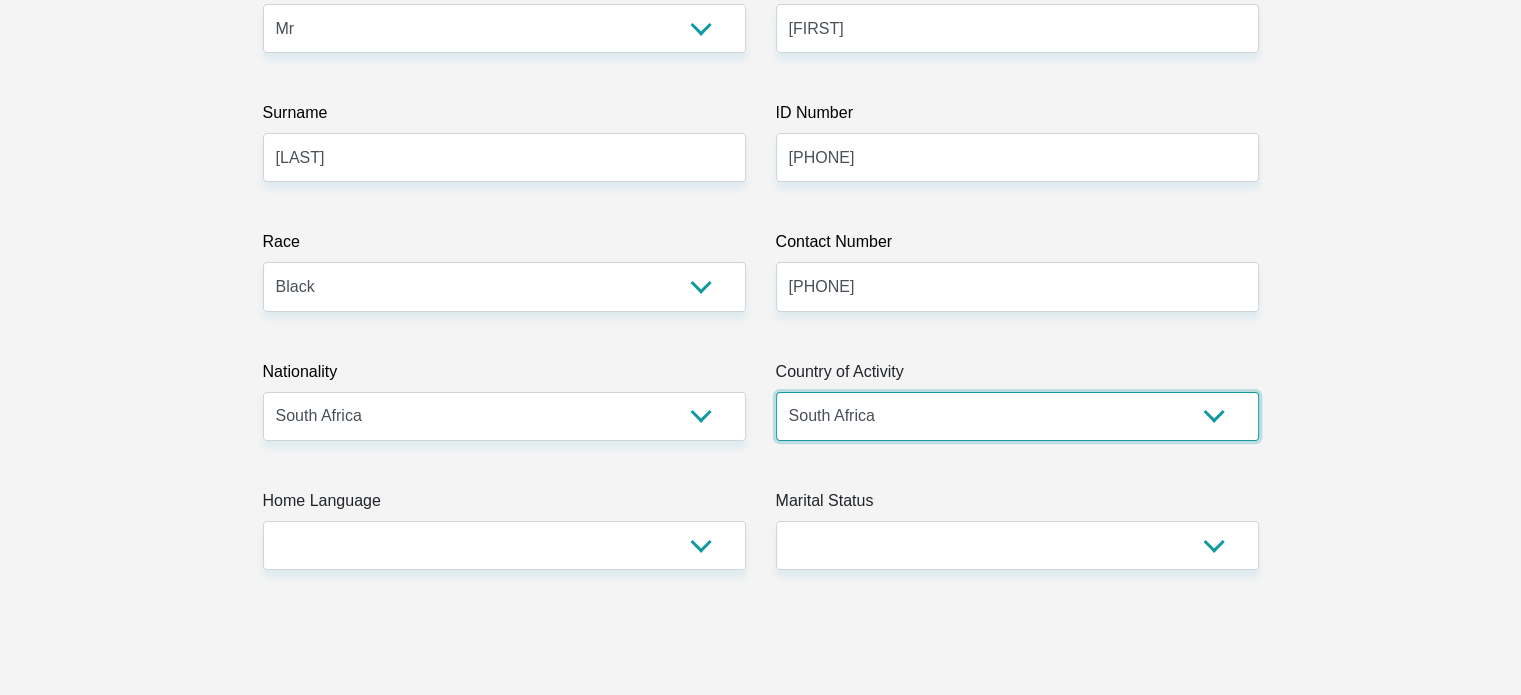 click on "South Africa
Afghanistan
Aland Islands
Albania
Algeria
America Samoa
American Virgin Islands
Andorra
Angola
Anguilla
Antarctica
Antigua and Barbuda
Argentina
Armenia
Aruba
Ascension Island
Australia
Austria
Azerbaijan
Chad" at bounding box center [1017, 416] 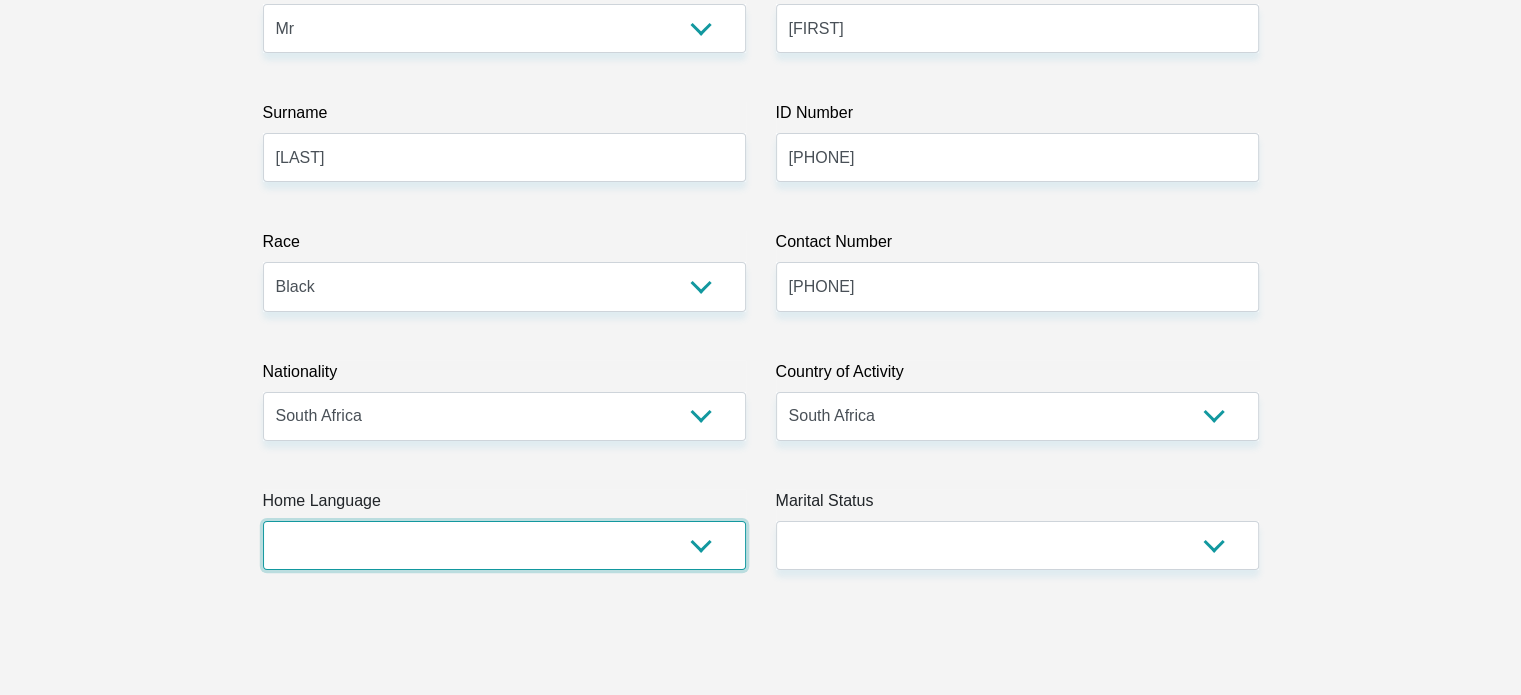 click on "Afrikaans
English
Sepedi
South Ndebele
Southern Sotho
Swati
Tsonga
Tswana
Venda
Xhosa
Zulu
Other" at bounding box center [504, 545] 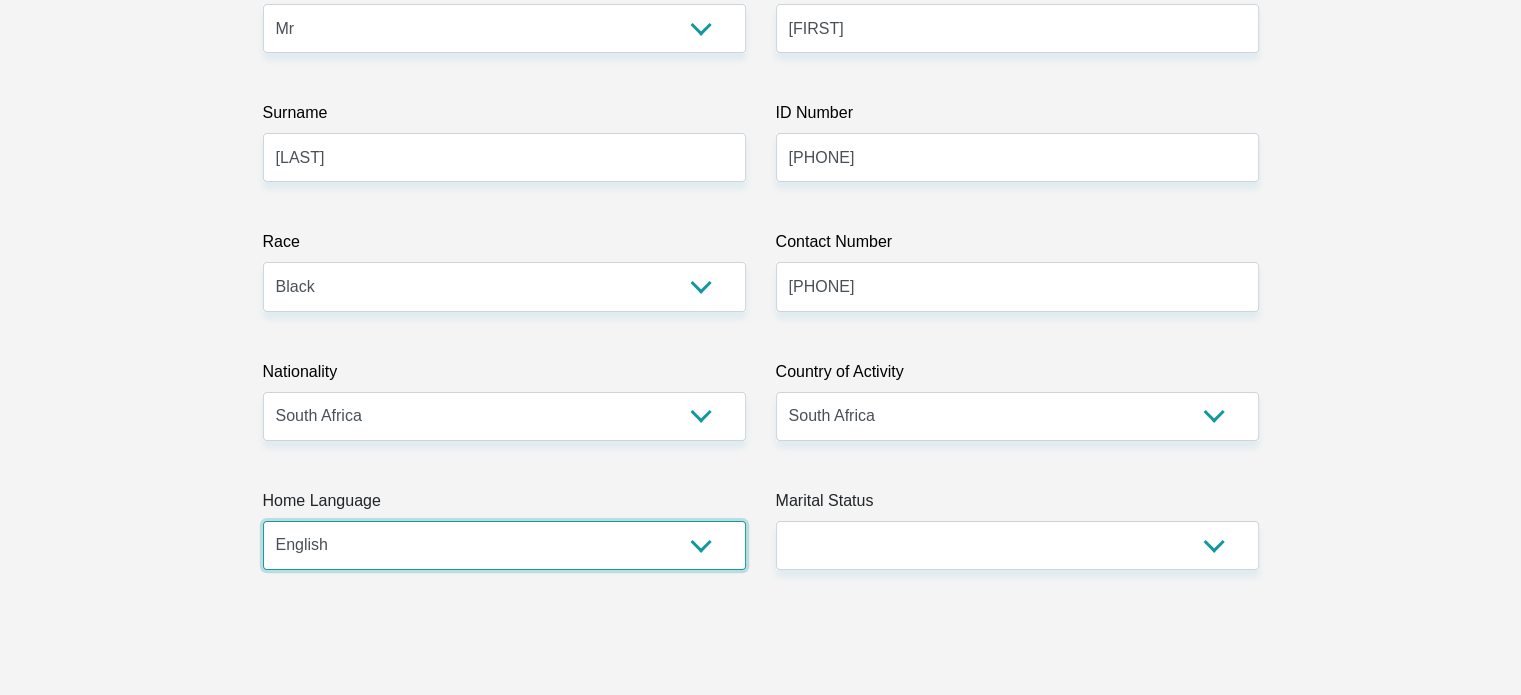 click on "Afrikaans
English
Sepedi
South Ndebele
Southern Sotho
Swati
Tsonga
Tswana
Venda
Xhosa
Zulu
Other" at bounding box center (504, 545) 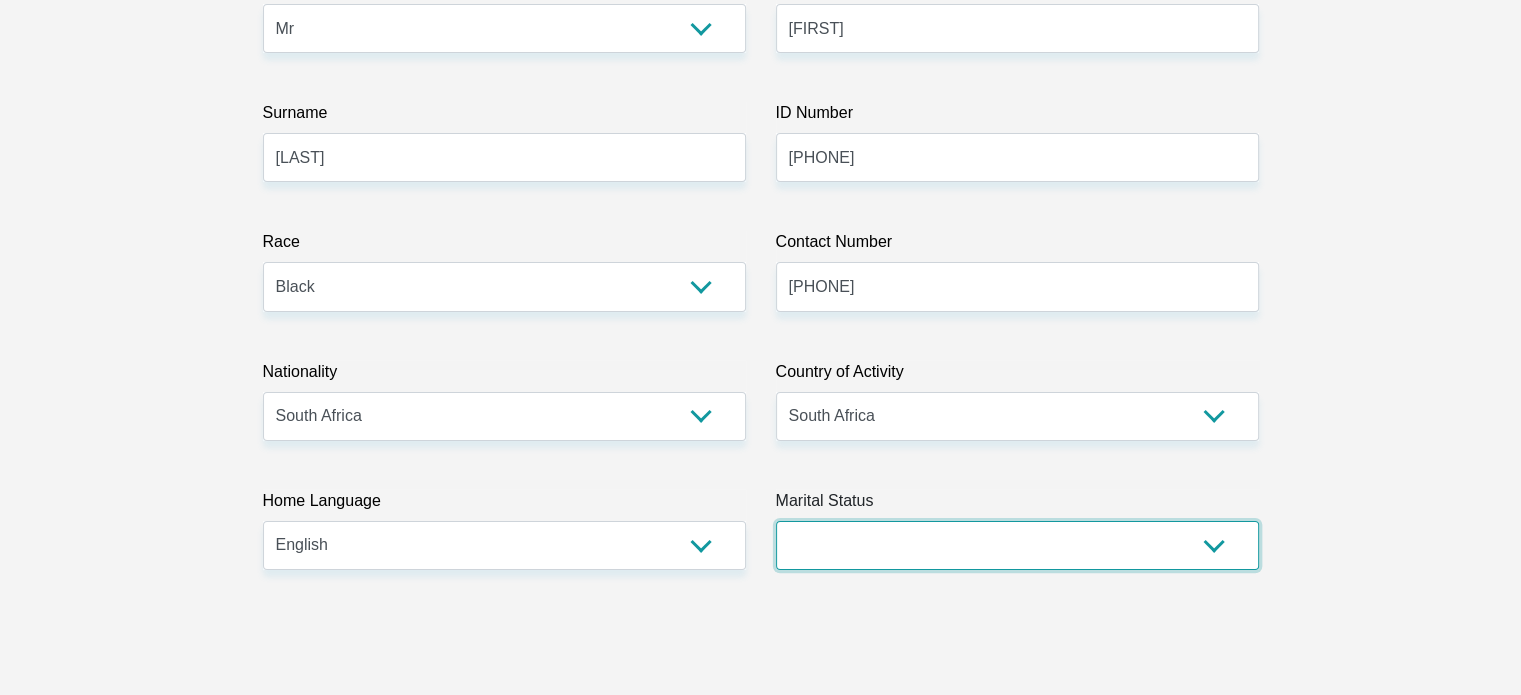 click on "Married ANC
Single
Divorced
Widowed
Married COP or Customary Law" at bounding box center [1017, 545] 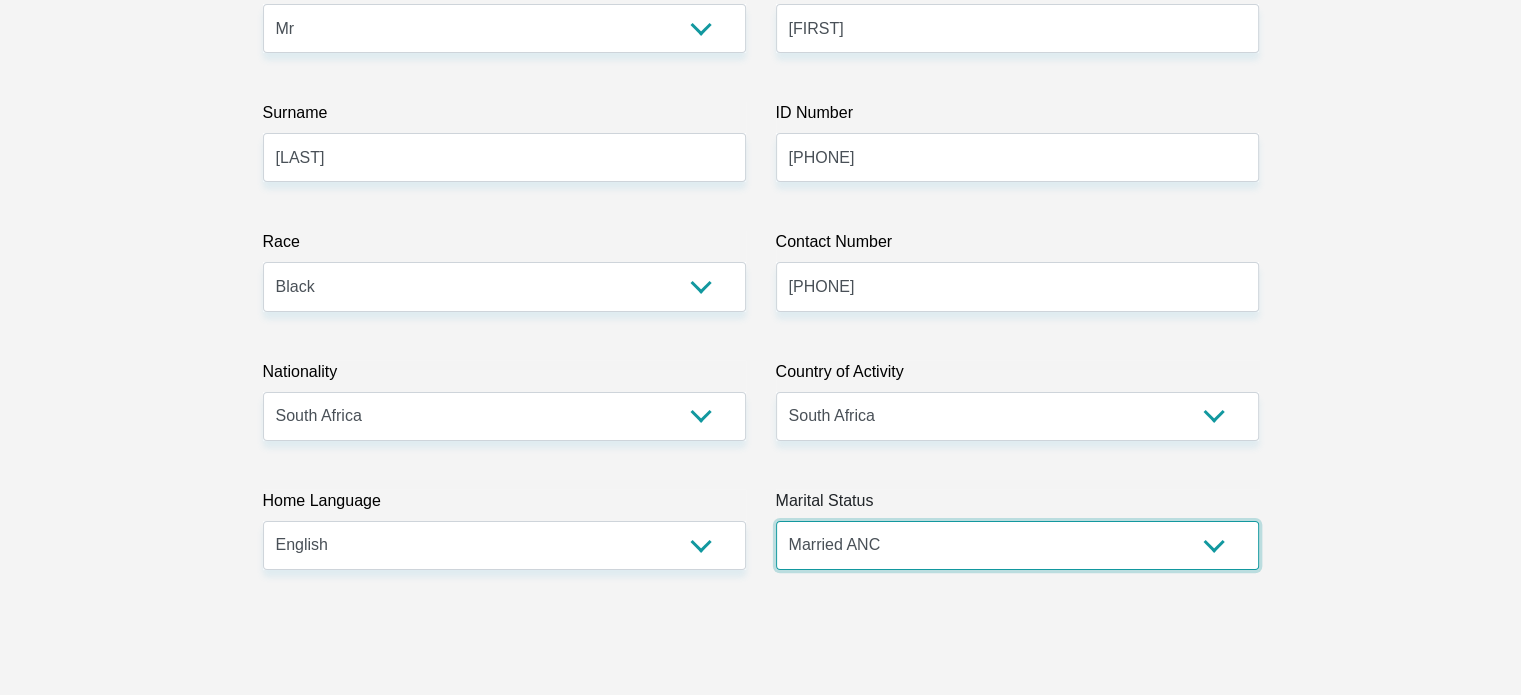 click on "Married ANC
Single
Divorced
Widowed
Married COP or Customary Law" at bounding box center [1017, 545] 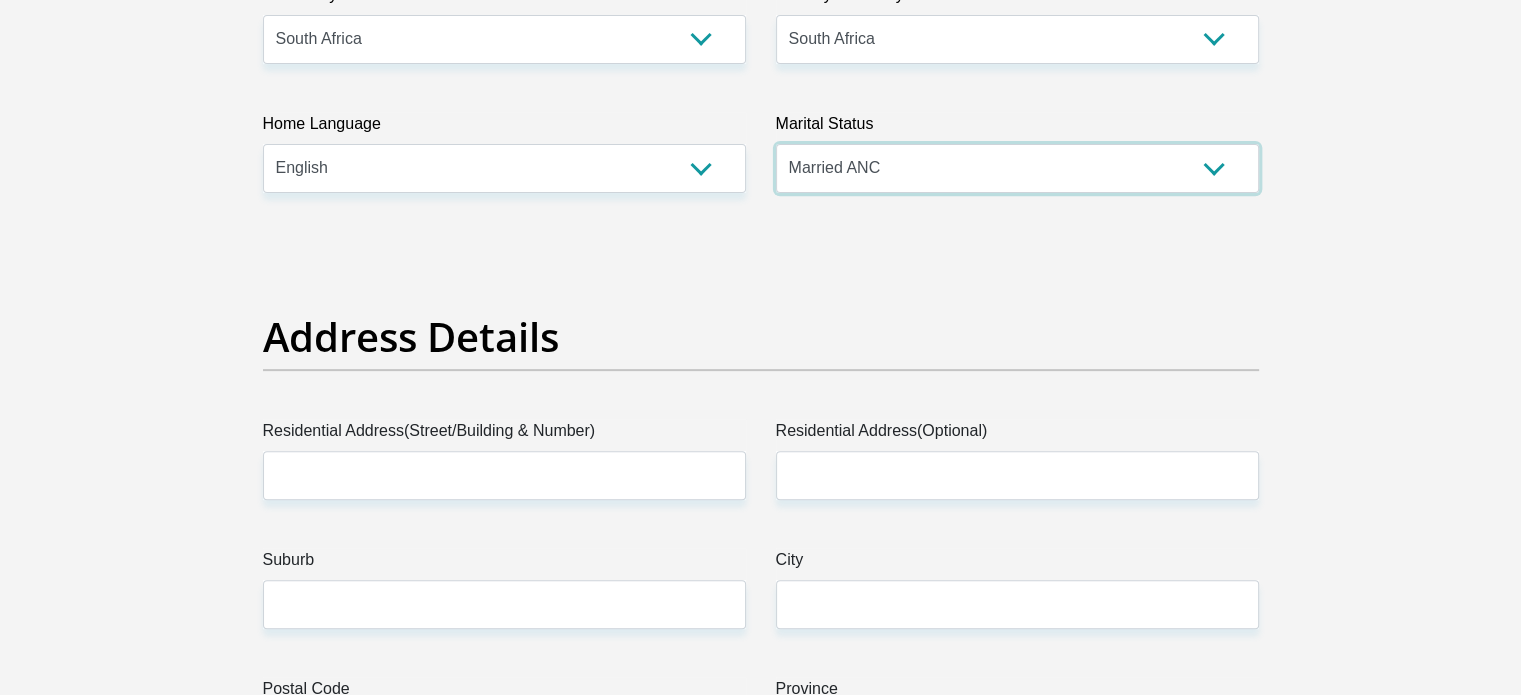 scroll, scrollTop: 640, scrollLeft: 0, axis: vertical 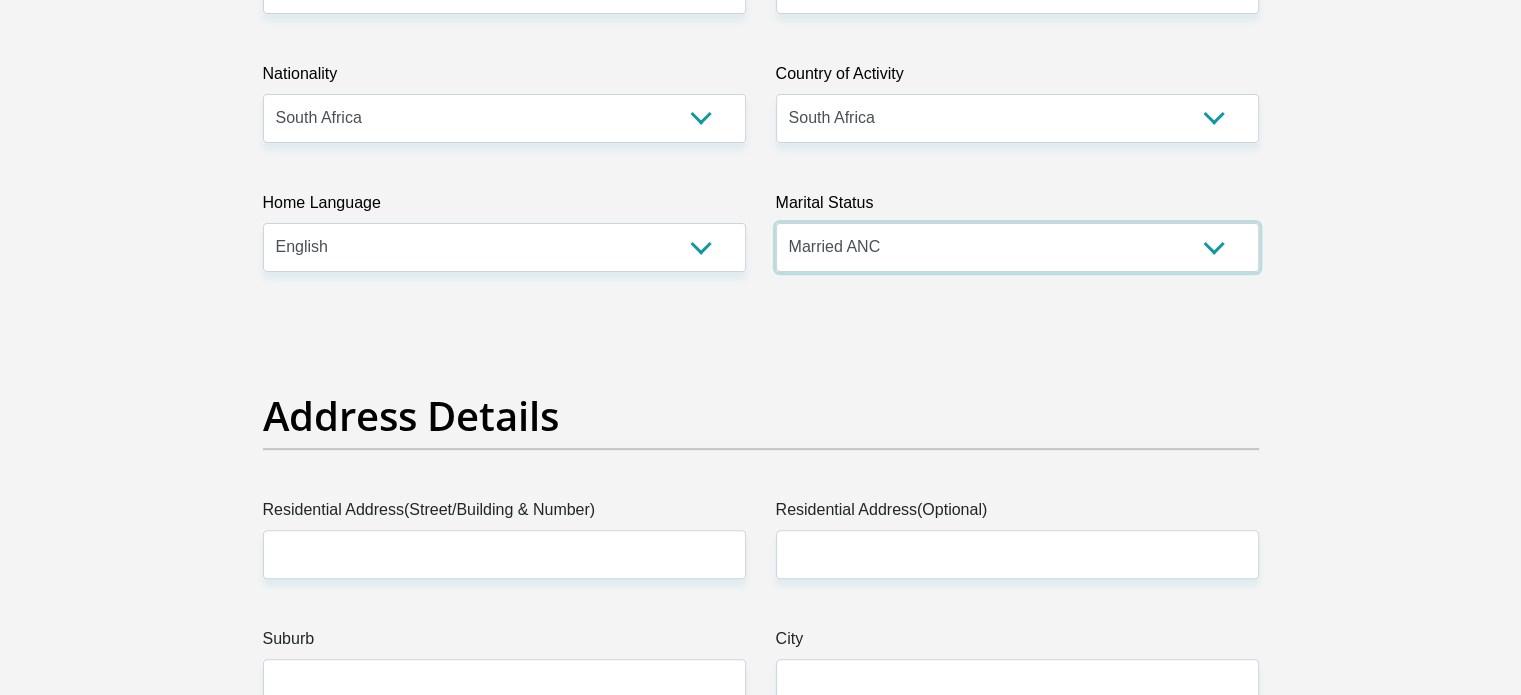 click on "Married ANC
Single
Divorced
Widowed
Married COP or Customary Law" at bounding box center [1017, 247] 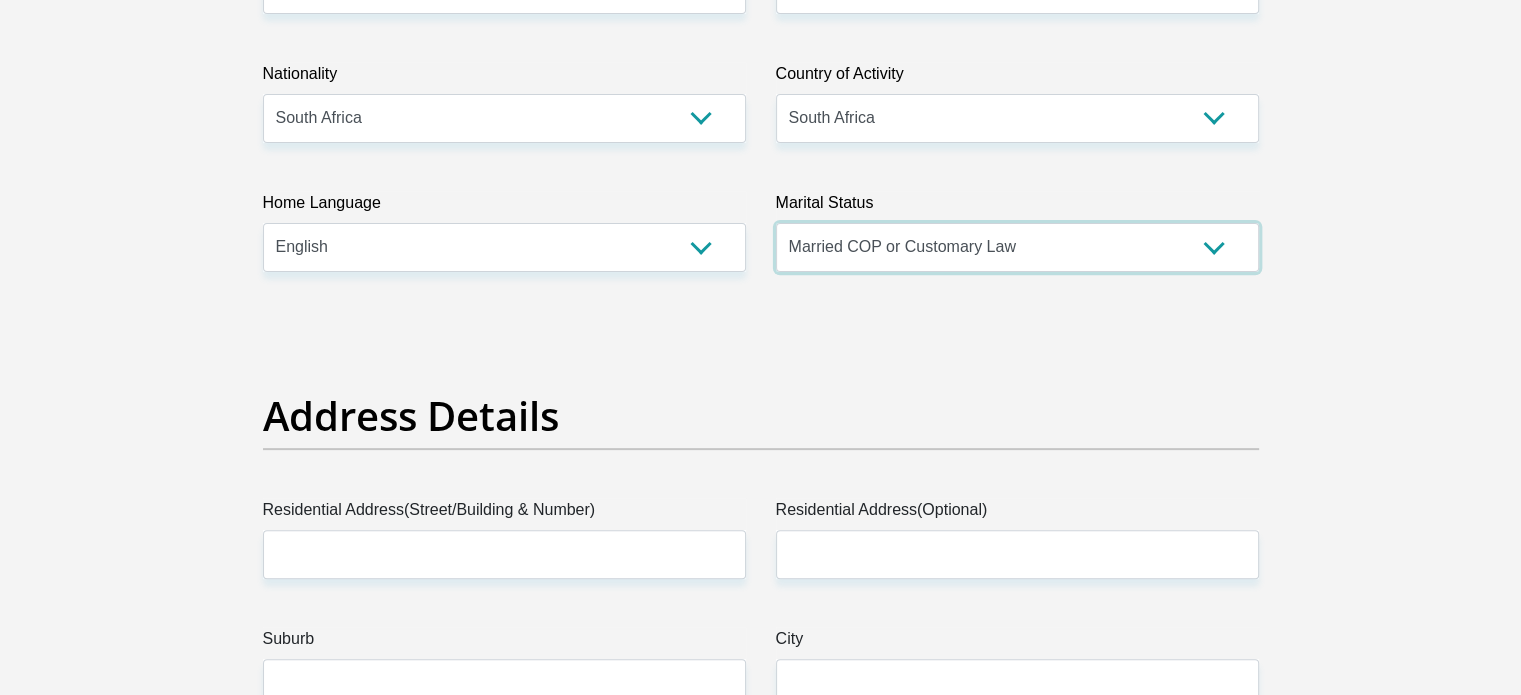 click on "Married ANC
Single
Divorced
Widowed
Married COP or Customary Law" at bounding box center (1017, 247) 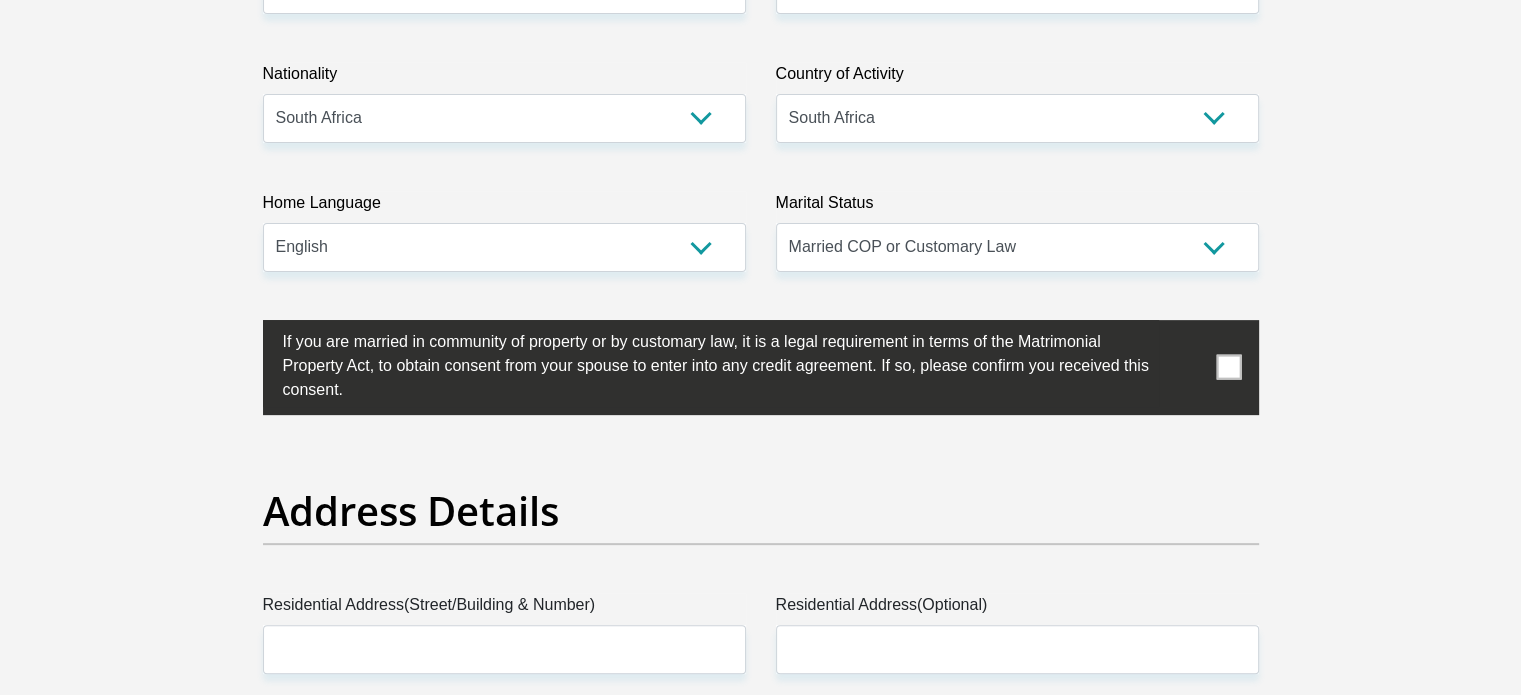 click at bounding box center (1228, 367) 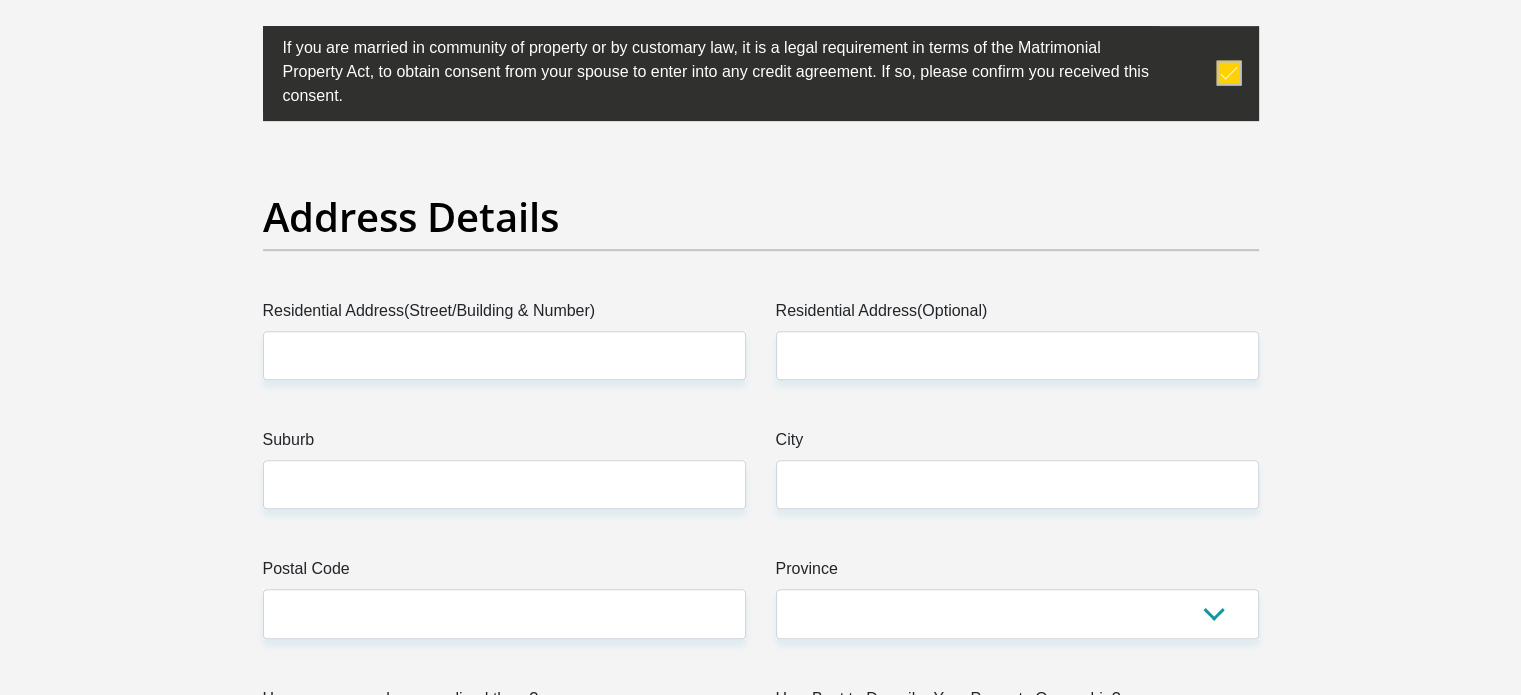 scroll, scrollTop: 1066, scrollLeft: 0, axis: vertical 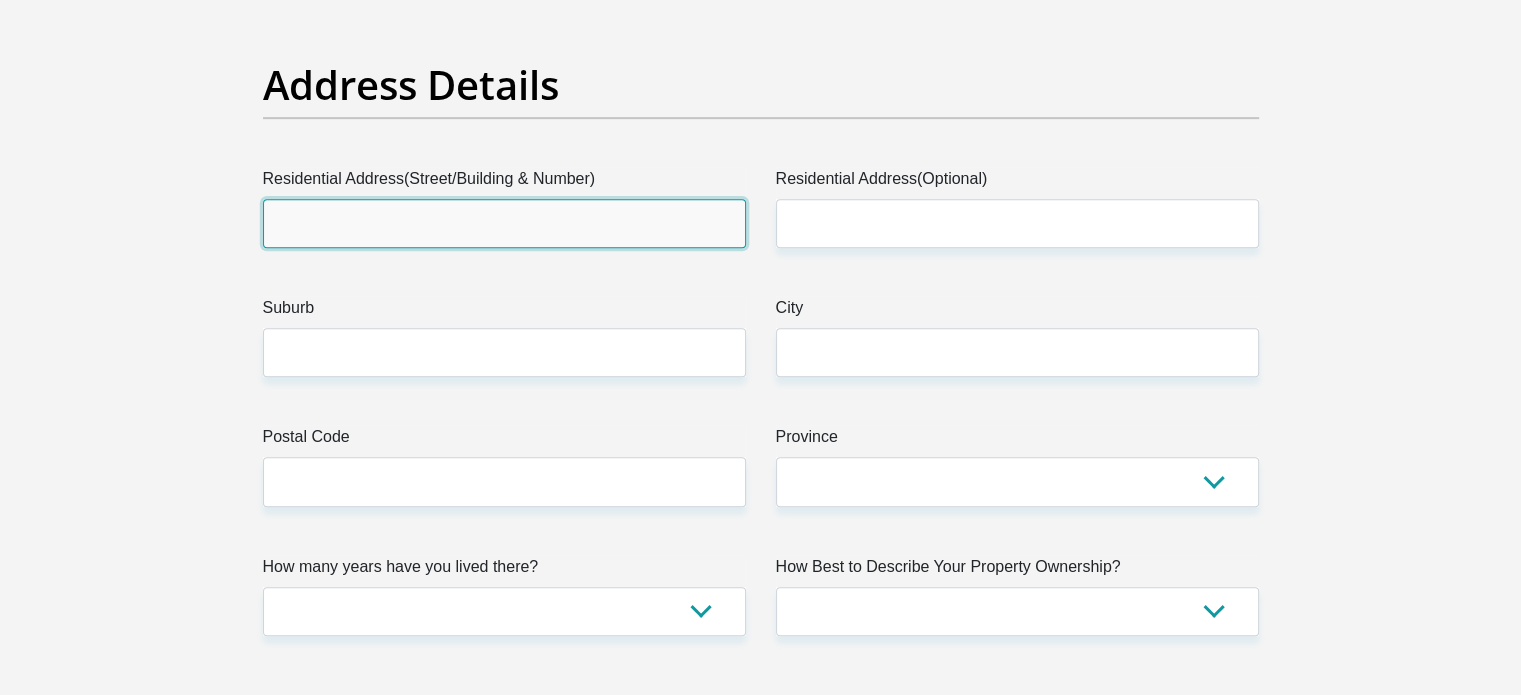 click on "Residential Address(Street/Building & Number)" at bounding box center [504, 223] 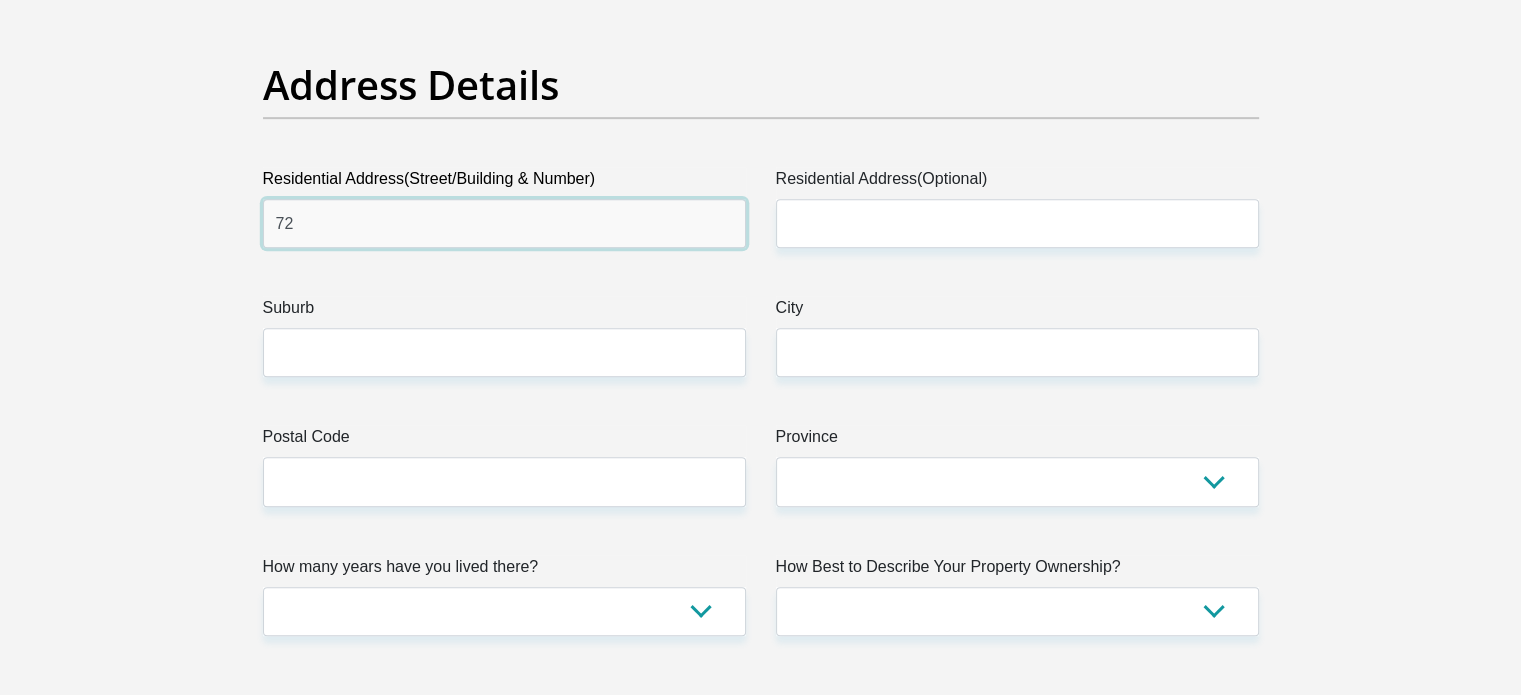 type on "7" 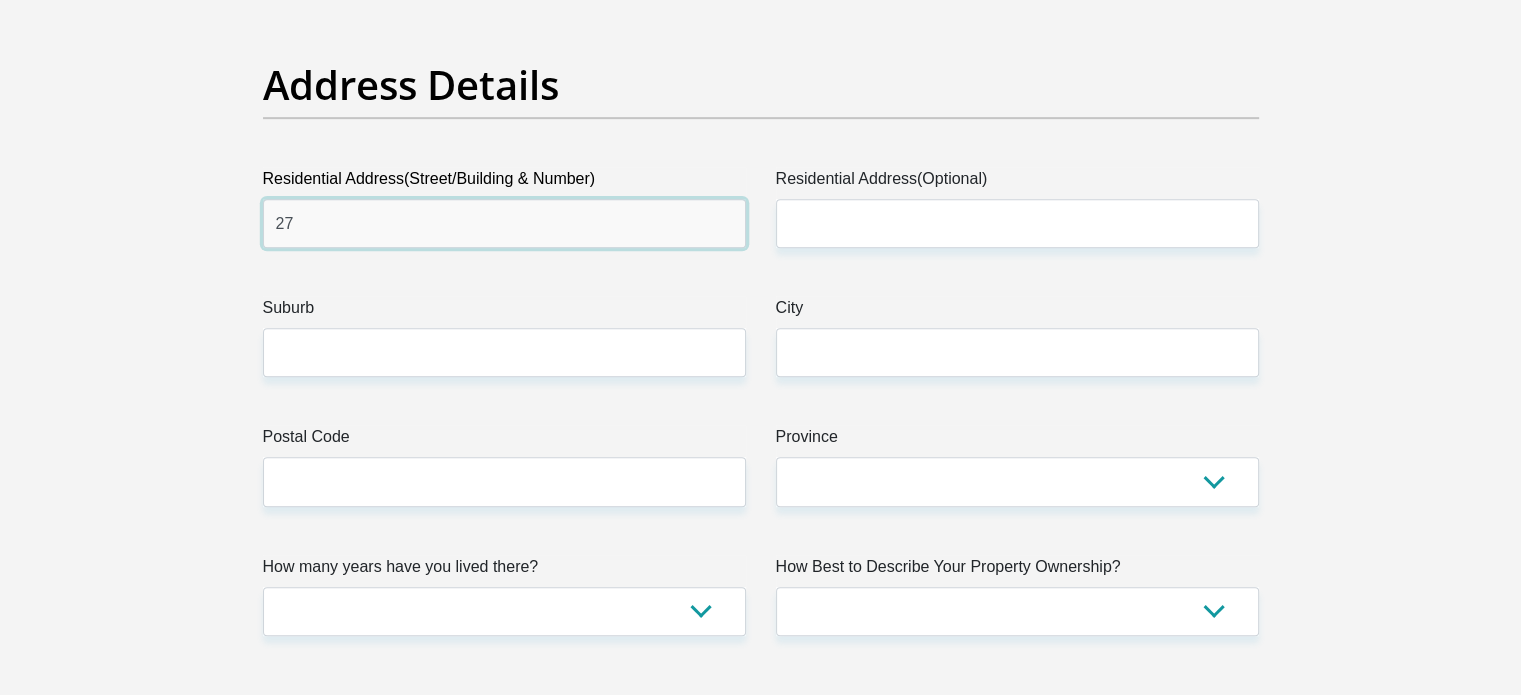 type on "2" 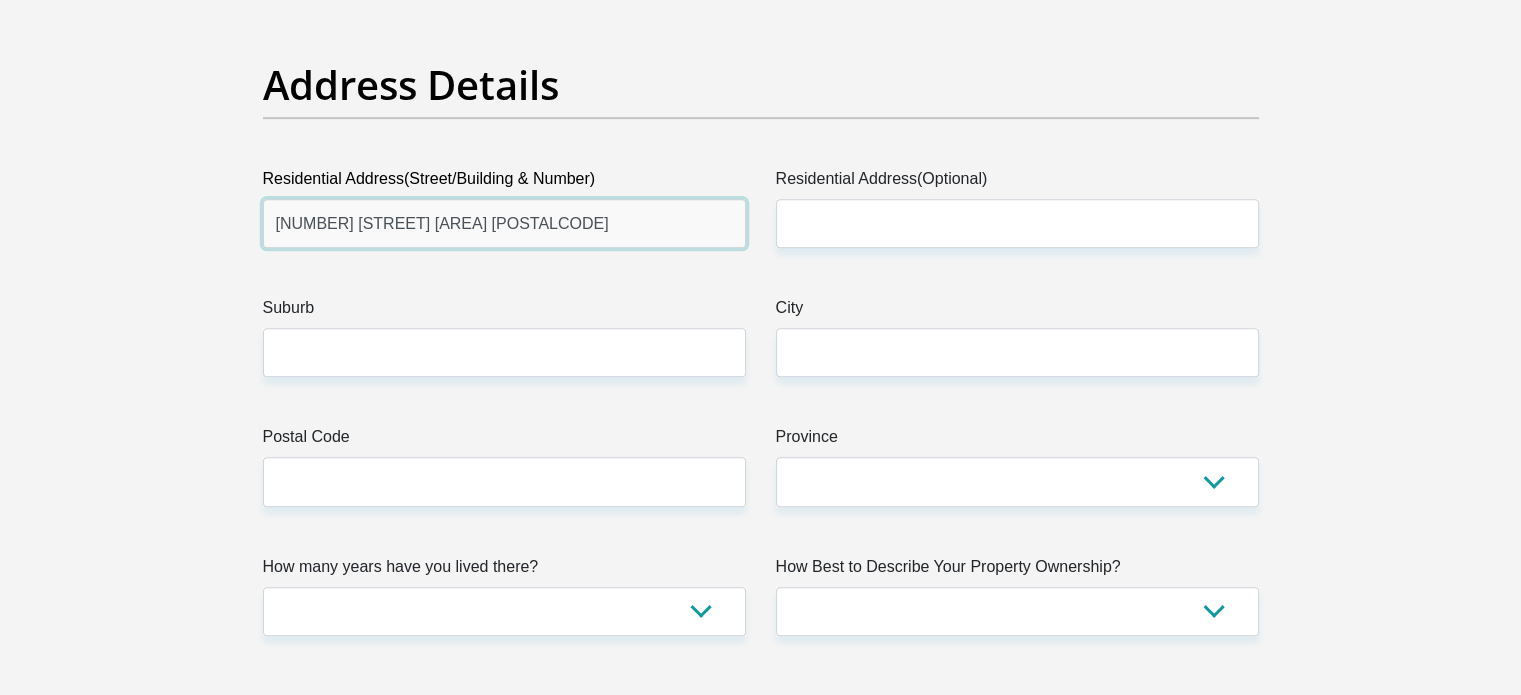 type on "3rd Street Birchwood Village 272" 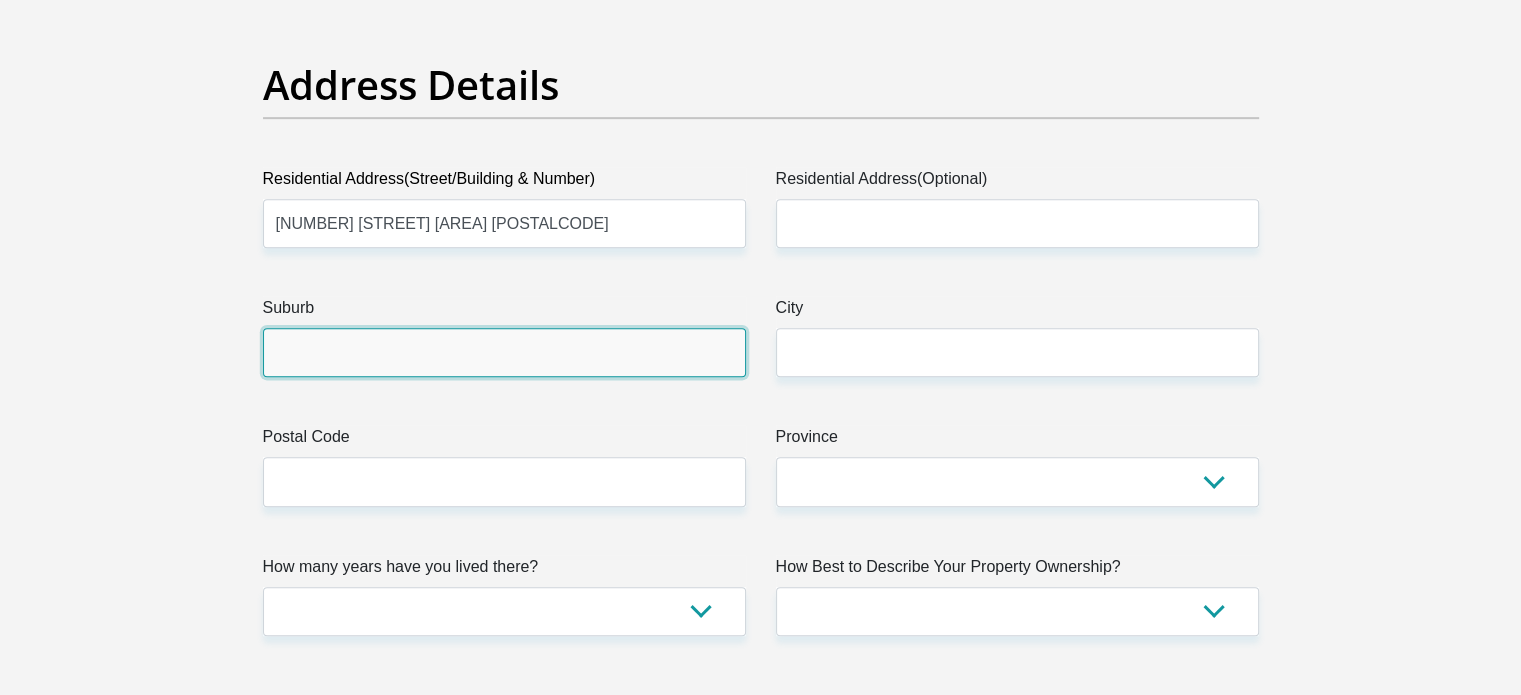 click on "Suburb" at bounding box center (504, 352) 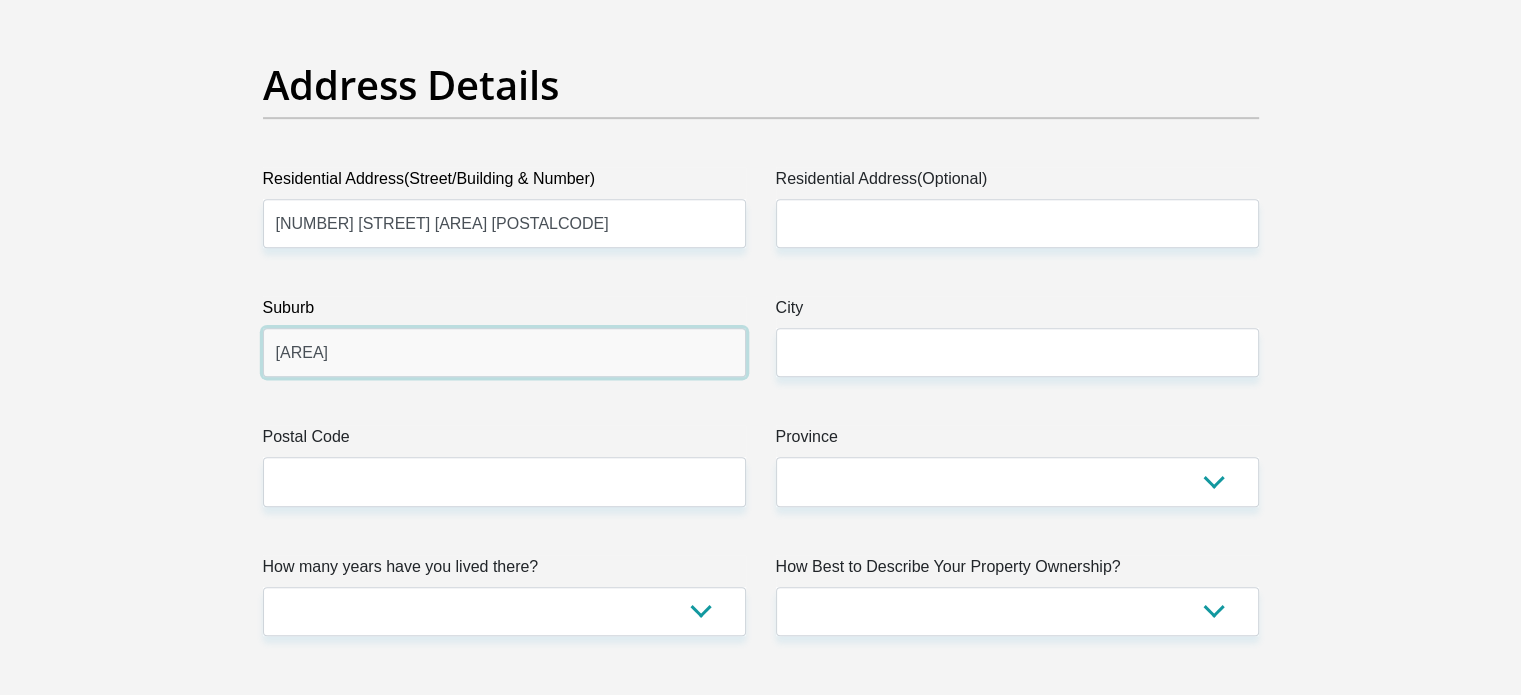 type on "Broadacres" 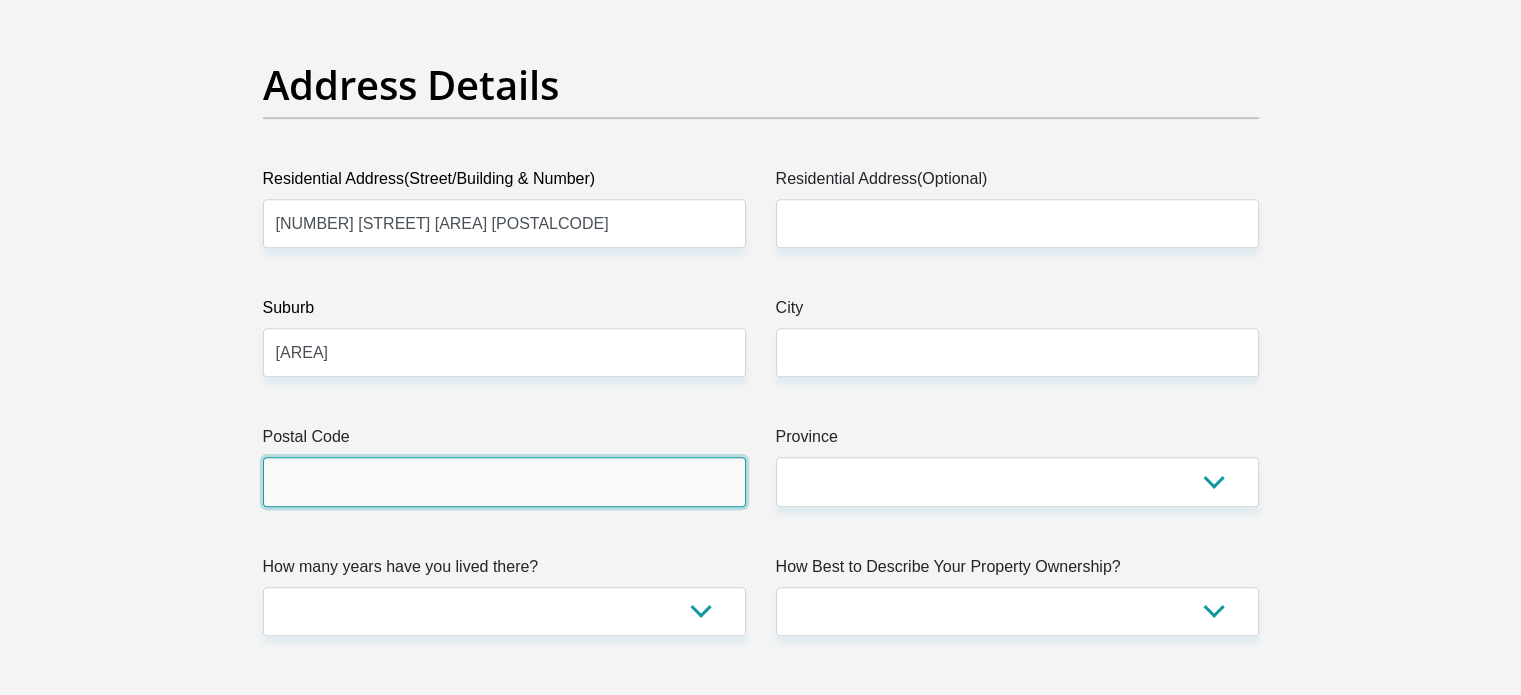 click on "Postal Code" at bounding box center (504, 481) 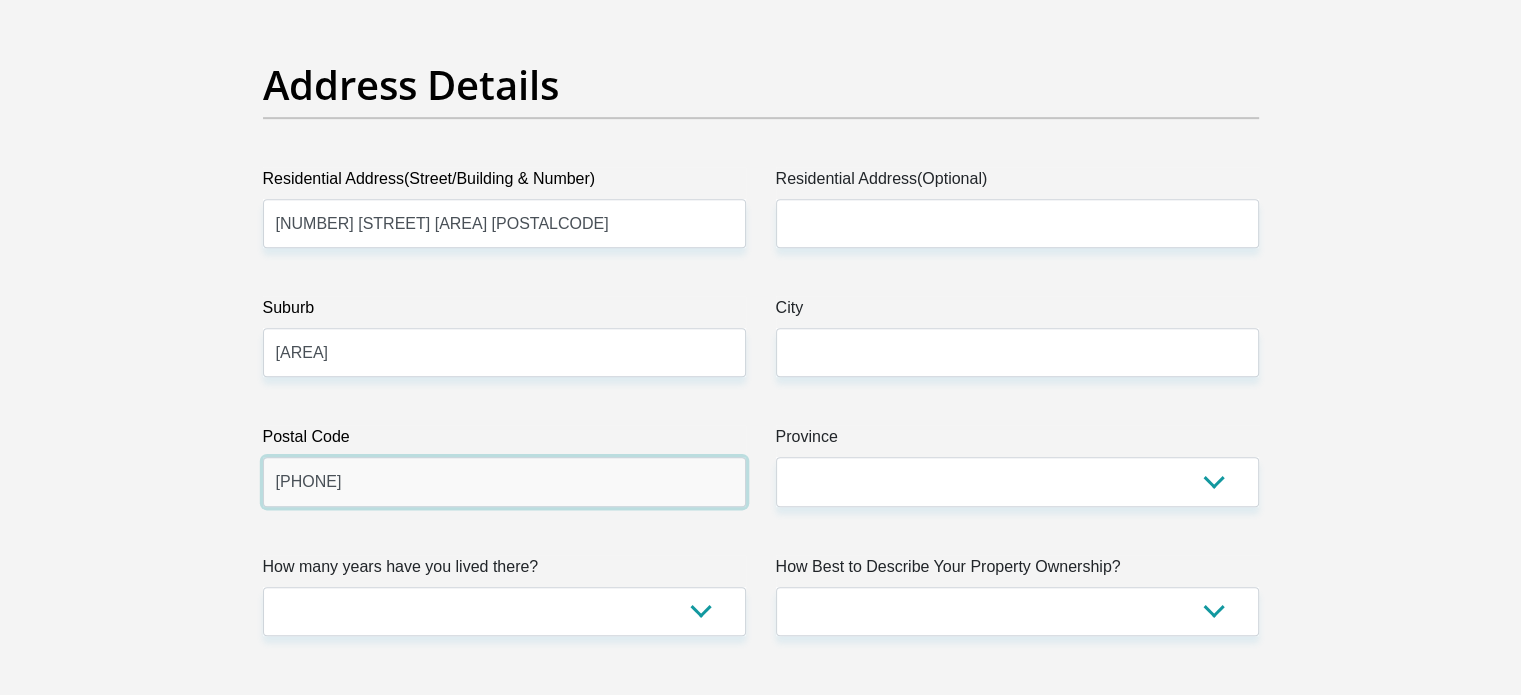 type on "2191" 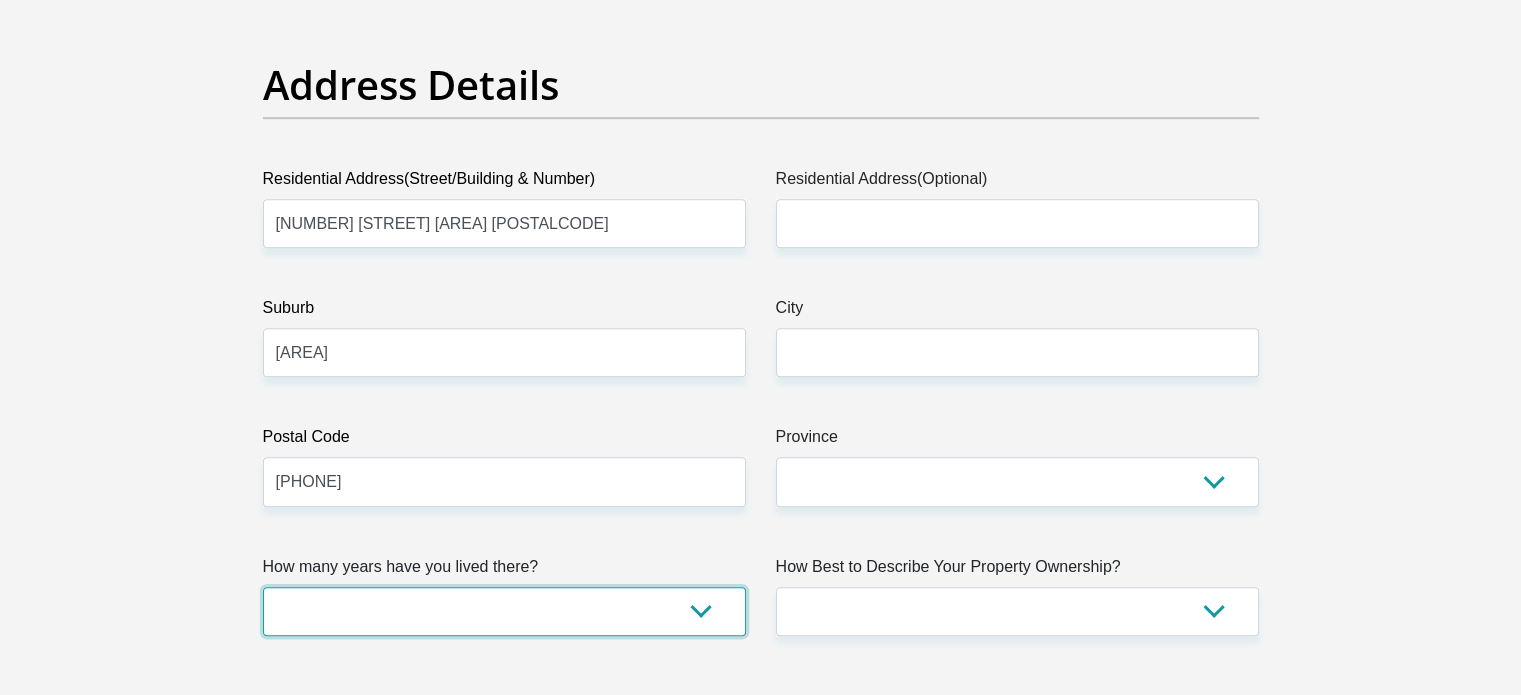 click on "less than 1 year
1-3 years
3-5 years
5+ years" at bounding box center (504, 611) 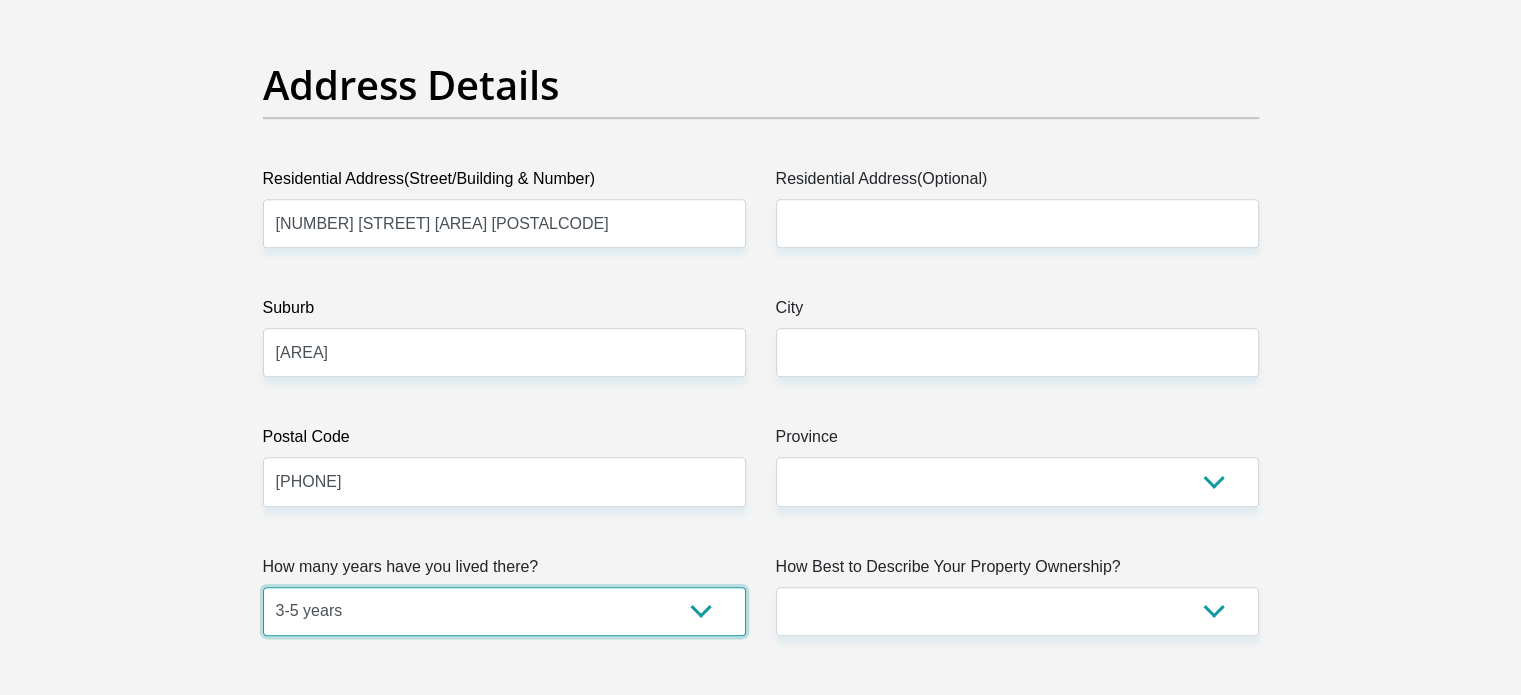 click on "less than 1 year
1-3 years
3-5 years
5+ years" at bounding box center (504, 611) 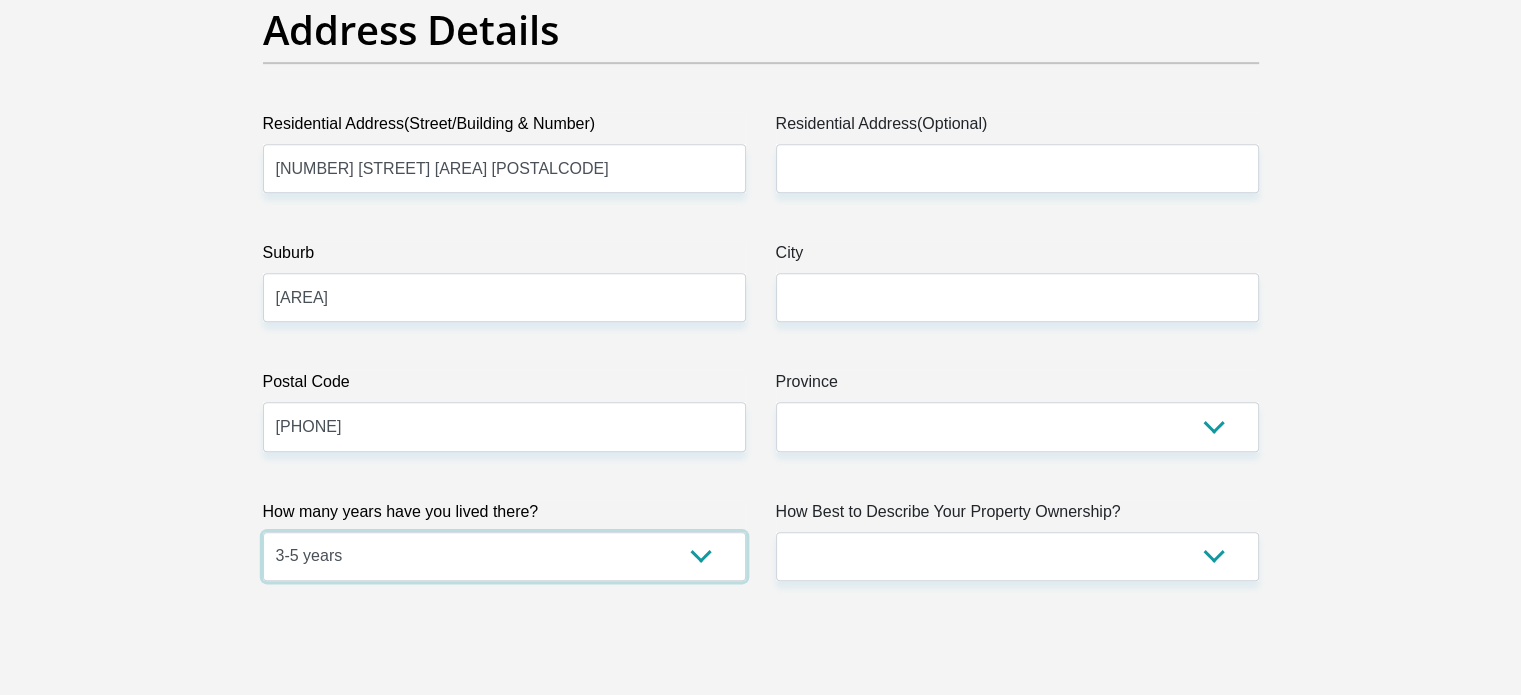 scroll, scrollTop: 1236, scrollLeft: 0, axis: vertical 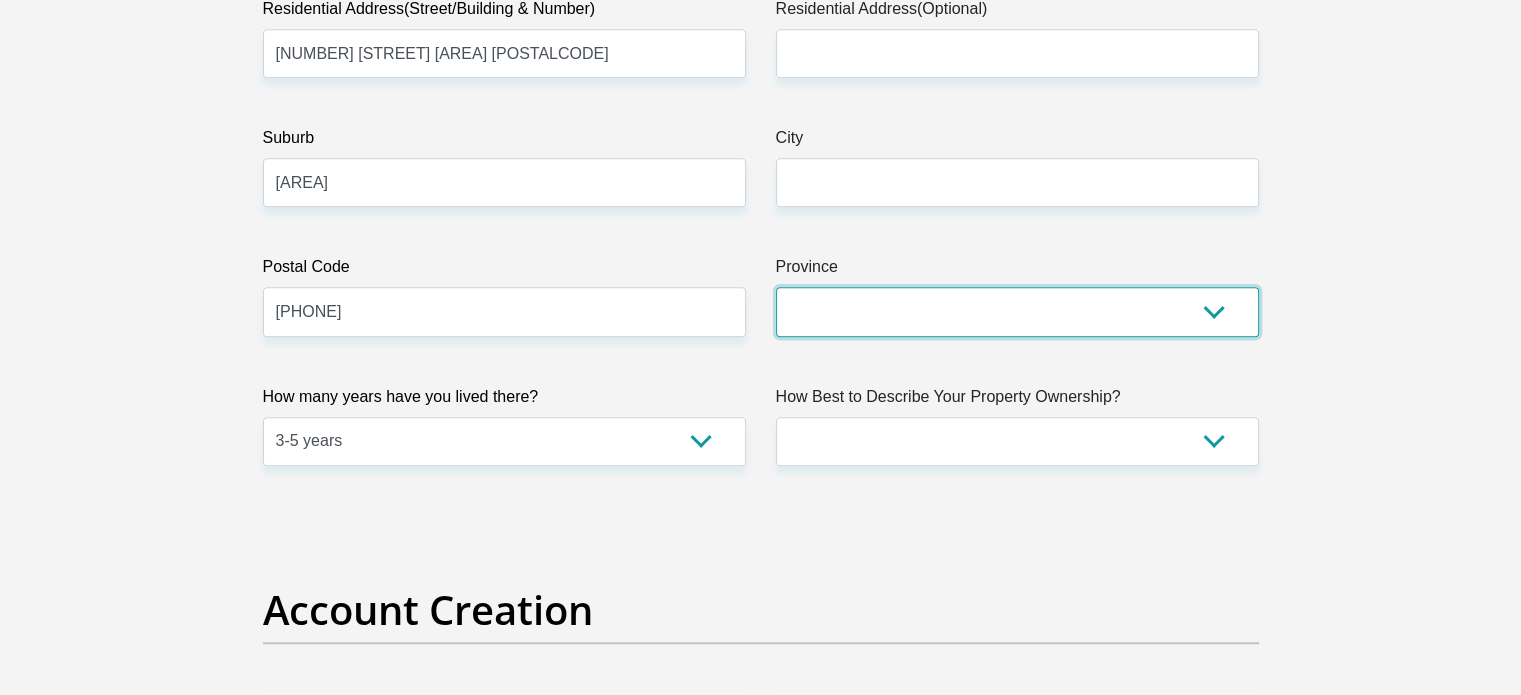 click on "Eastern Cape
Free State
Gauteng
KwaZulu-Natal
Limpopo
Mpumalanga
Northern Cape
North West
Western Cape" at bounding box center [1017, 311] 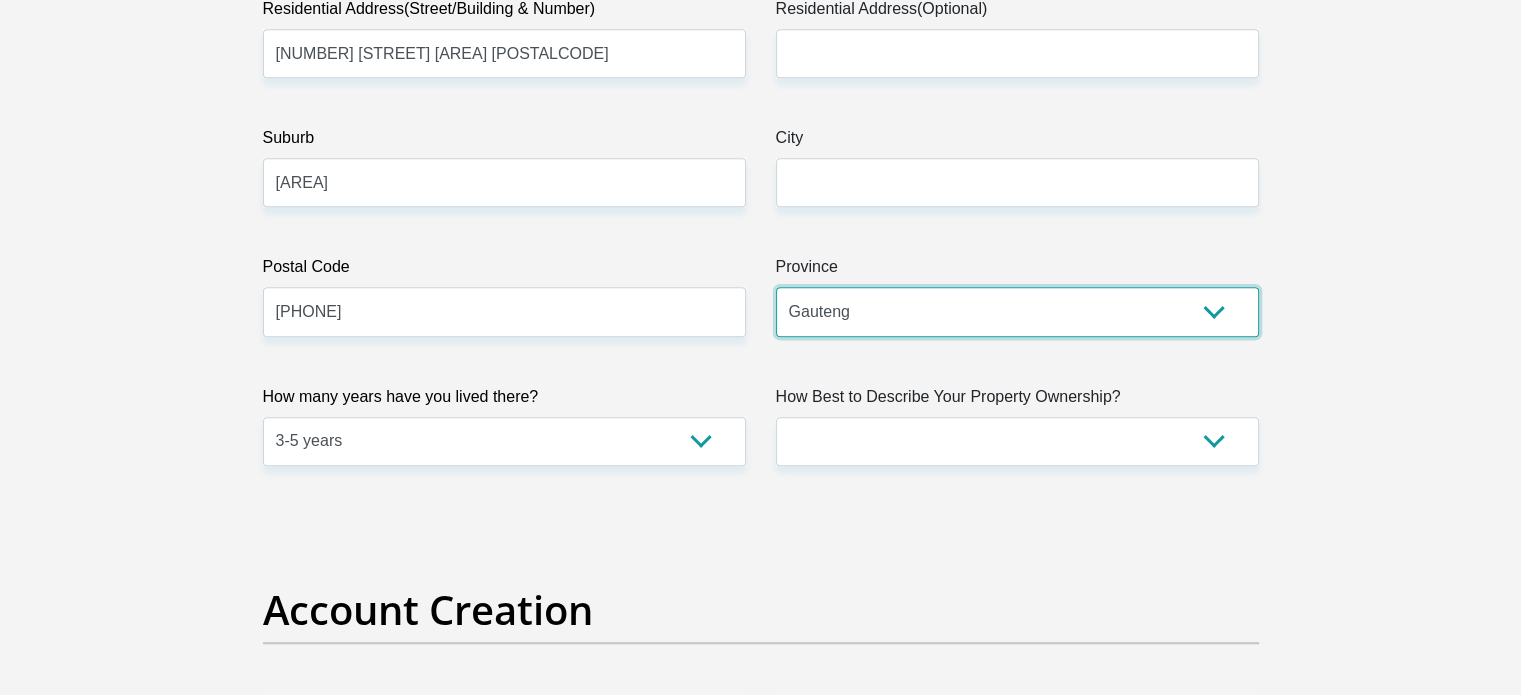 click on "Eastern Cape
Free State
Gauteng
KwaZulu-Natal
Limpopo
Mpumalanga
Northern Cape
North West
Western Cape" at bounding box center (1017, 311) 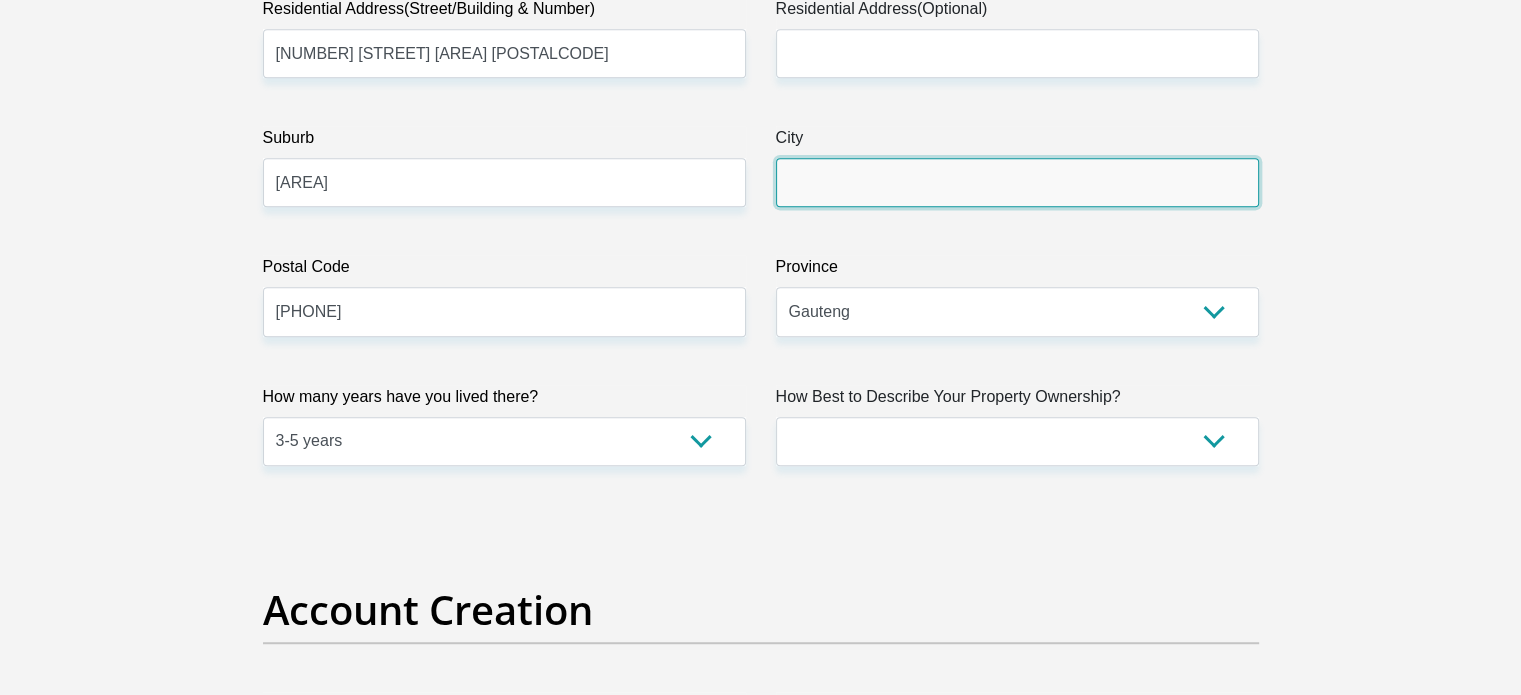 click on "City" at bounding box center [1017, 182] 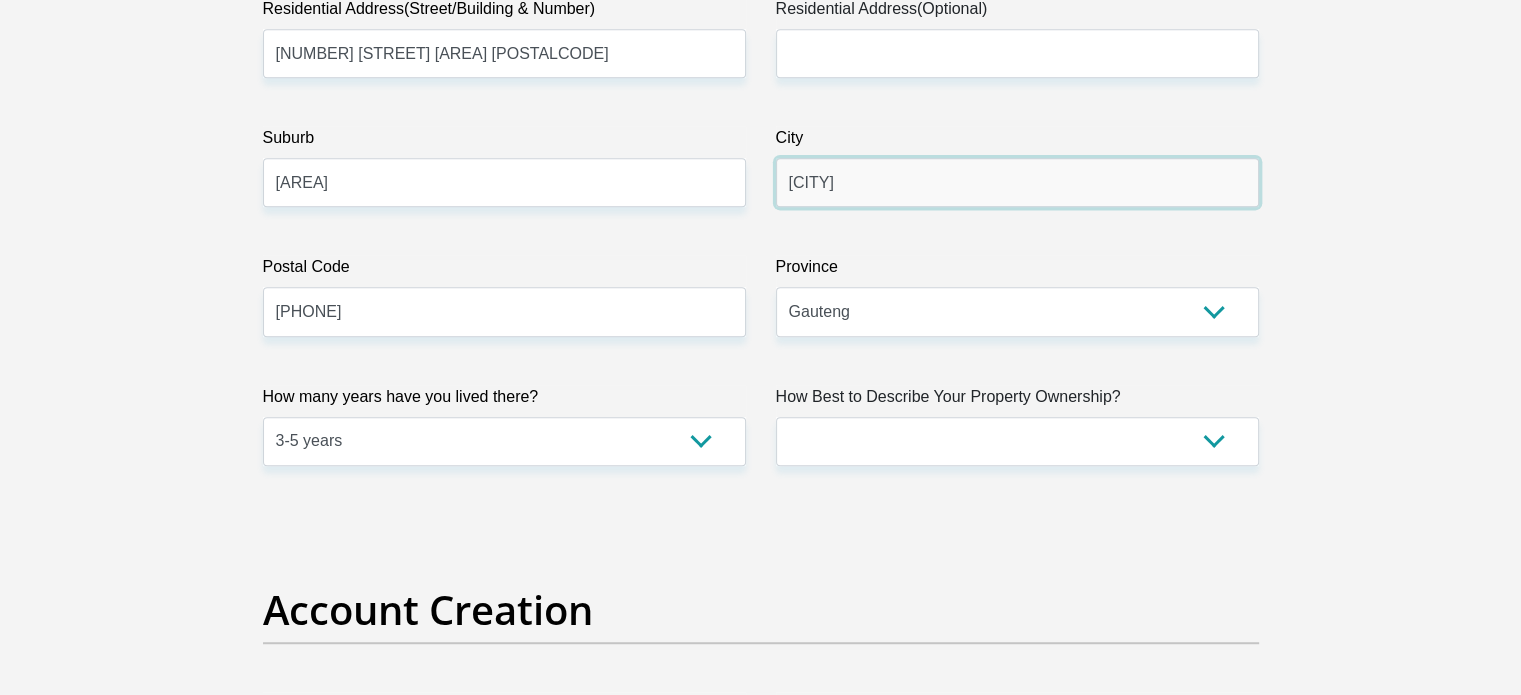 type on "Johannesburg" 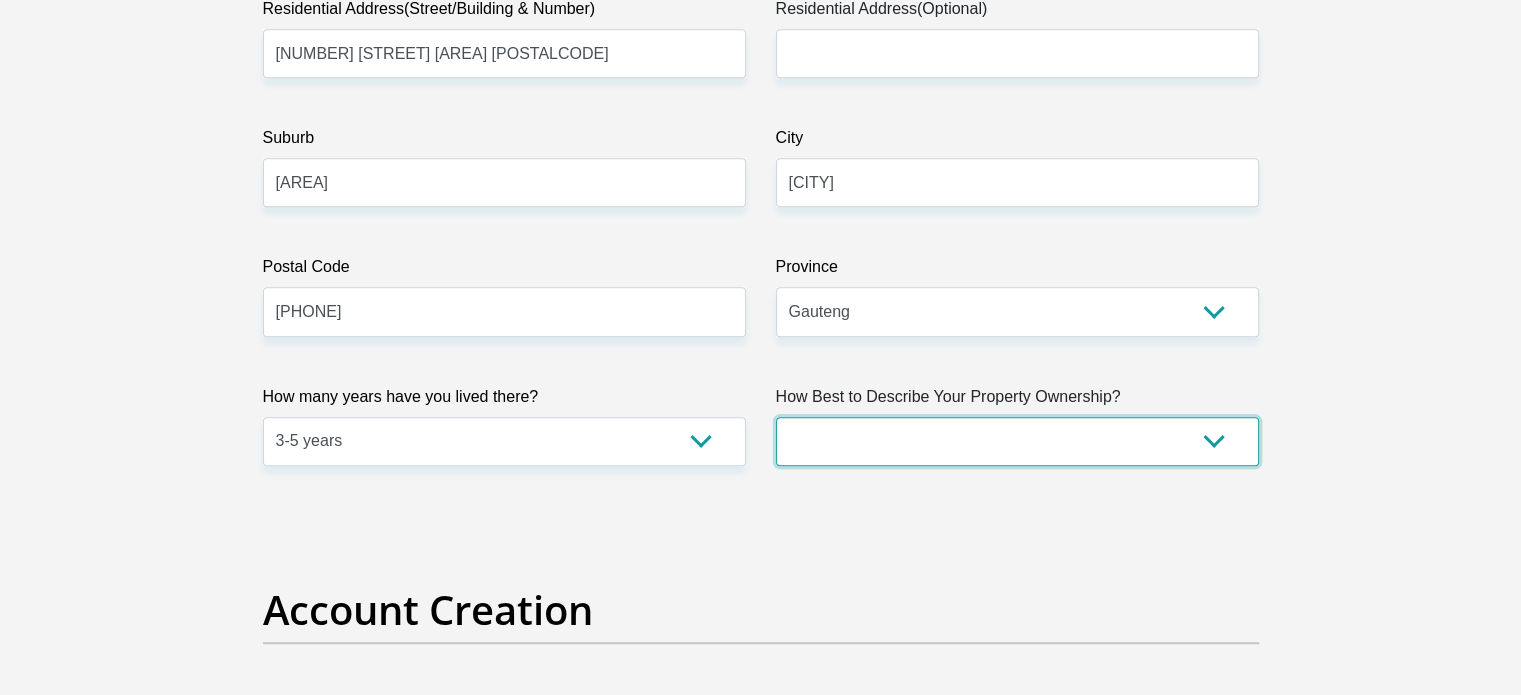 click on "Owned
Rented
Family Owned
Company Dwelling" at bounding box center (1017, 441) 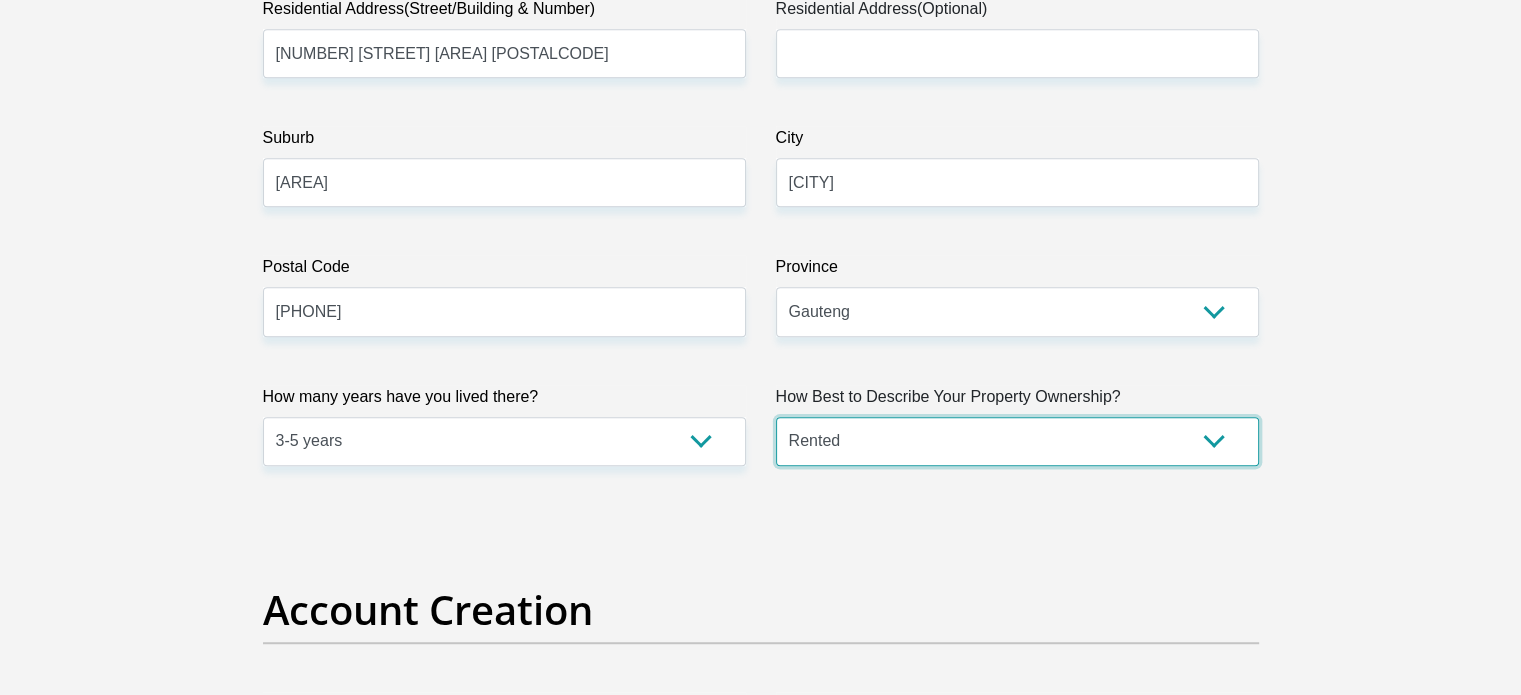click on "Owned
Rented
Family Owned
Company Dwelling" at bounding box center [1017, 441] 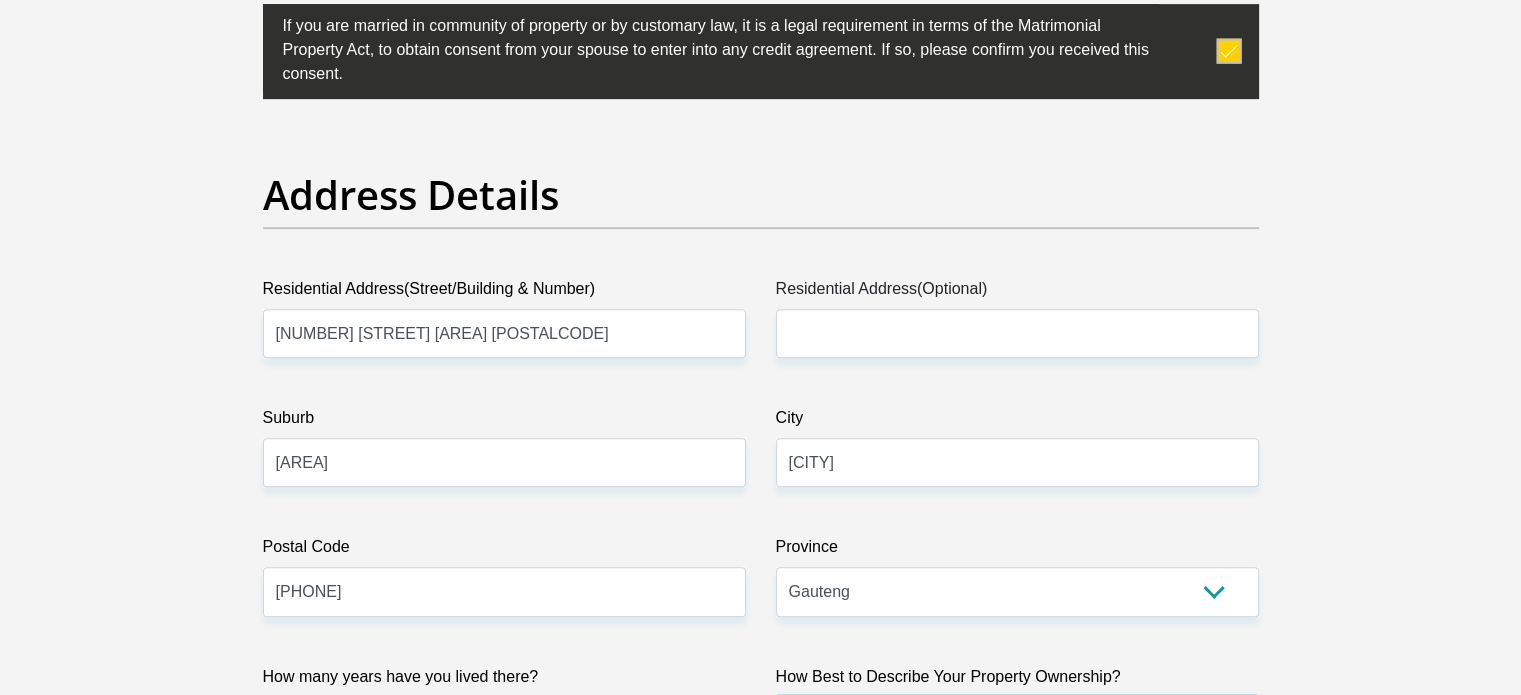 scroll, scrollTop: 947, scrollLeft: 0, axis: vertical 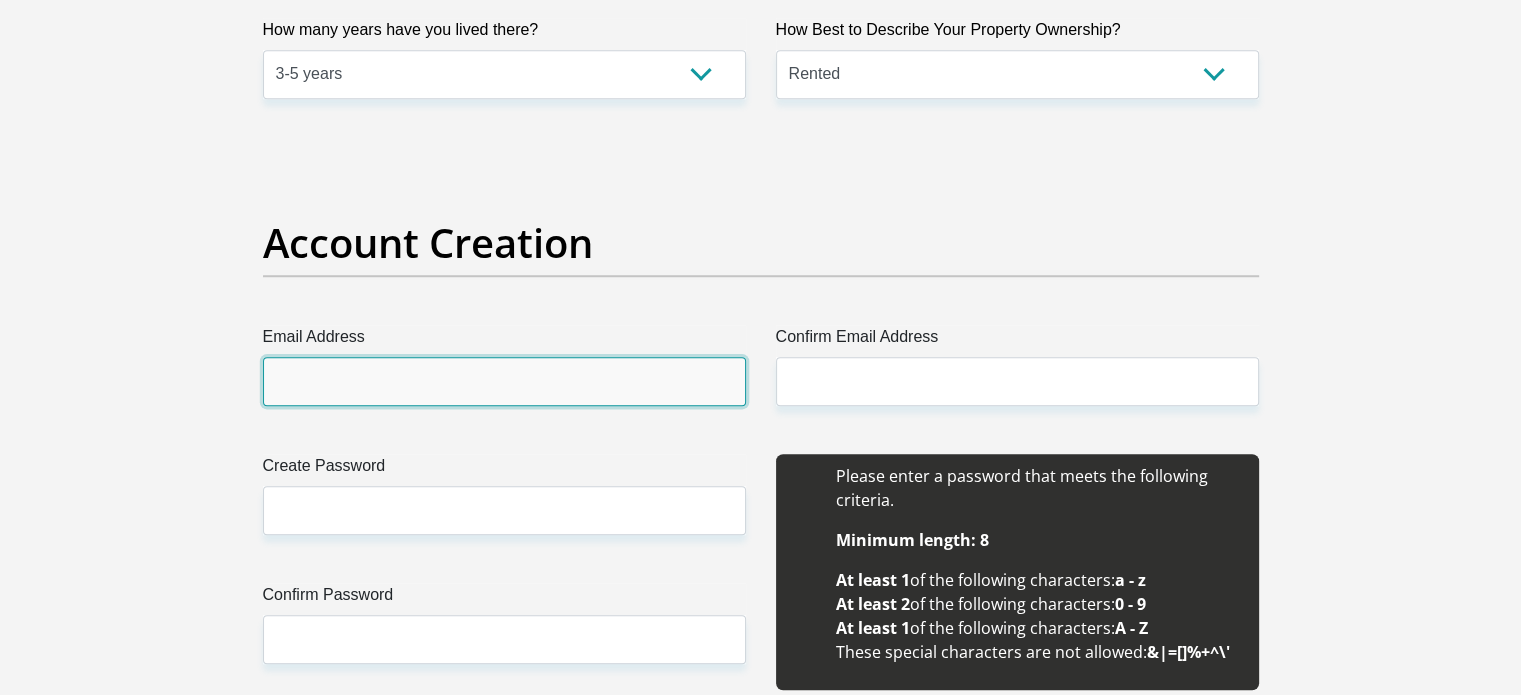 click on "Email Address" at bounding box center [504, 381] 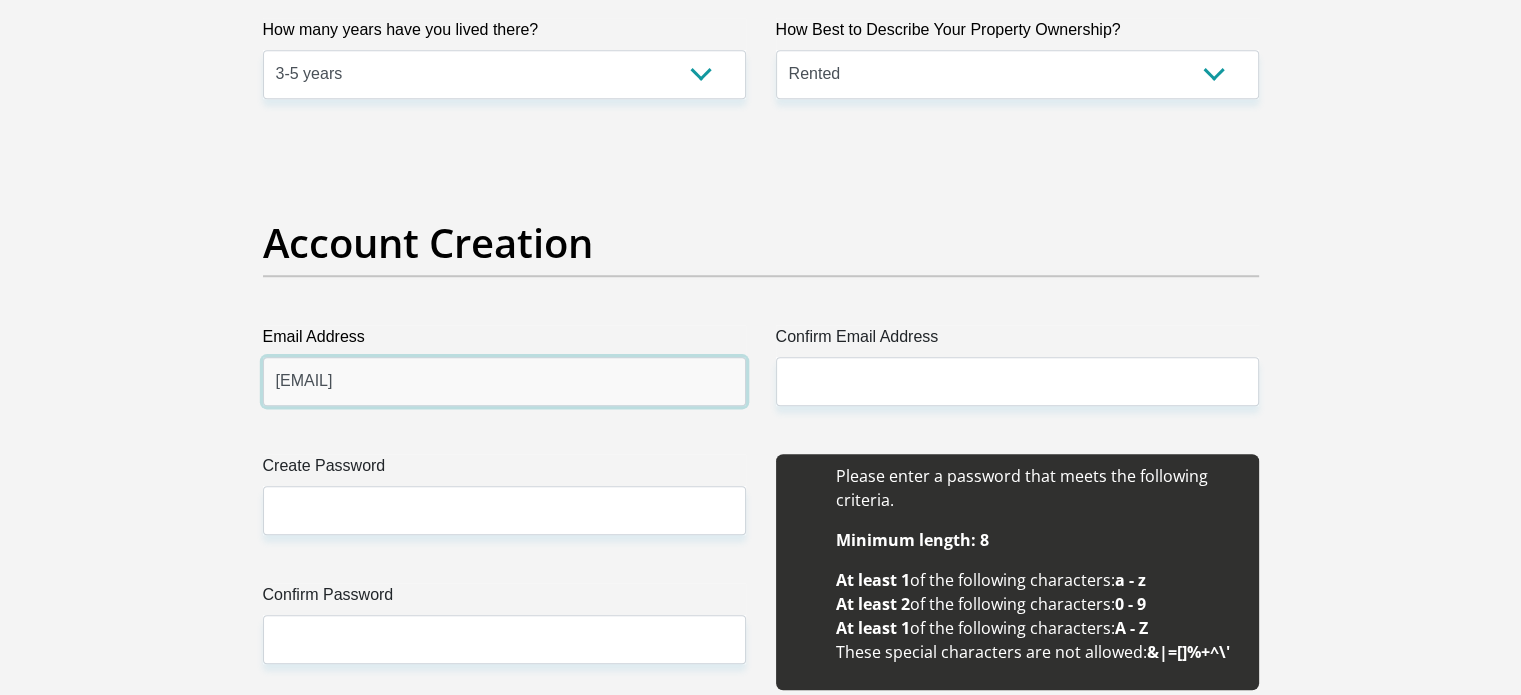 type on "angus.kumena@live.com" 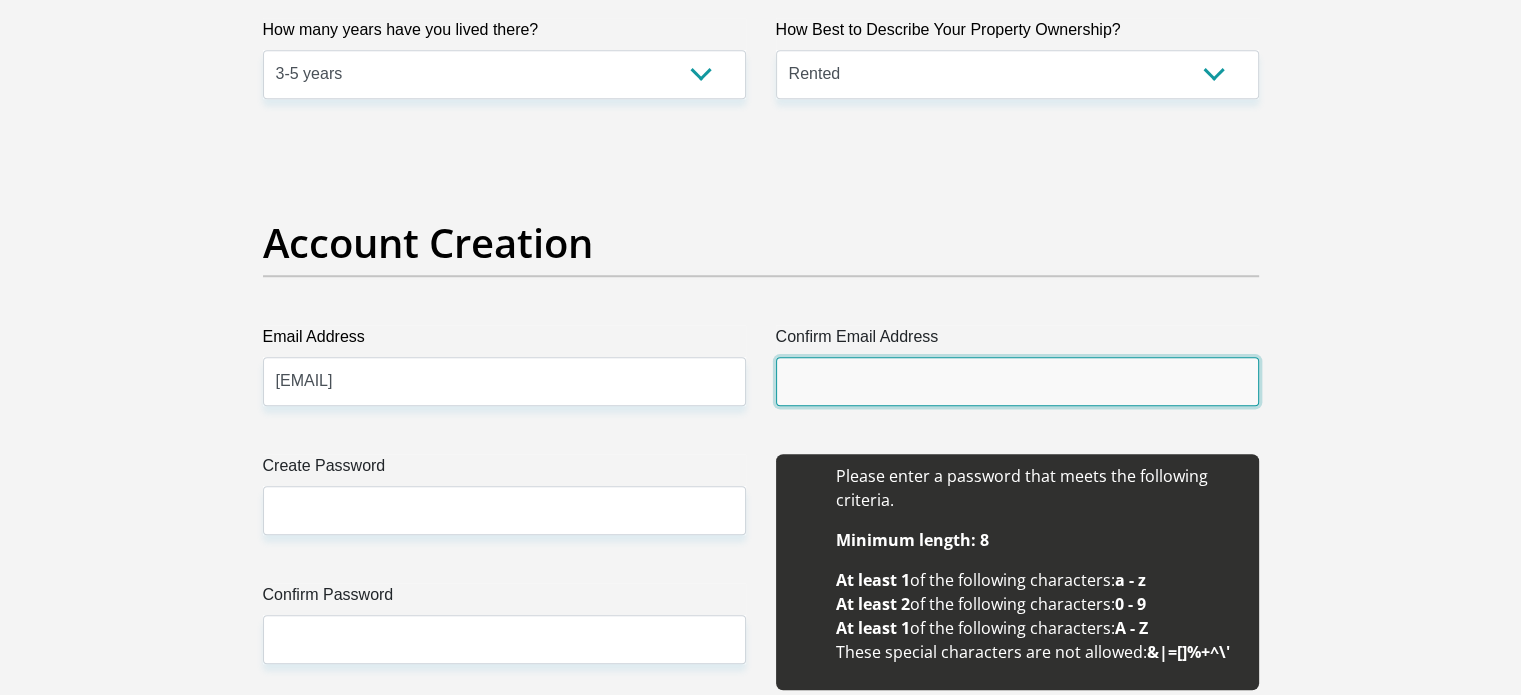 click on "Confirm Email Address" at bounding box center (1017, 381) 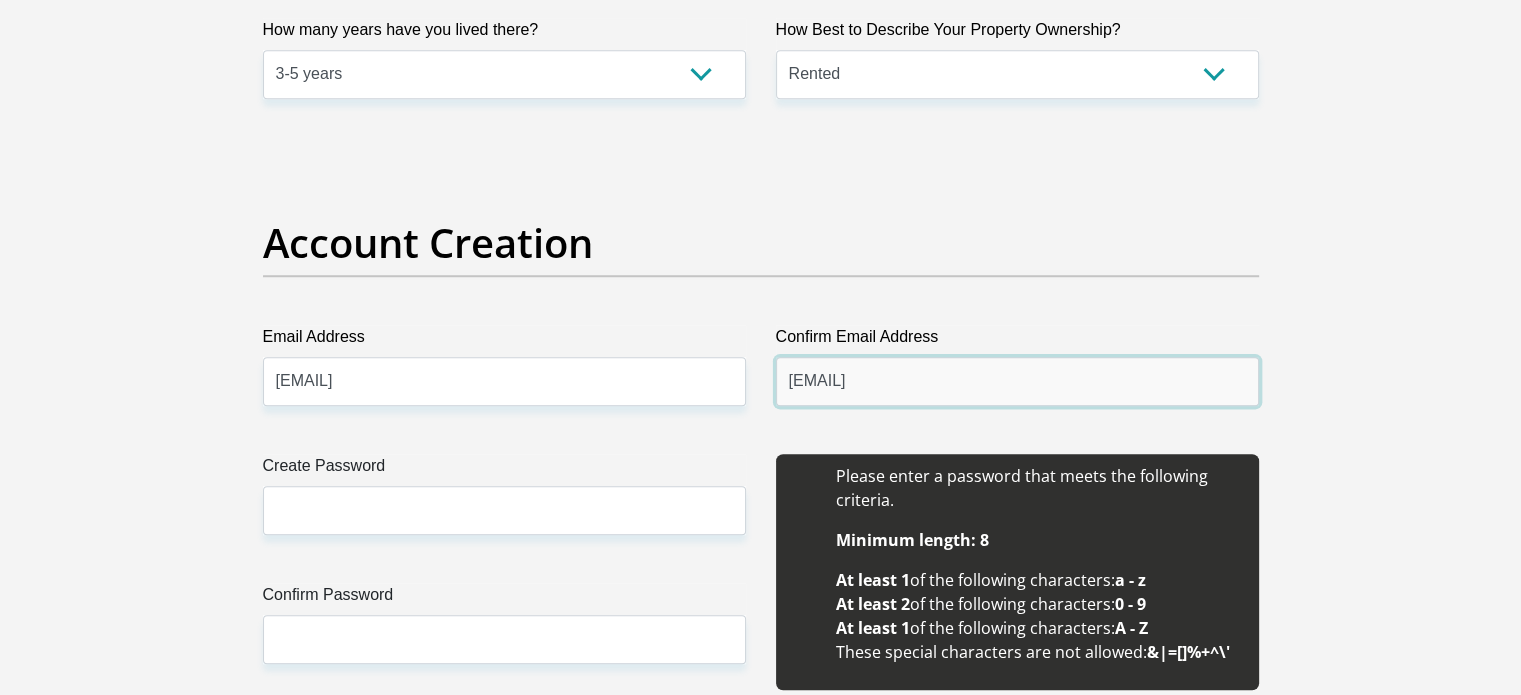 type on "angus.kumena@live.com" 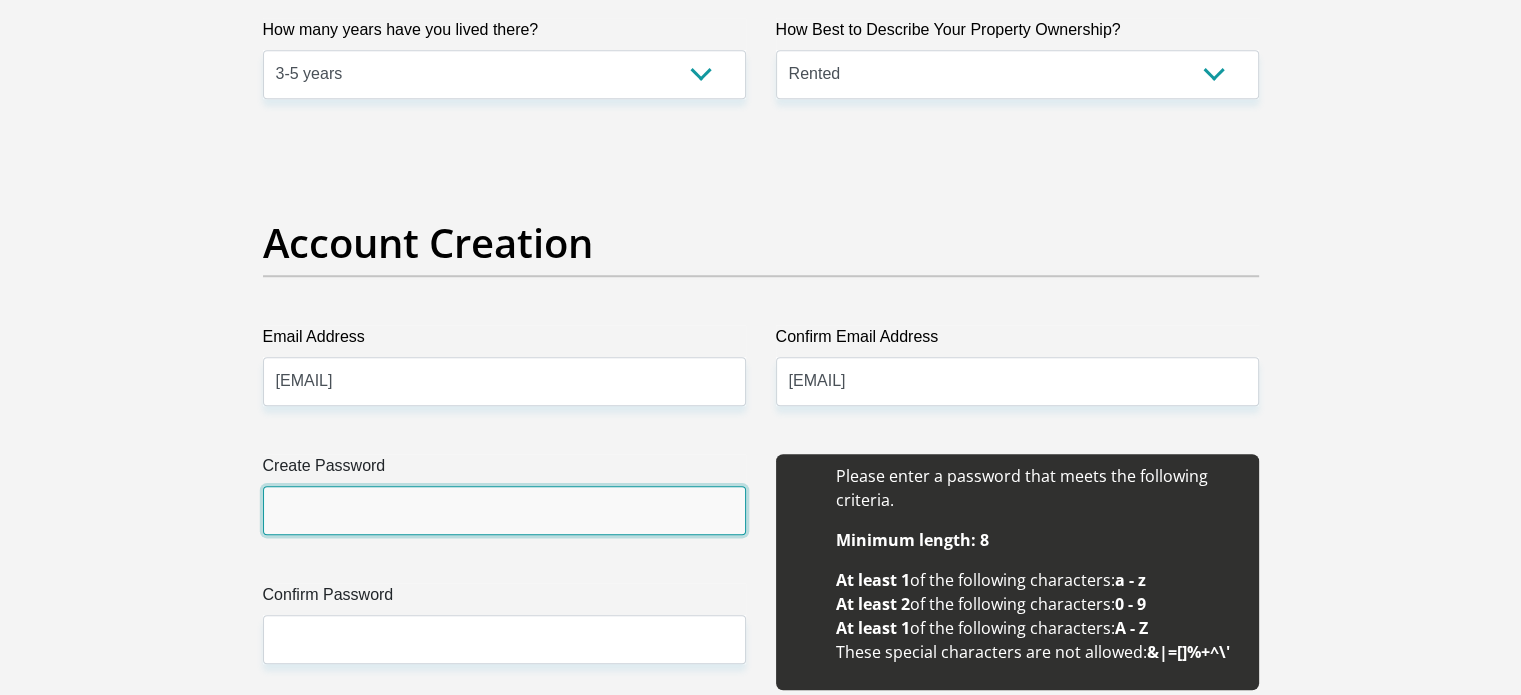 click on "Create Password" at bounding box center [504, 510] 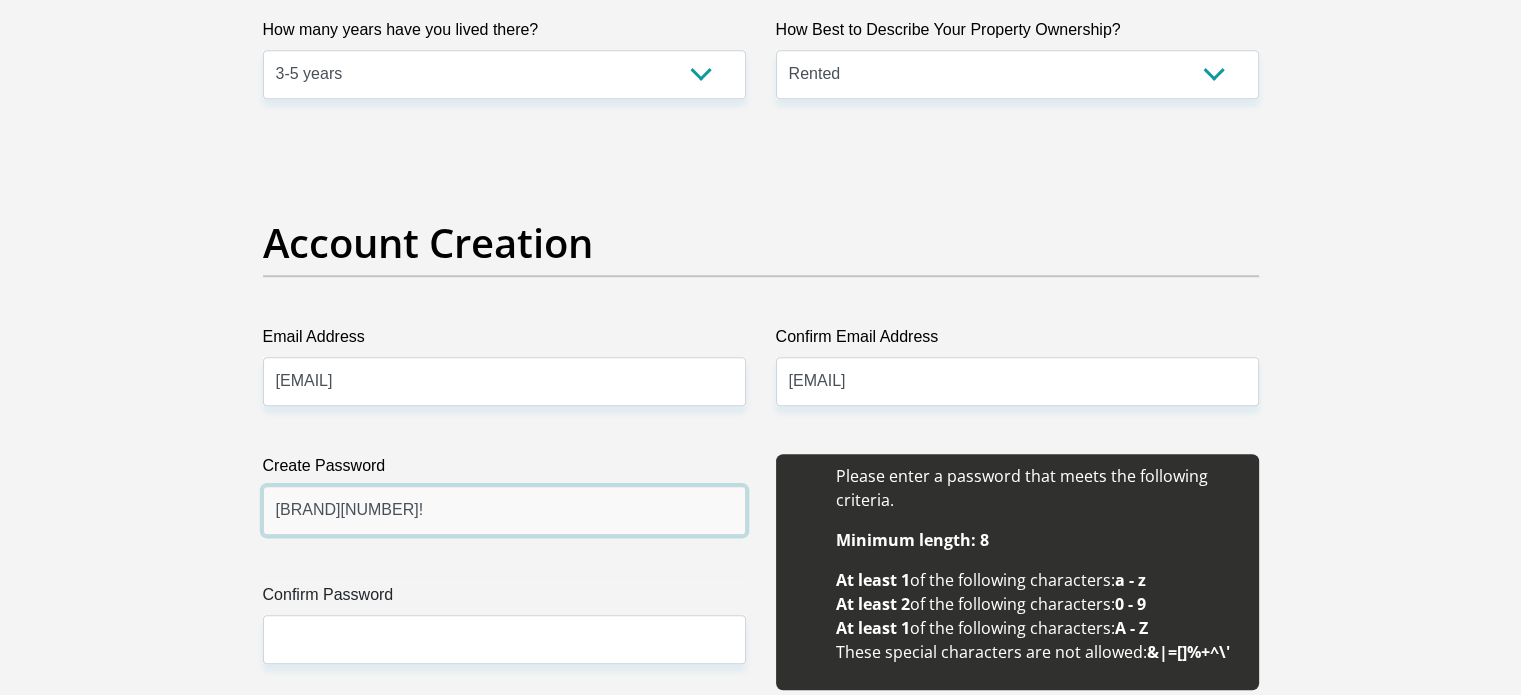 type on "Power2014!" 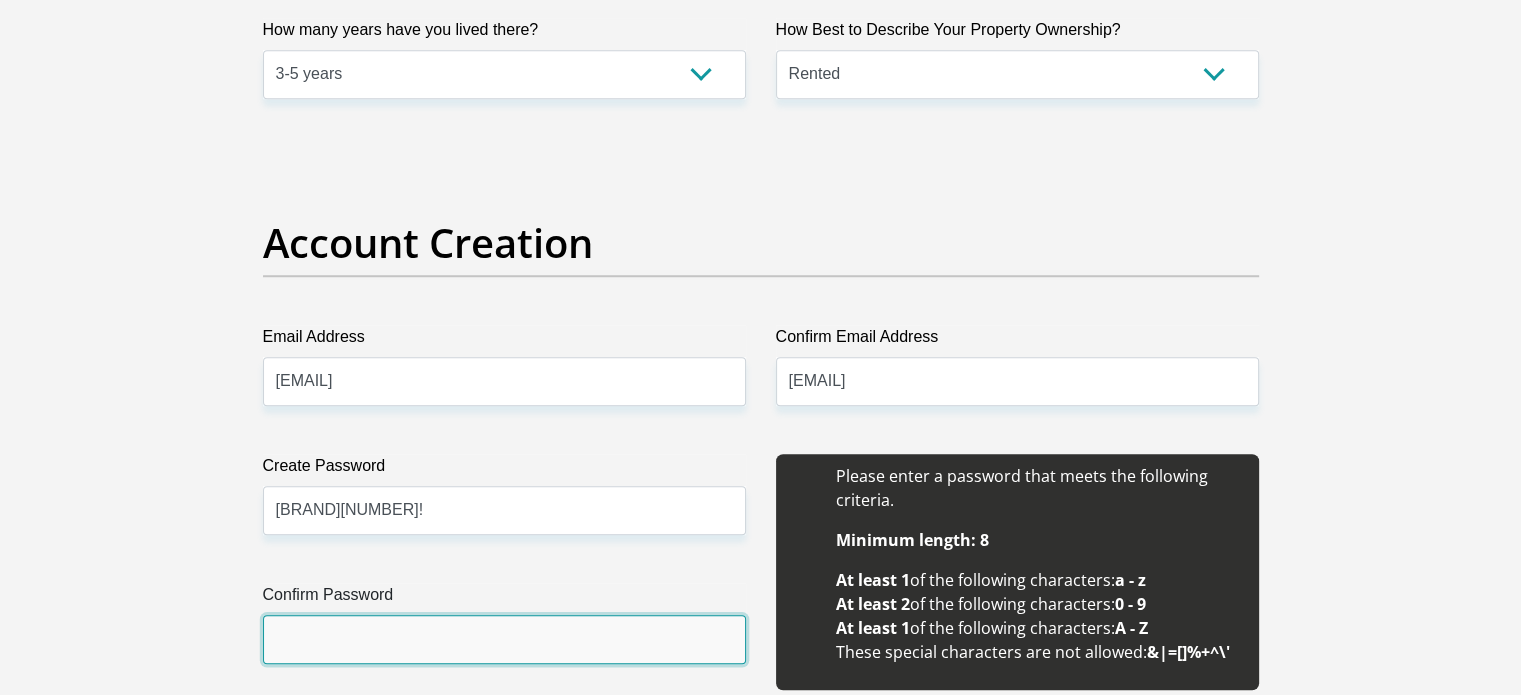 click on "Confirm Password" at bounding box center (504, 639) 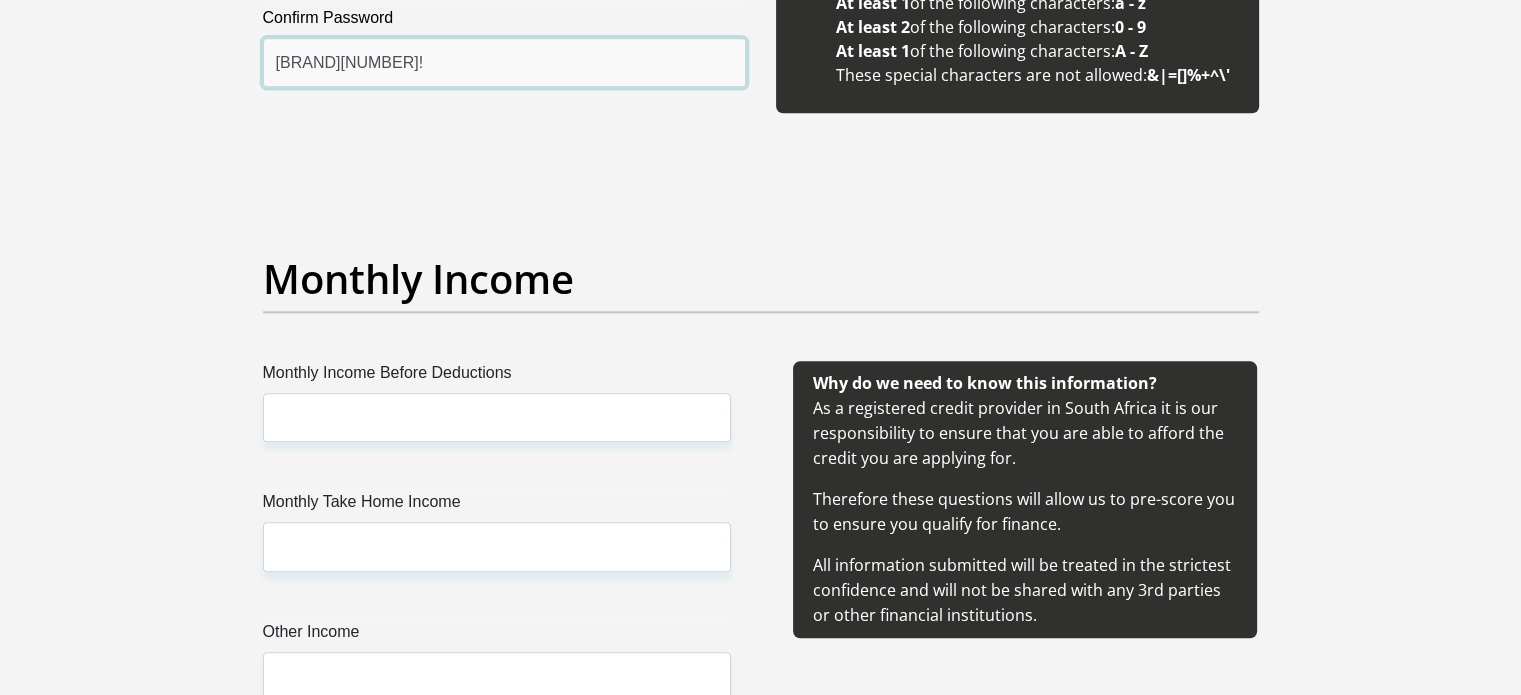 scroll, scrollTop: 2285, scrollLeft: 0, axis: vertical 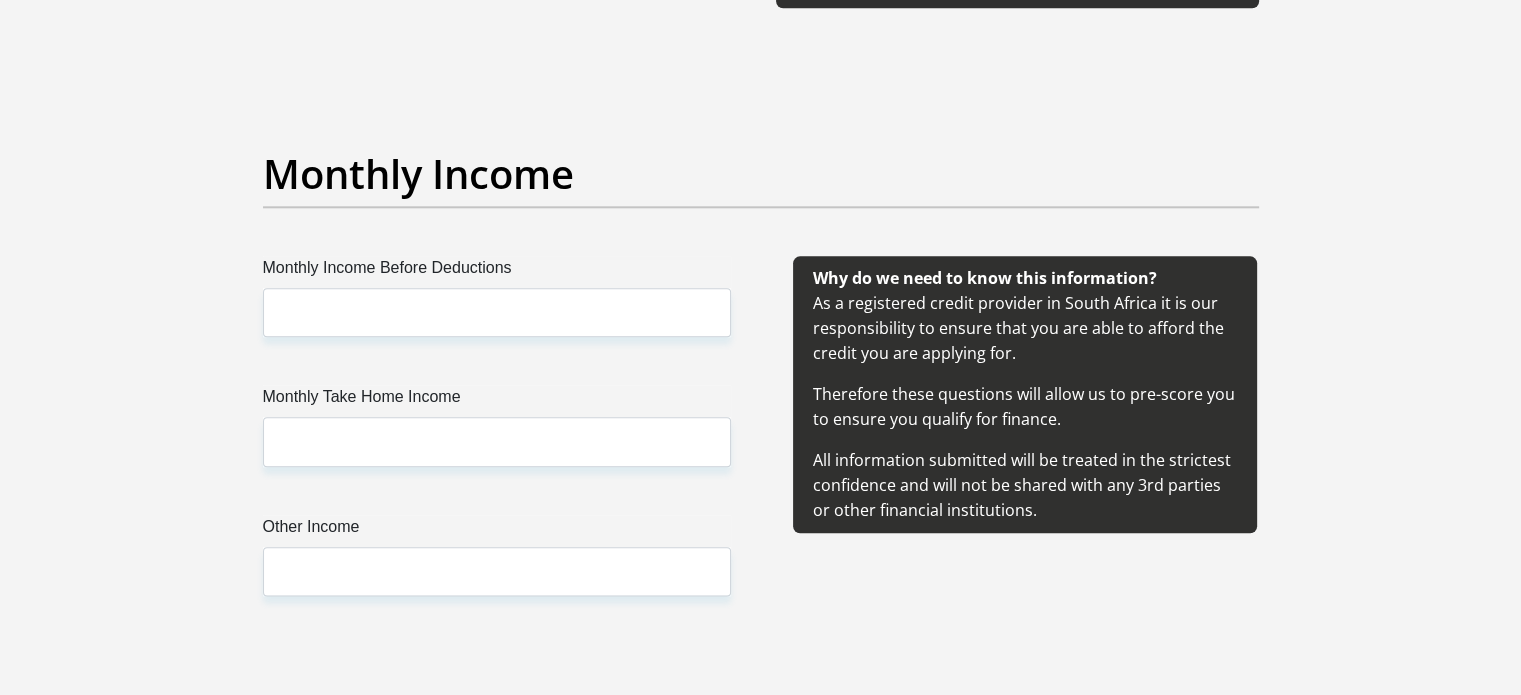 type on "Power2014!" 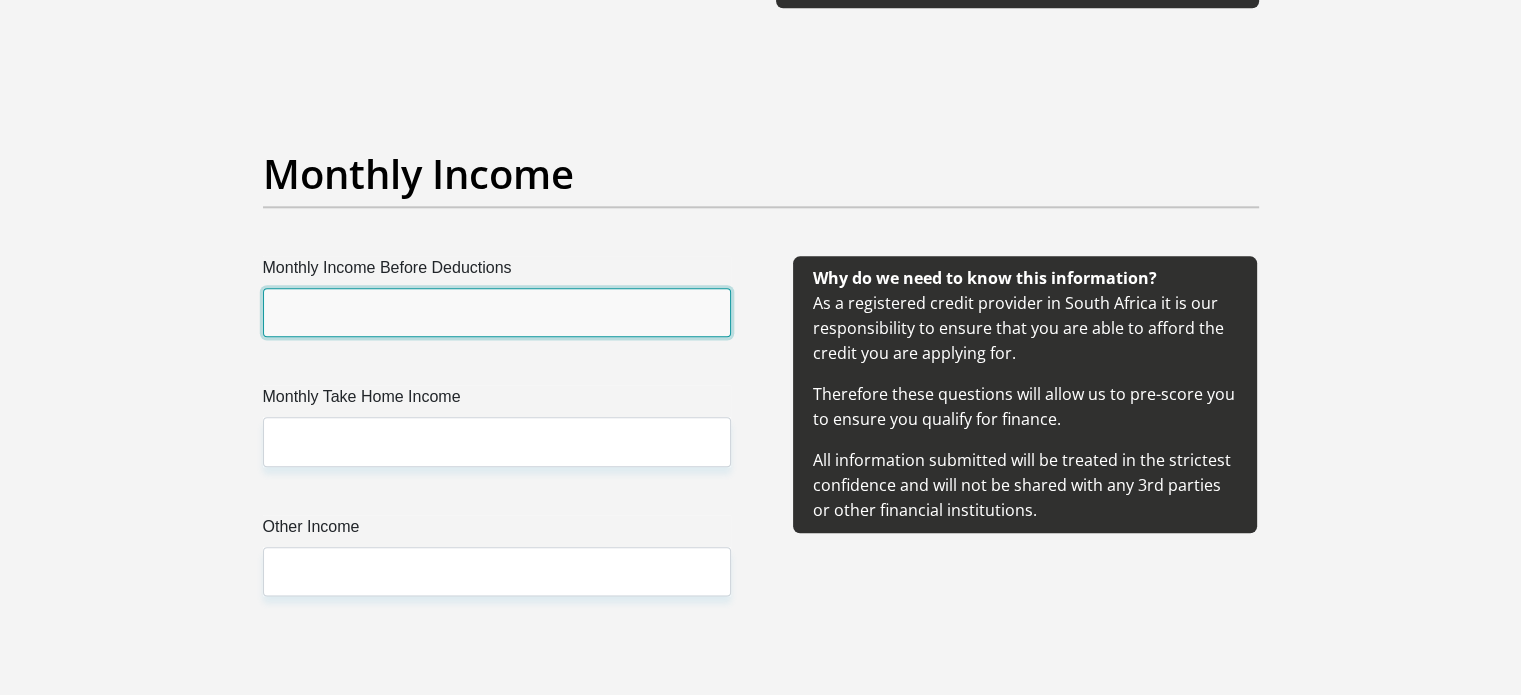 click on "Monthly Income Before Deductions" at bounding box center [497, 312] 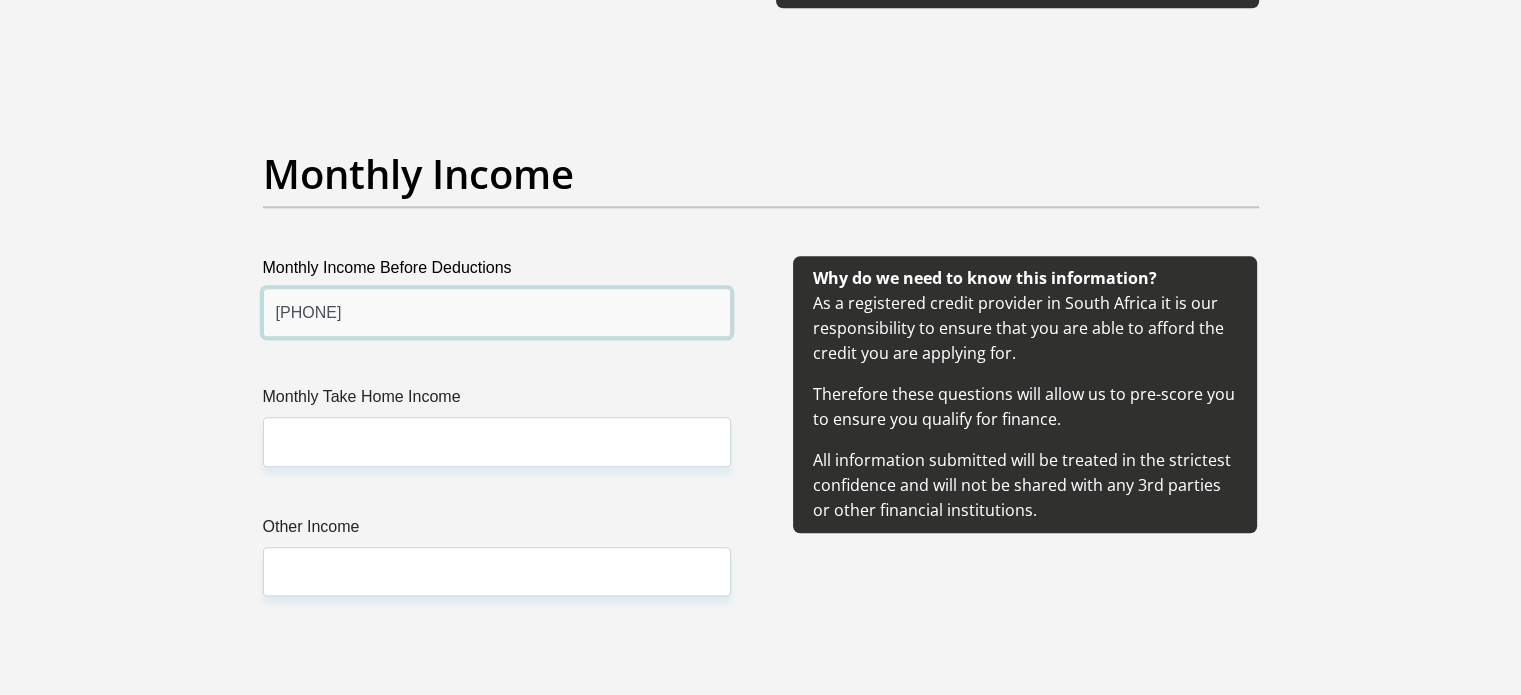 type on "54000" 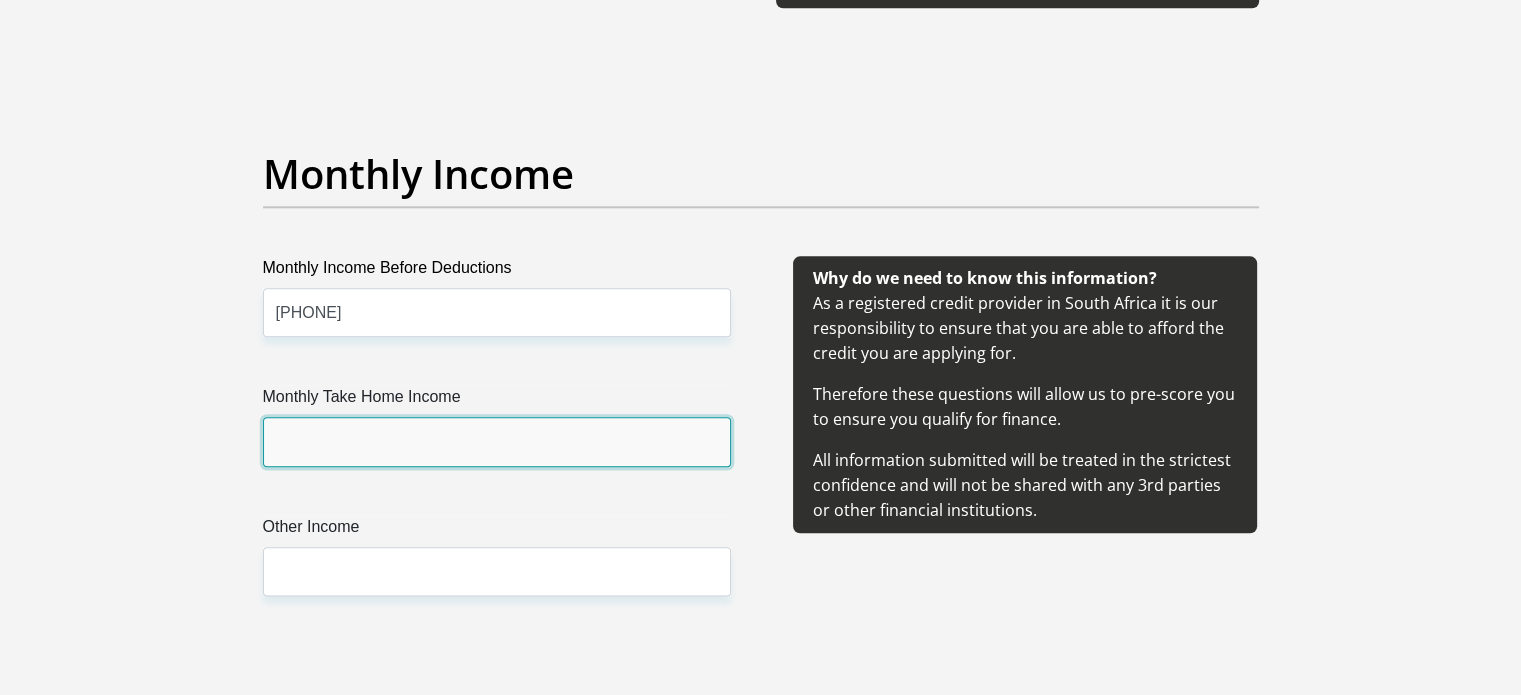 click on "Monthly Take Home Income" at bounding box center (497, 441) 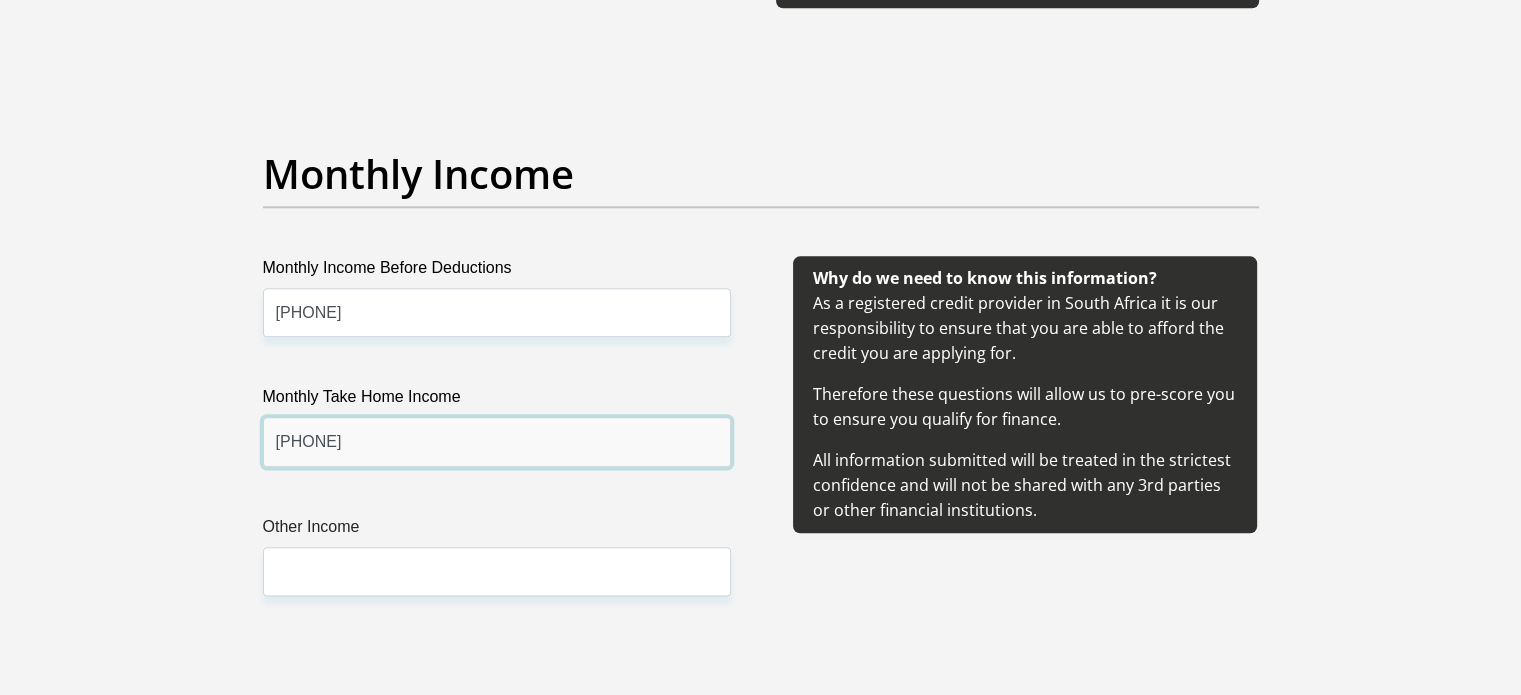 type on "34000" 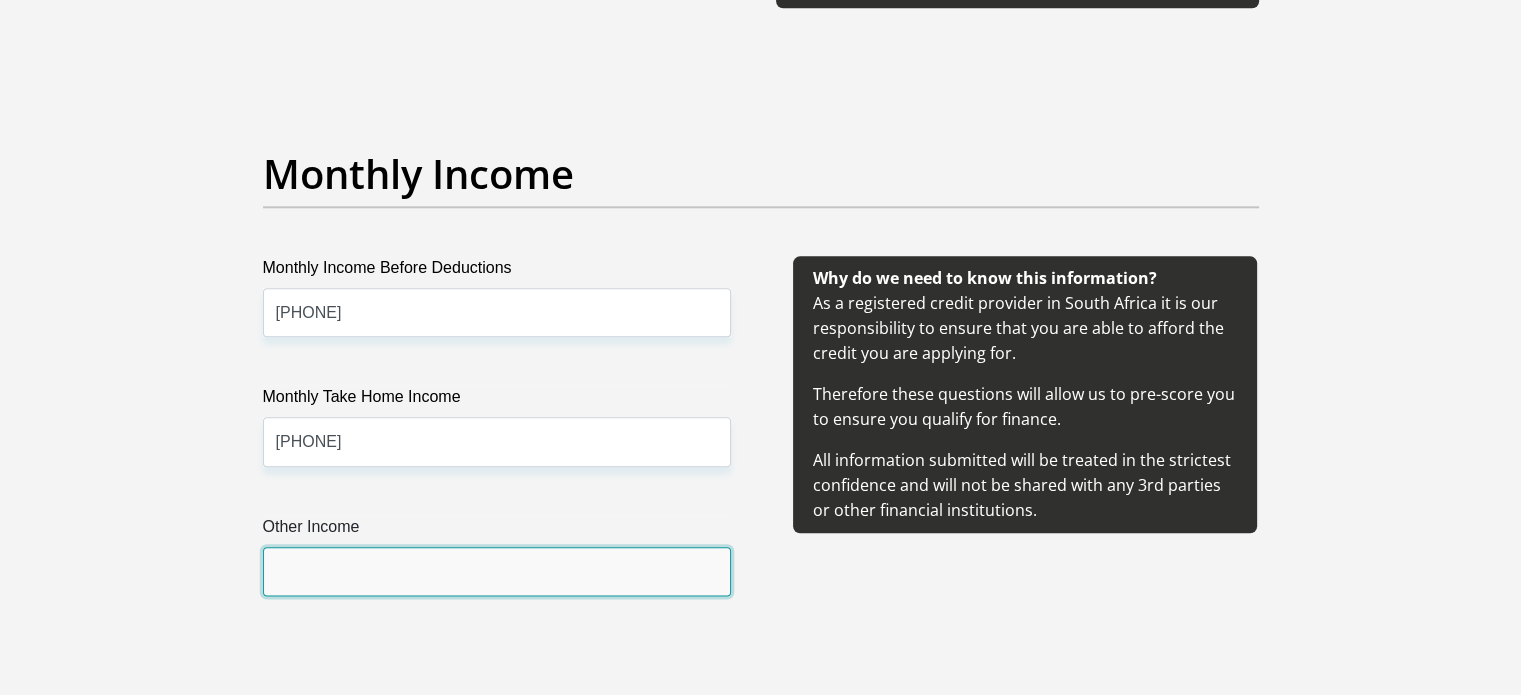 click on "Other Income" at bounding box center [497, 571] 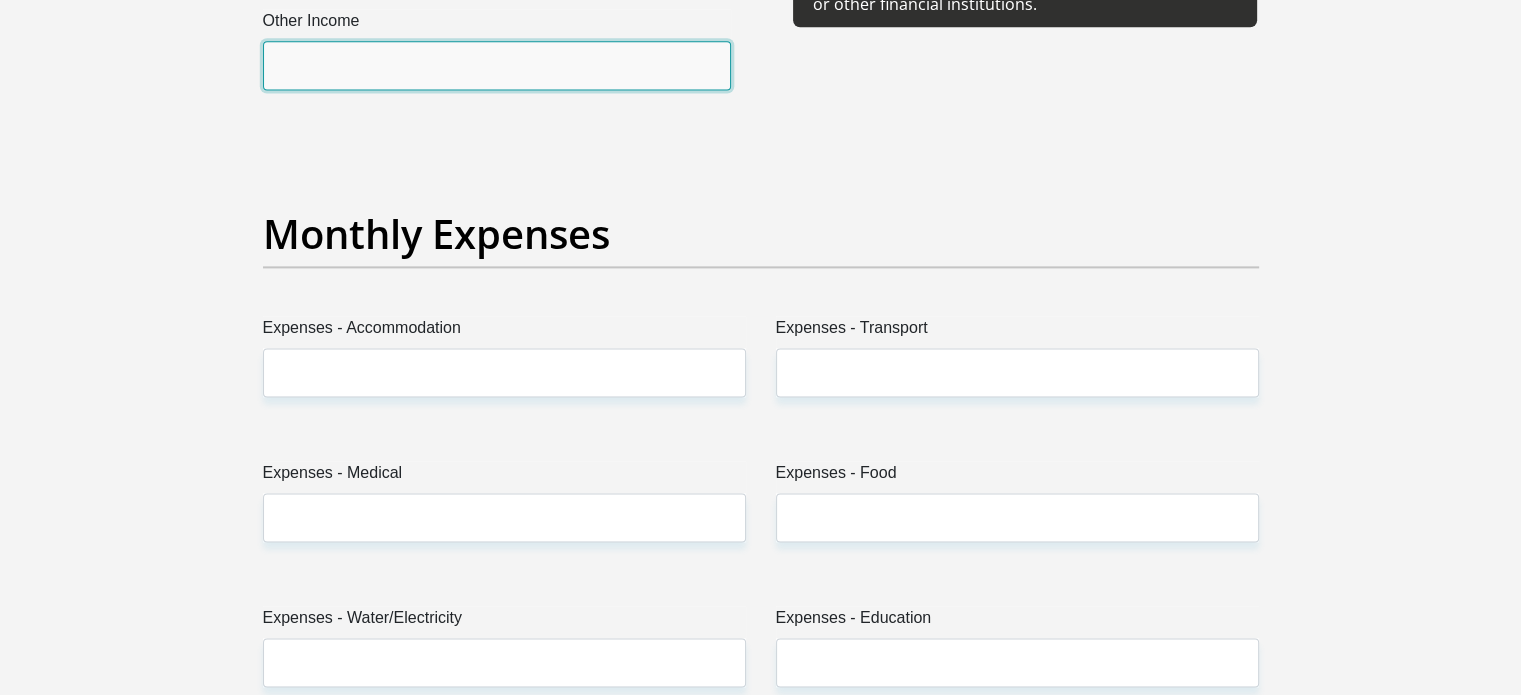 scroll, scrollTop: 2861, scrollLeft: 0, axis: vertical 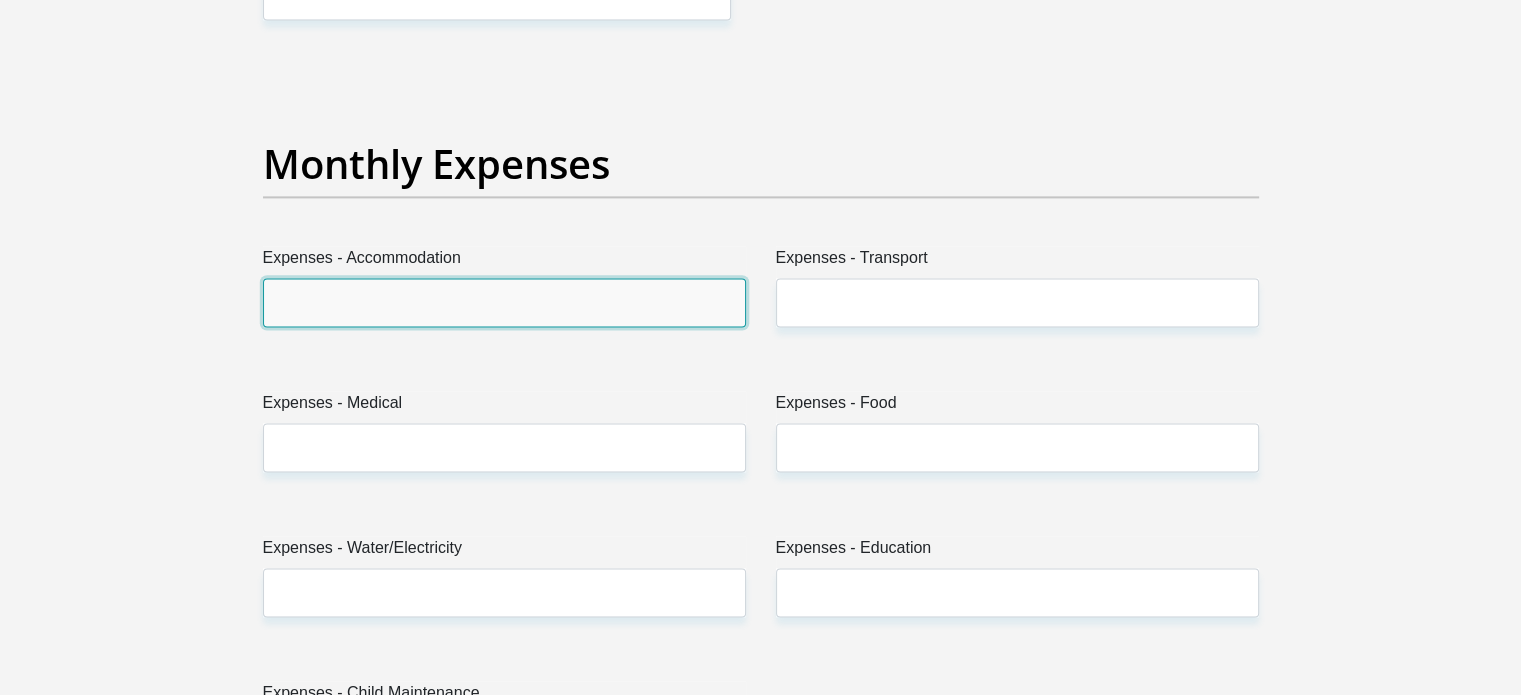 click on "Expenses - Accommodation" at bounding box center [504, 302] 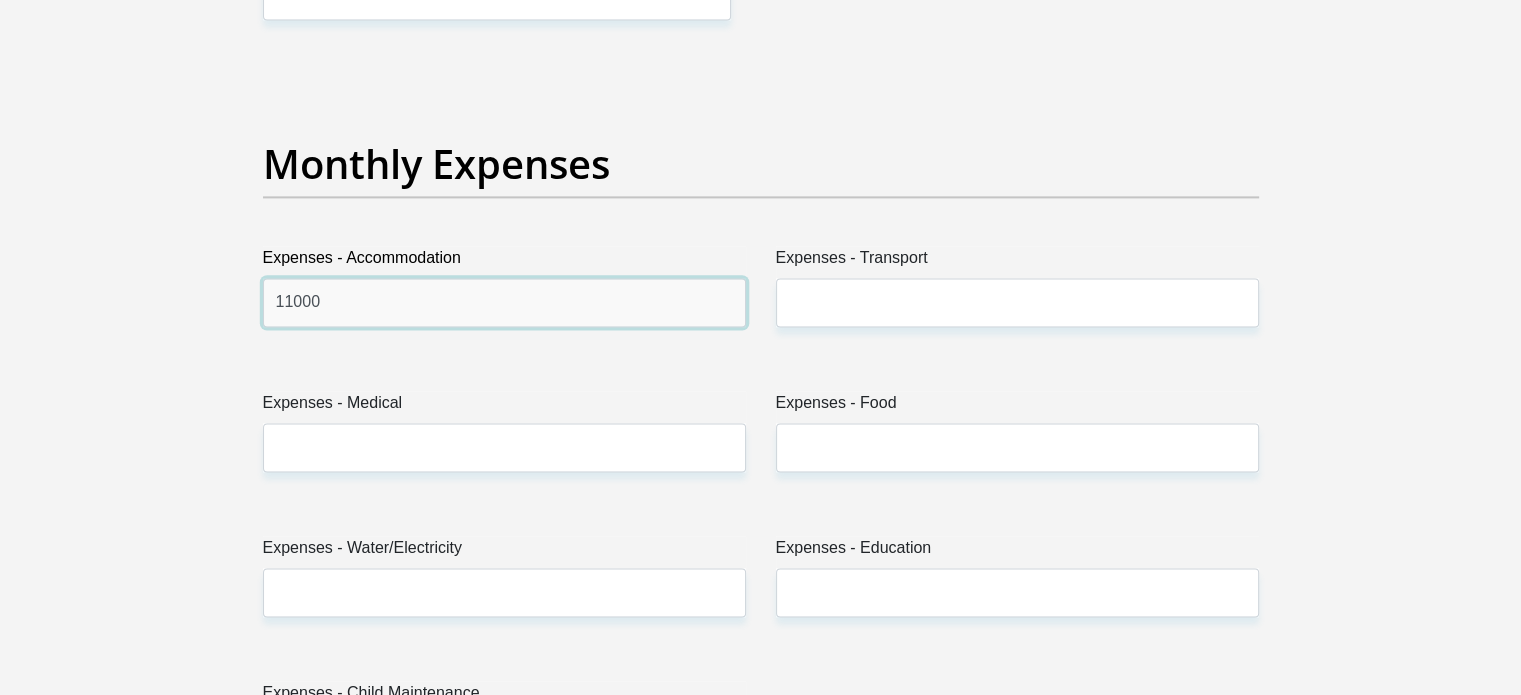 type on "11000" 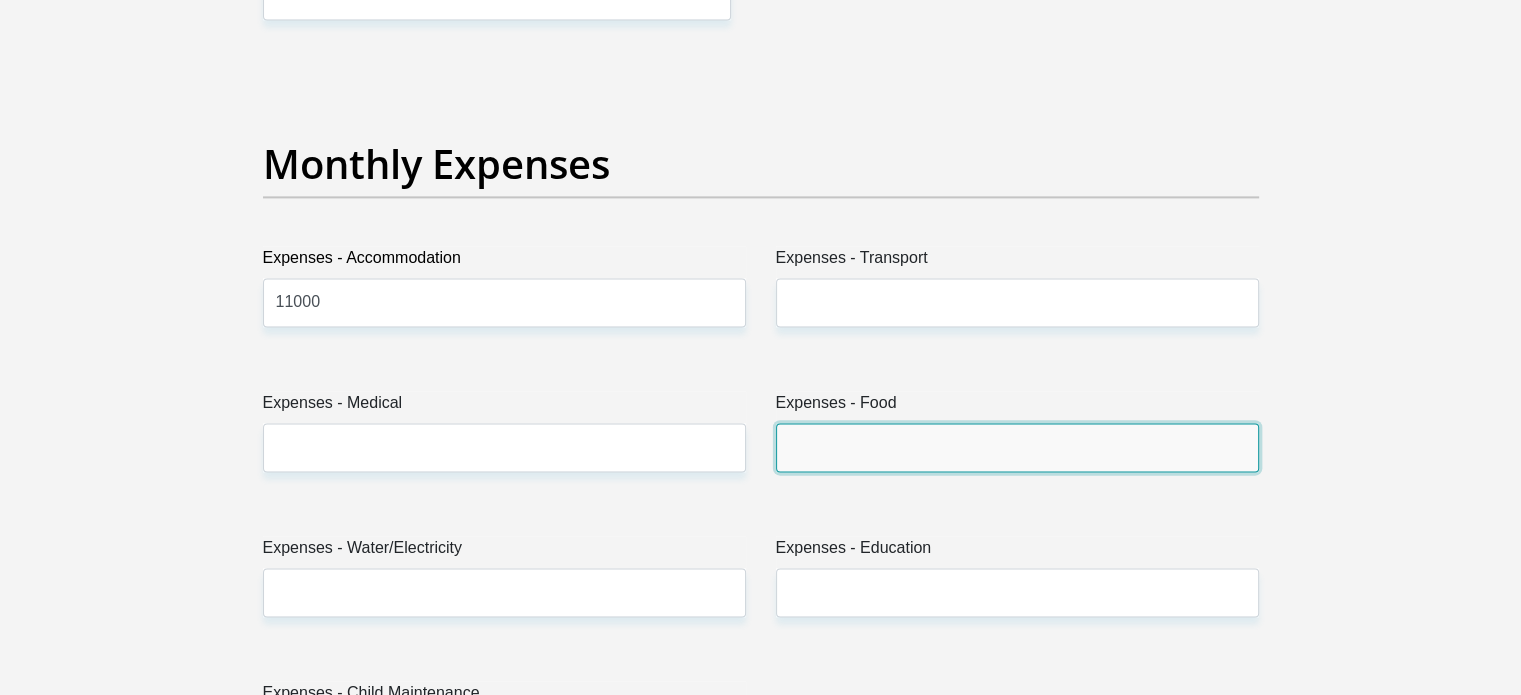 click on "Expenses - Food" at bounding box center [1017, 447] 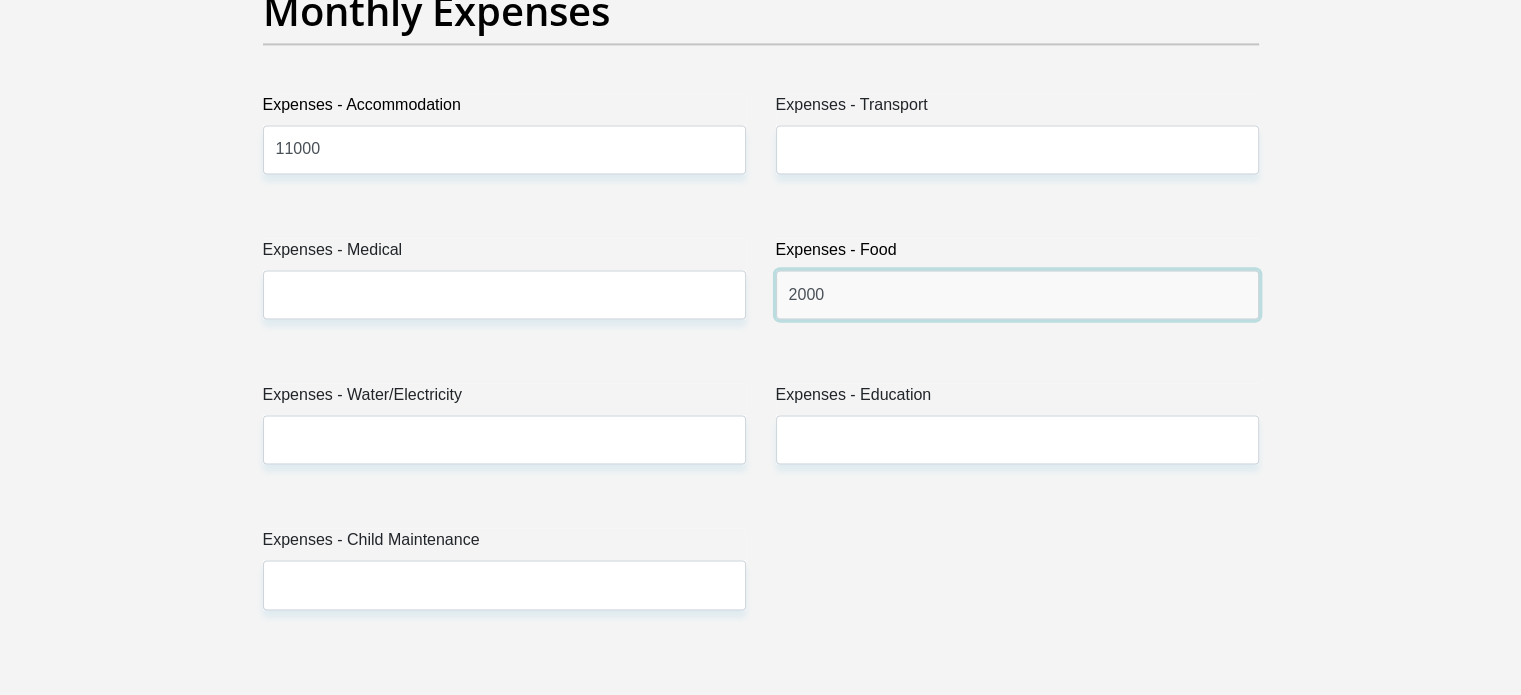 scroll, scrollTop: 3084, scrollLeft: 0, axis: vertical 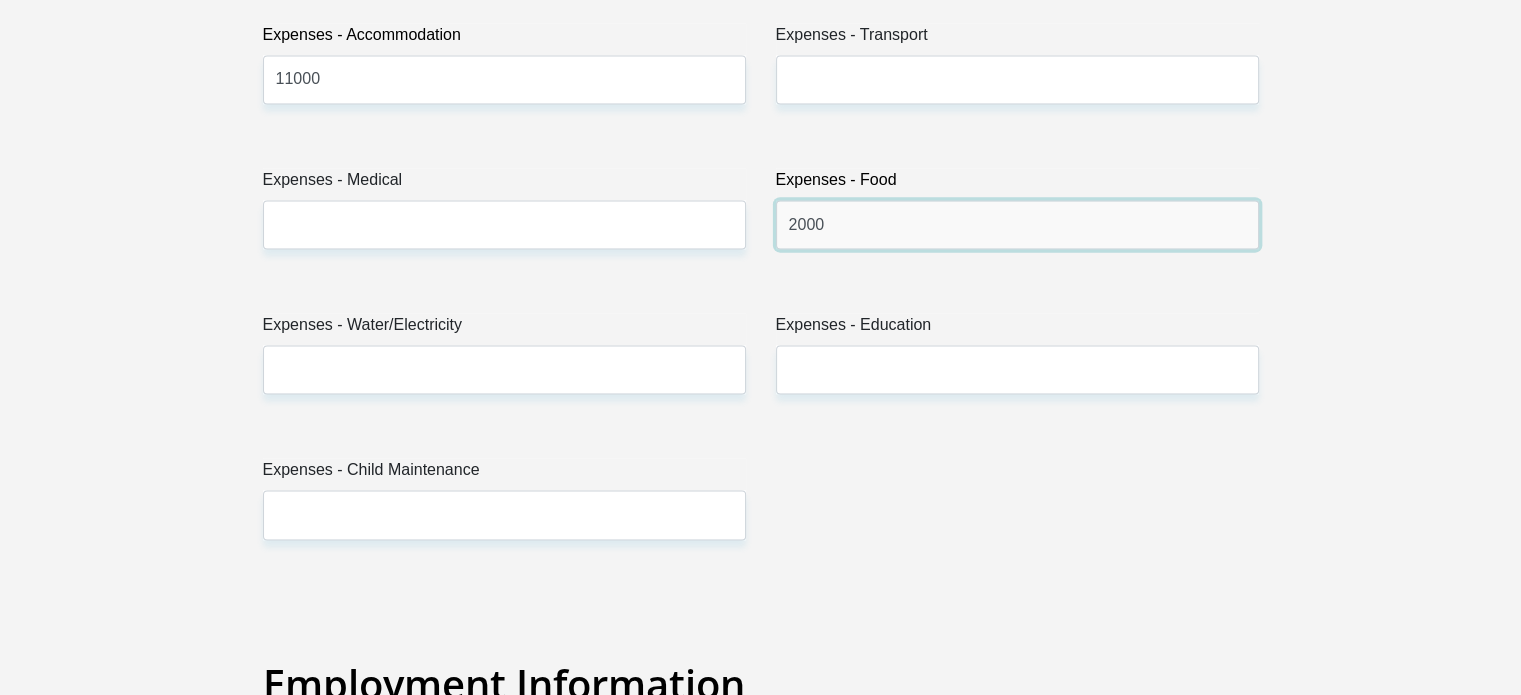 type on "2000" 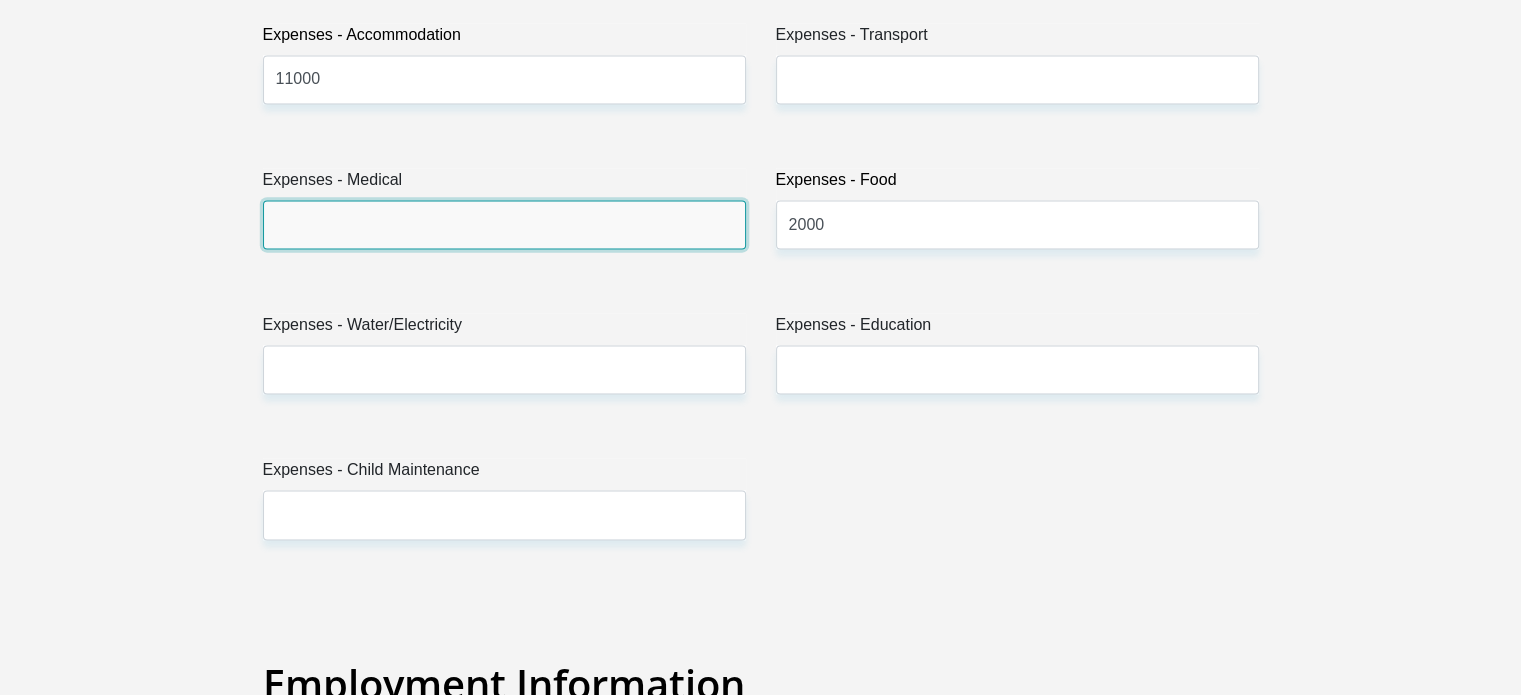 click on "Expenses - Medical" at bounding box center (504, 224) 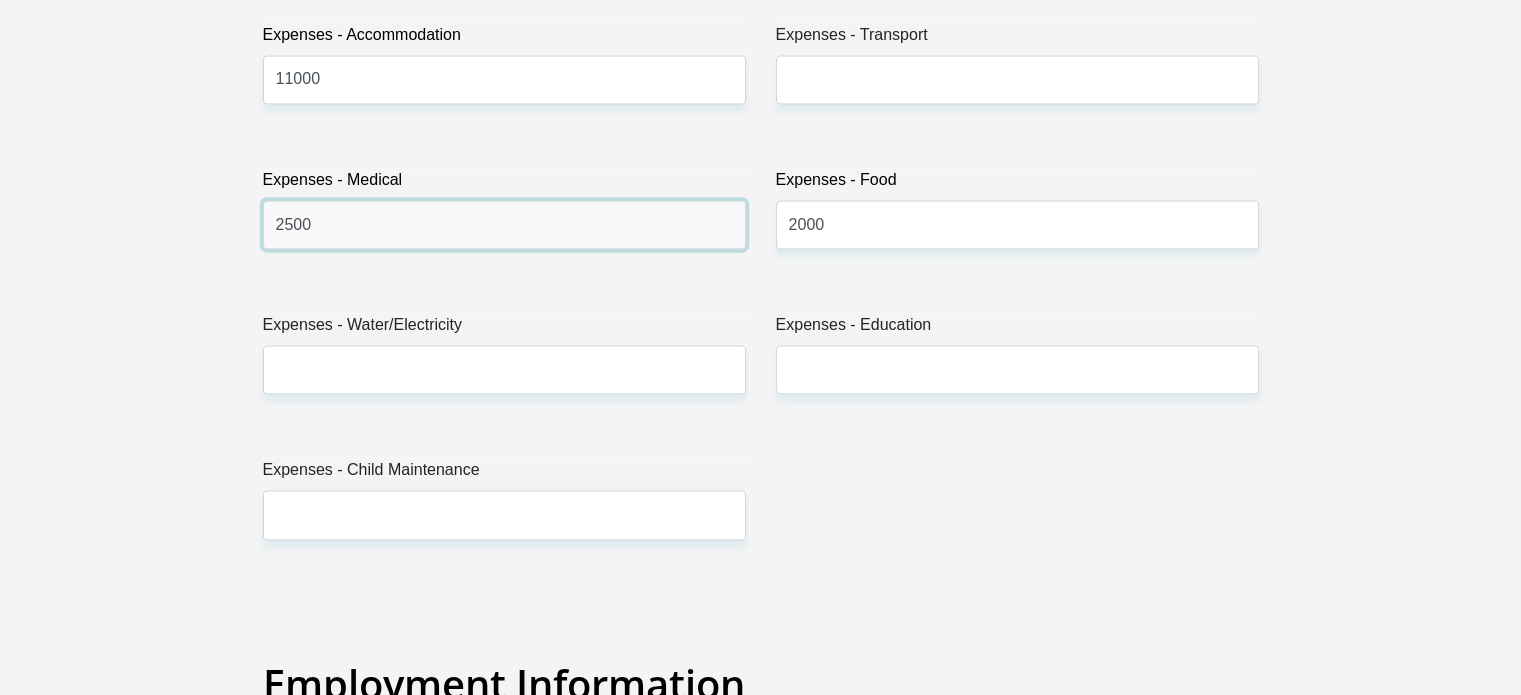 type on "2500" 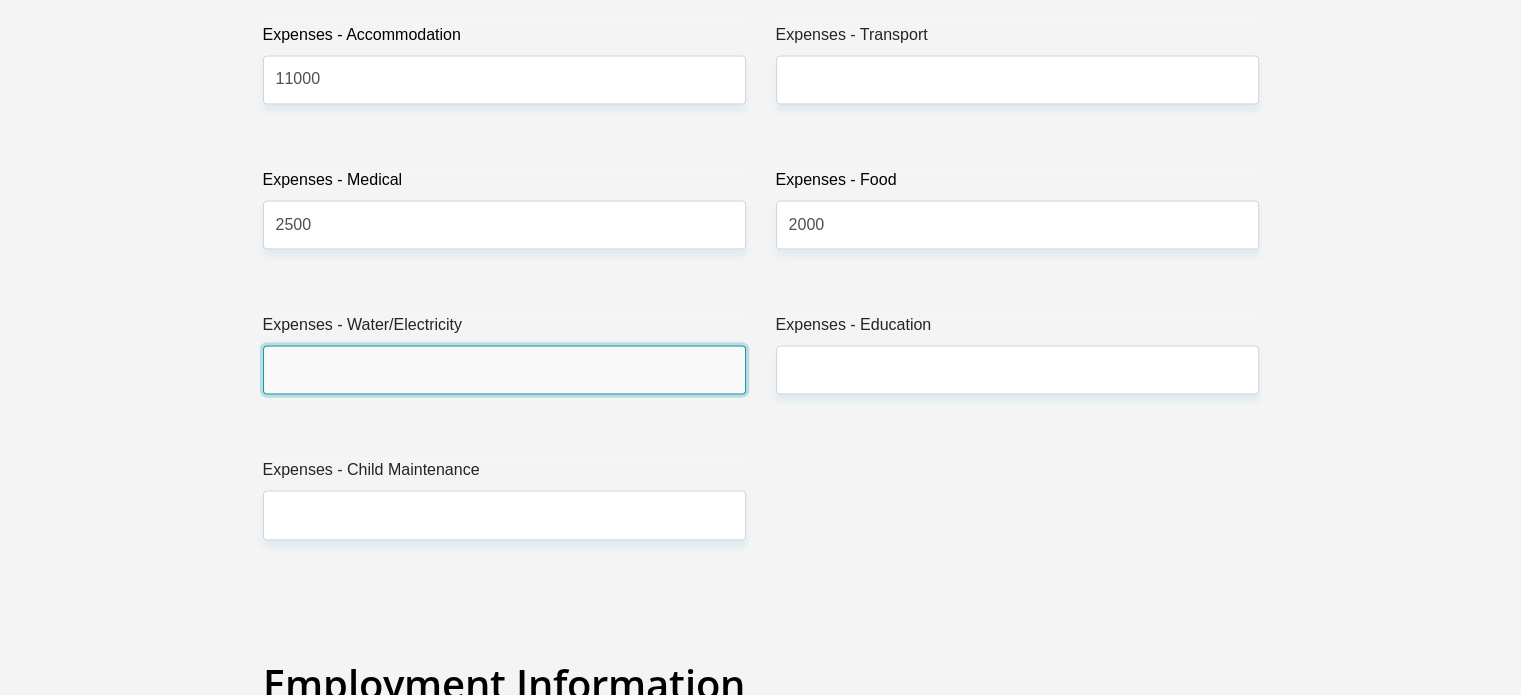 click on "Expenses - Water/Electricity" at bounding box center [504, 369] 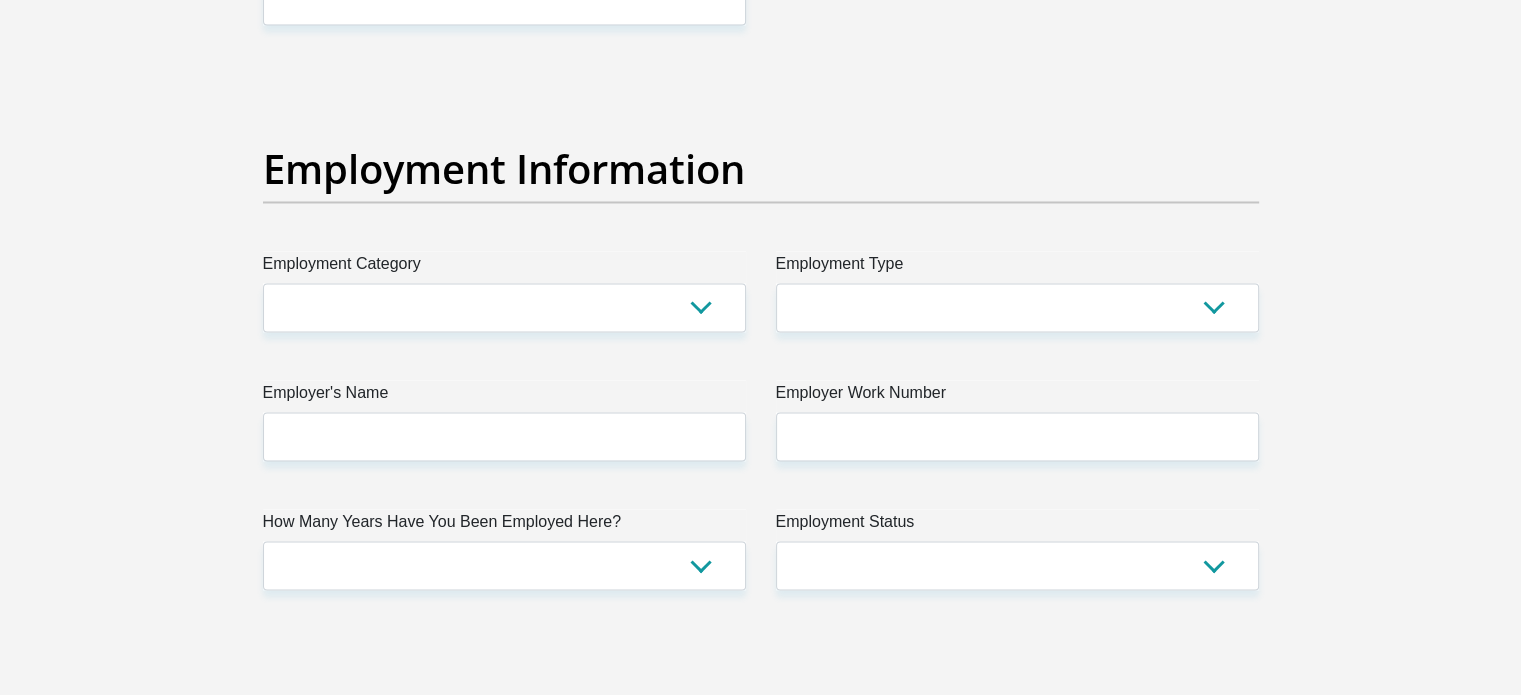scroll, scrollTop: 3608, scrollLeft: 0, axis: vertical 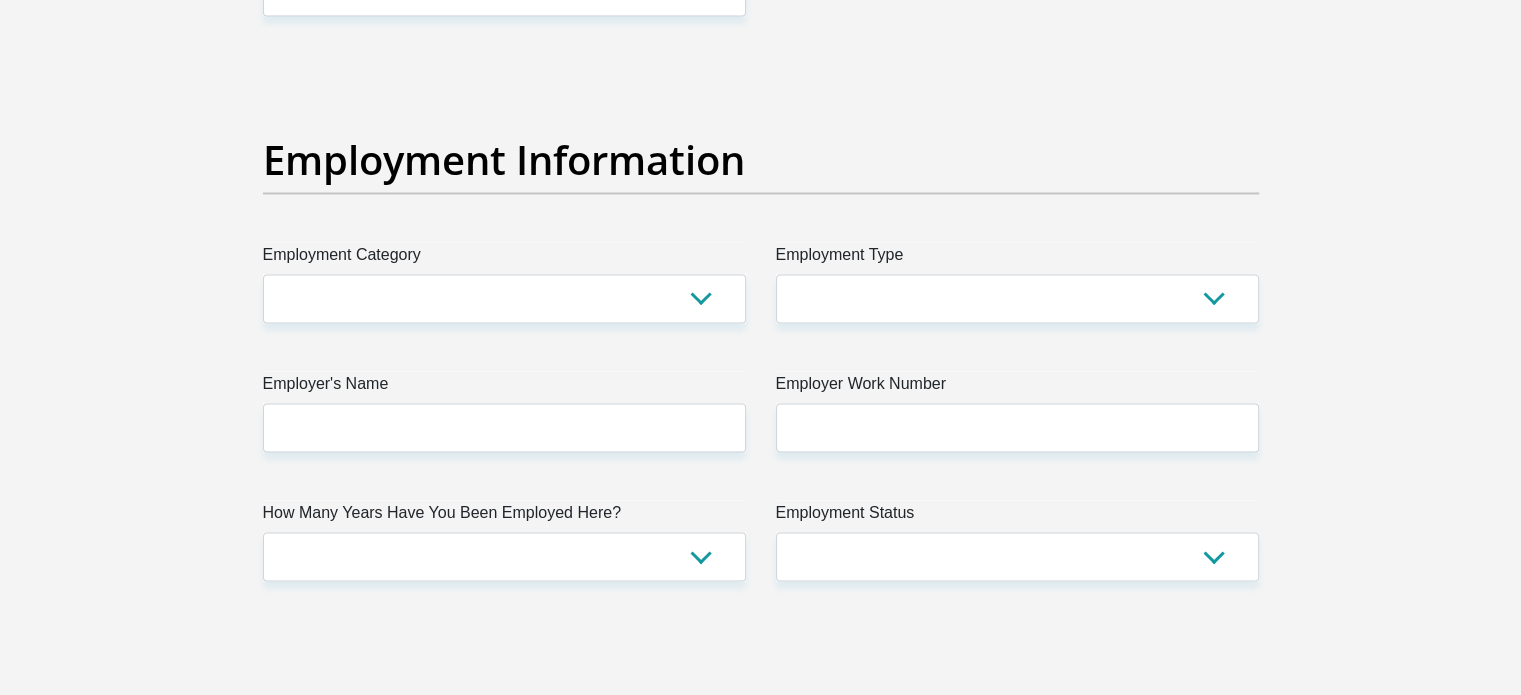 type on "1500" 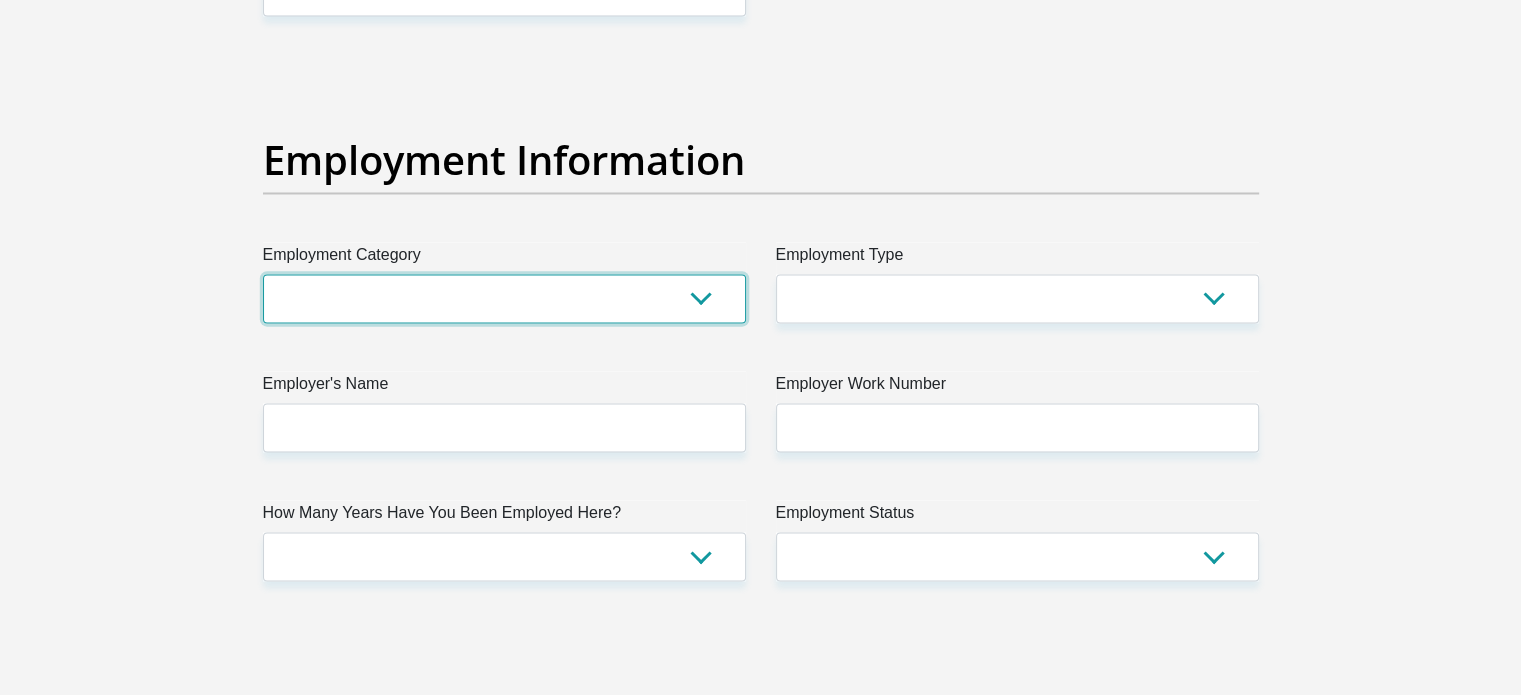 click on "AGRICULTURE
ALCOHOL & TOBACCO
CONSTRUCTION MATERIALS
METALLURGY
EQUIPMENT FOR RENEWABLE ENERGY
SPECIALIZED CONTRACTORS
CAR
GAMING (INCL. INTERNET
OTHER WHOLESALE
UNLICENSED PHARMACEUTICALS
CURRENCY EXCHANGE HOUSES
OTHER FINANCIAL INSTITUTIONS & INSURANCE
REAL ESTATE AGENTS
OIL & GAS
OTHER MATERIALS (E.G. IRON ORE)
PRECIOUS STONES & PRECIOUS METALS
POLITICAL ORGANIZATIONS
RELIGIOUS ORGANIZATIONS(NOT SECTS)
ACTI. HAVING BUSINESS DEAL WITH PUBLIC ADMINISTRATION
LAUNDROMATS" at bounding box center [504, 298] 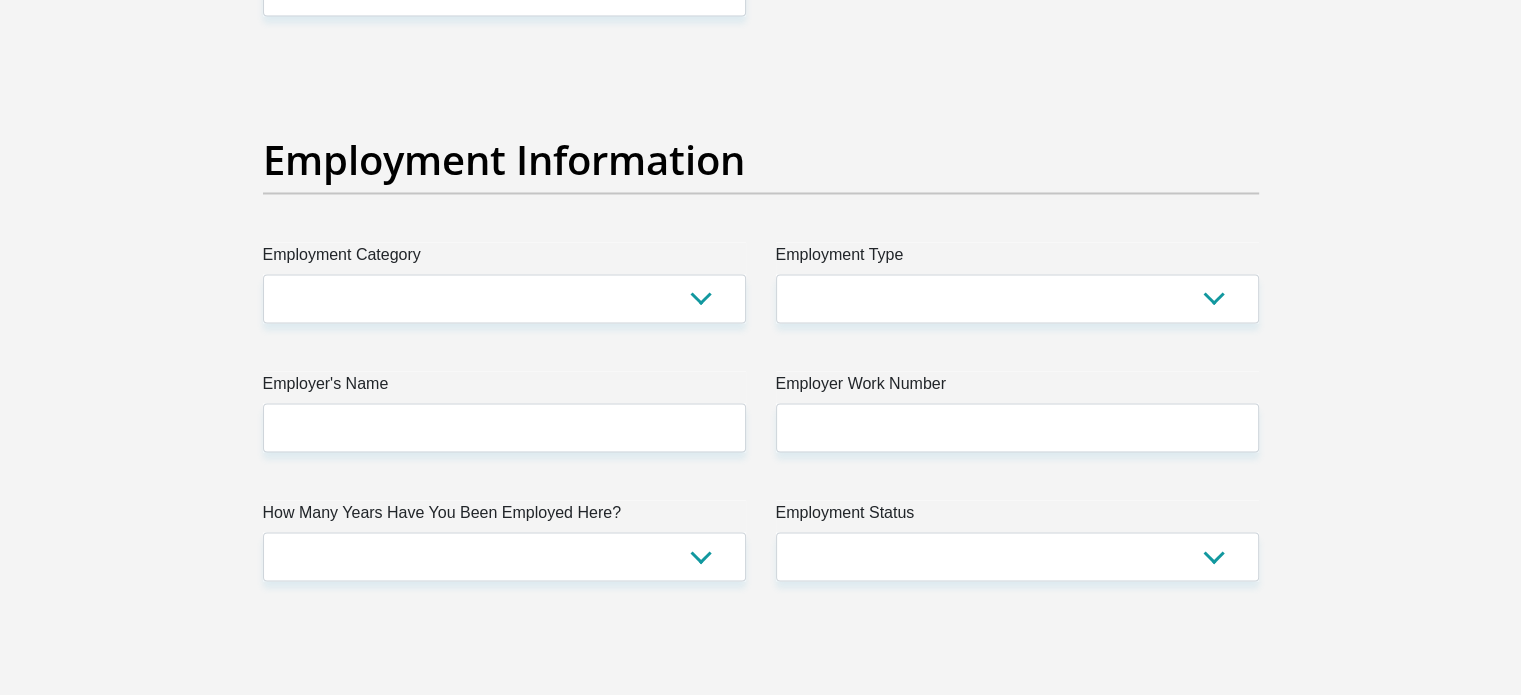 click on "Title
Mr
Ms
Mrs
Dr
Other
First Name
Angus
Surname
Kumena
ID Number
8509166645186
Please input valid ID number
Race
Black
Coloured
Indian
White
Other
Contact Number
0726551571
Please input valid contact number
Nationality
South Africa
Afghanistan
Aland Islands  Albania  Algeria" at bounding box center [761, 7] 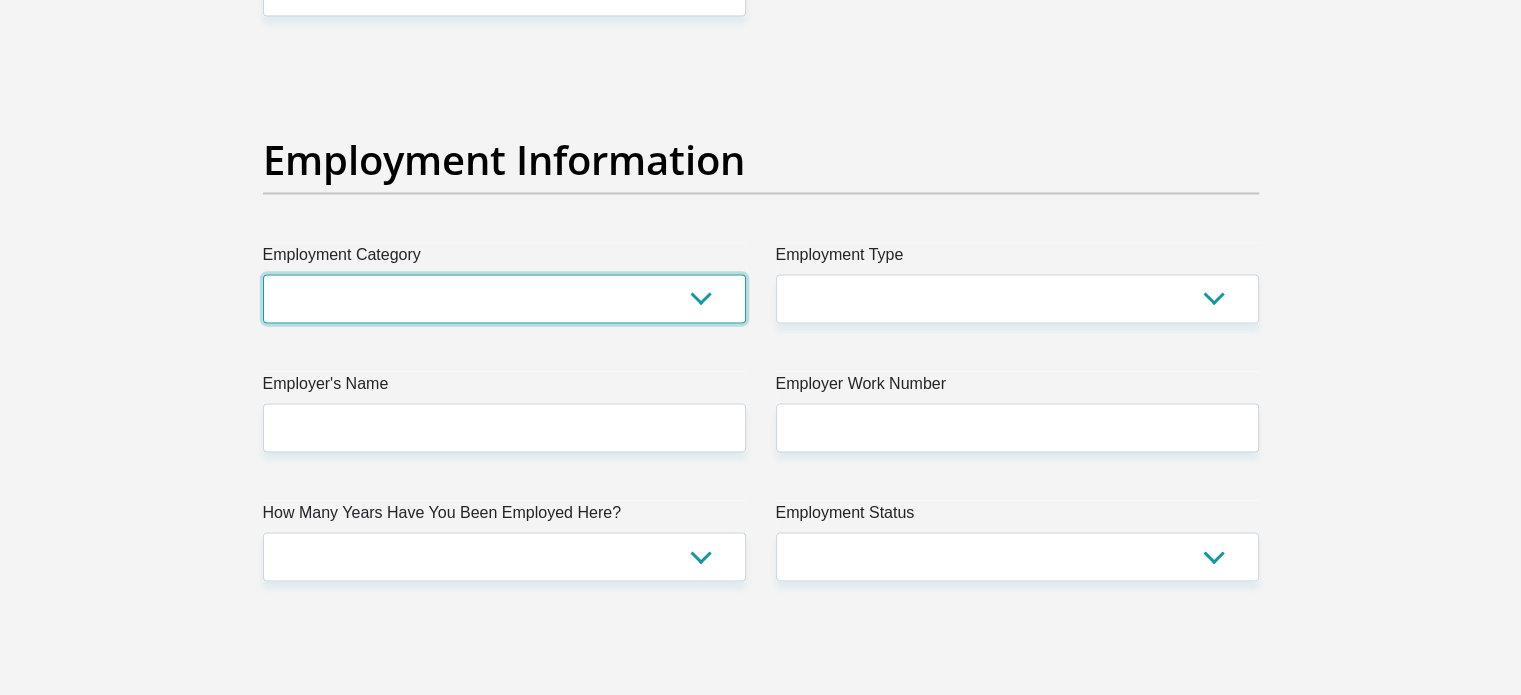 click on "AGRICULTURE
ALCOHOL & TOBACCO
CONSTRUCTION MATERIALS
METALLURGY
EQUIPMENT FOR RENEWABLE ENERGY
SPECIALIZED CONTRACTORS
CAR
GAMING (INCL. INTERNET
OTHER WHOLESALE
UNLICENSED PHARMACEUTICALS
CURRENCY EXCHANGE HOUSES
OTHER FINANCIAL INSTITUTIONS & INSURANCE
REAL ESTATE AGENTS
OIL & GAS
OTHER MATERIALS (E.G. IRON ORE)
PRECIOUS STONES & PRECIOUS METALS
POLITICAL ORGANIZATIONS
RELIGIOUS ORGANIZATIONS(NOT SECTS)
ACTI. HAVING BUSINESS DEAL WITH PUBLIC ADMINISTRATION
LAUNDROMATS" at bounding box center [504, 298] 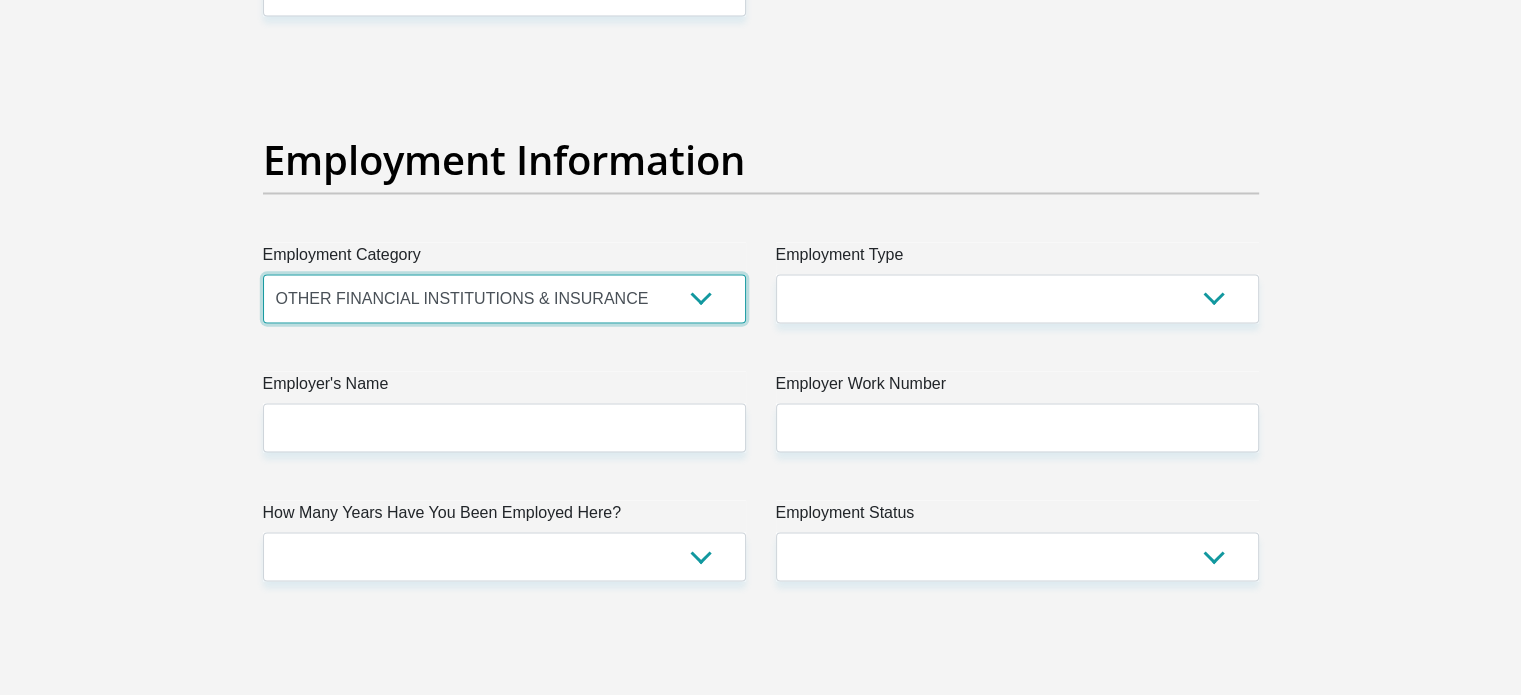 click on "AGRICULTURE
ALCOHOL & TOBACCO
CONSTRUCTION MATERIALS
METALLURGY
EQUIPMENT FOR RENEWABLE ENERGY
SPECIALIZED CONTRACTORS
CAR
GAMING (INCL. INTERNET
OTHER WHOLESALE
UNLICENSED PHARMACEUTICALS
CURRENCY EXCHANGE HOUSES
OTHER FINANCIAL INSTITUTIONS & INSURANCE
REAL ESTATE AGENTS
OIL & GAS
OTHER MATERIALS (E.G. IRON ORE)
PRECIOUS STONES & PRECIOUS METALS
POLITICAL ORGANIZATIONS
RELIGIOUS ORGANIZATIONS(NOT SECTS)
ACTI. HAVING BUSINESS DEAL WITH PUBLIC ADMINISTRATION
LAUNDROMATS" at bounding box center (504, 298) 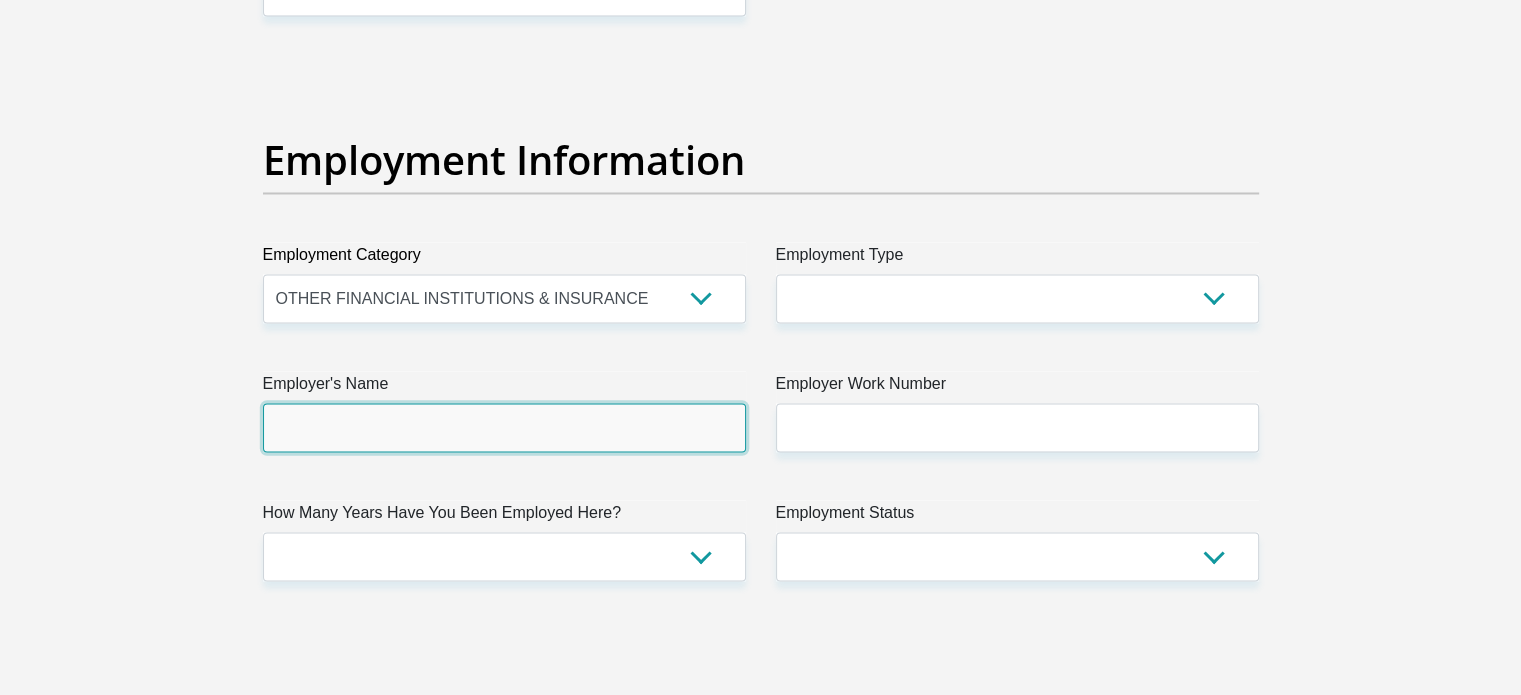 click on "Employer's Name" at bounding box center [504, 427] 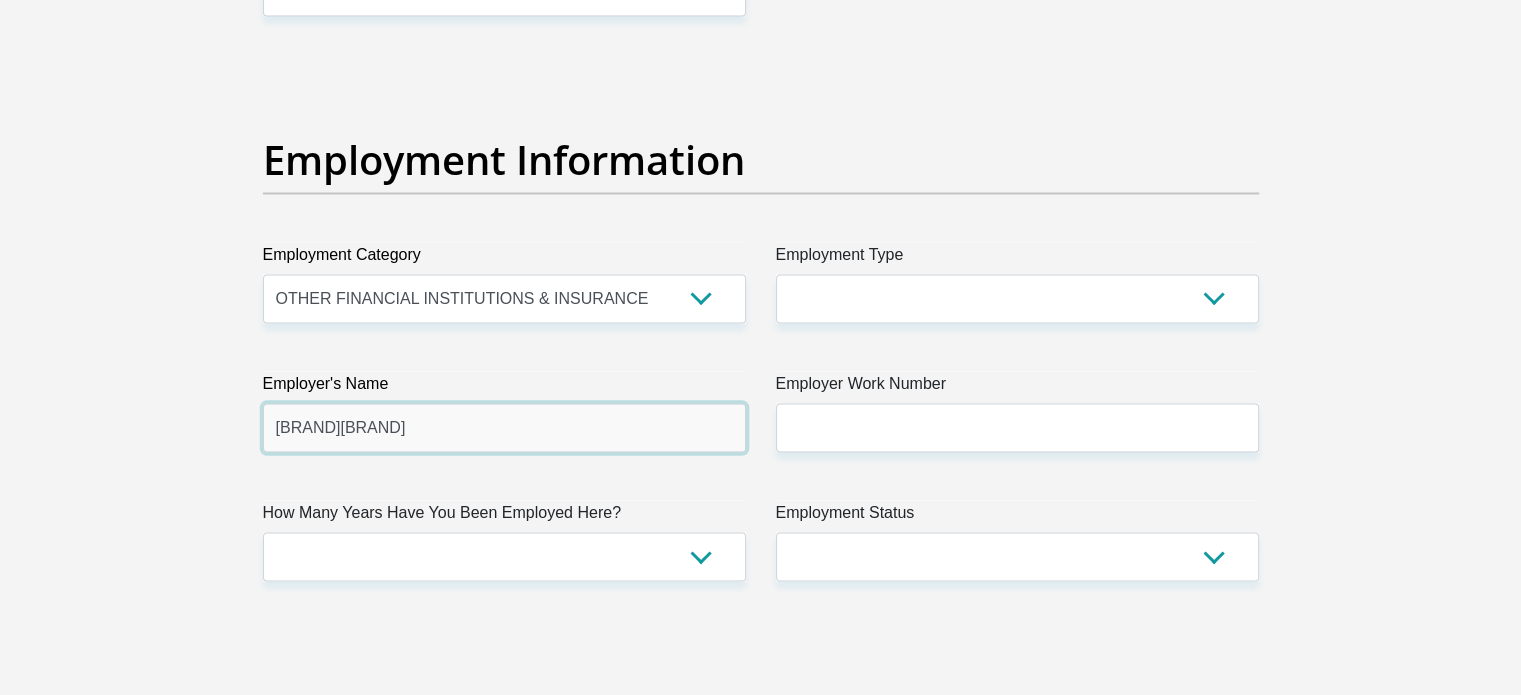 type on "AltronFintech" 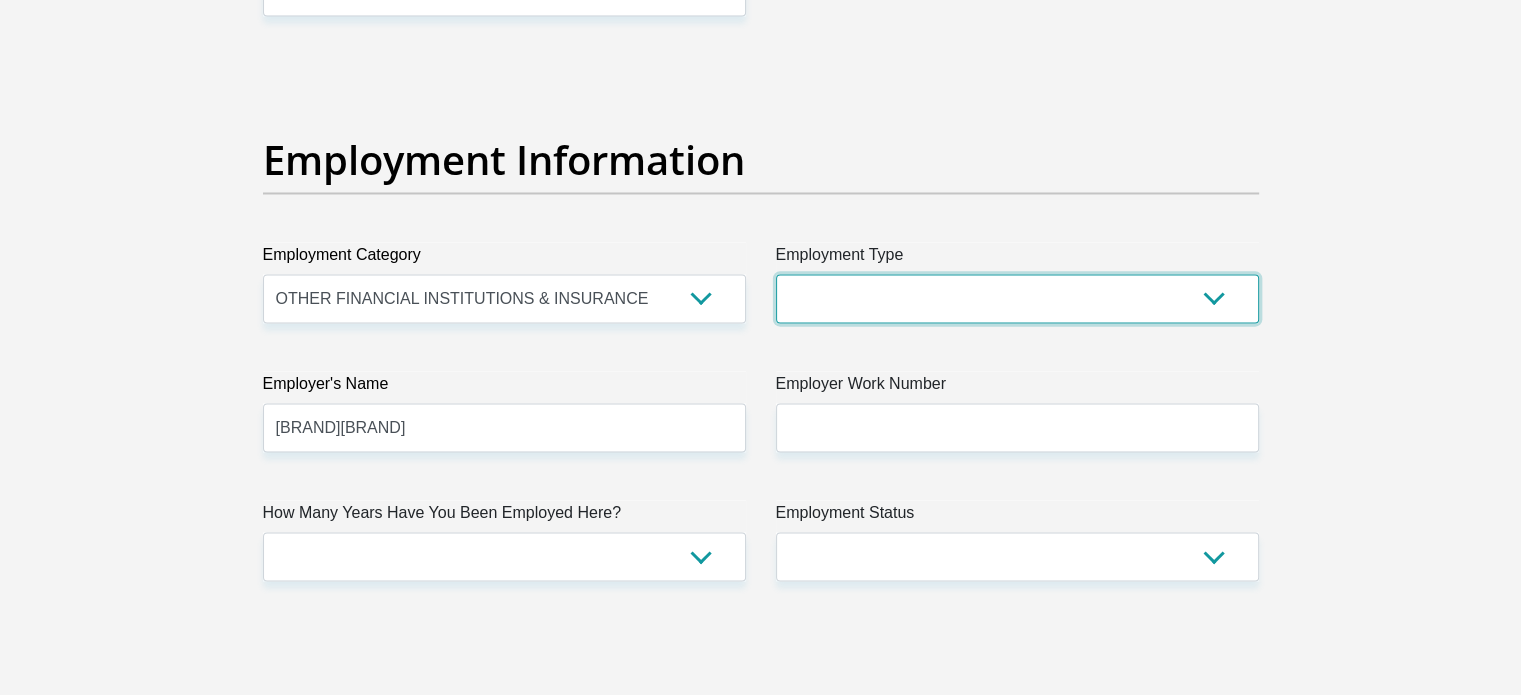 click on "College/Lecturer
Craft Seller
Creative
Driver
Executive
Farmer
Forces - Non Commissioned
Forces - Officer
Hawker
Housewife
Labourer
Licenced Professional
Manager
Miner
Non Licenced Professional
Office Staff/Clerk
Outside Worker
Pensioner
Permanent Teacher
Production/Manufacturing
Sales
Self-Employed
Semi-Professional Worker
Service Industry  Social Worker  Student" at bounding box center [1017, 298] 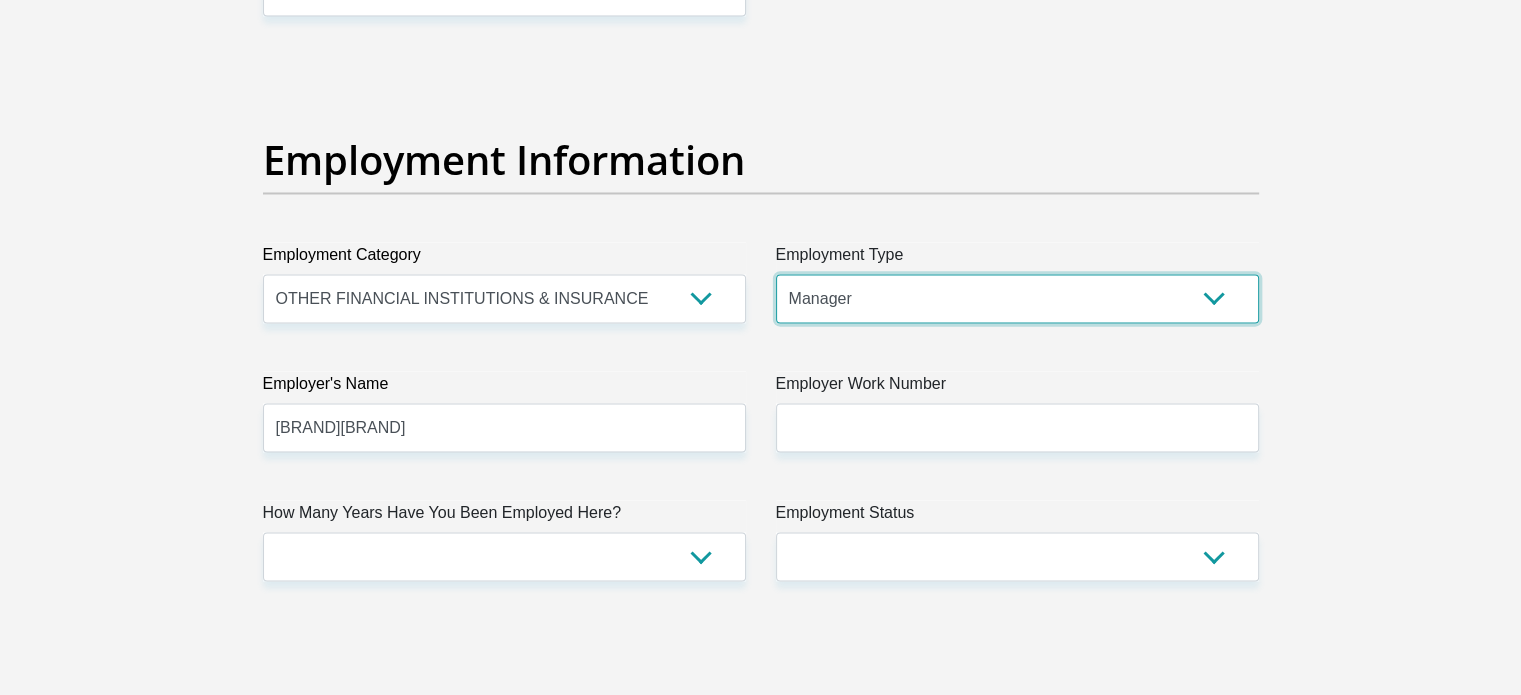 click on "College/Lecturer
Craft Seller
Creative
Driver
Executive
Farmer
Forces - Non Commissioned
Forces - Officer
Hawker
Housewife
Labourer
Licenced Professional
Manager
Miner
Non Licenced Professional
Office Staff/Clerk
Outside Worker
Pensioner
Permanent Teacher
Production/Manufacturing
Sales
Self-Employed
Semi-Professional Worker
Service Industry  Social Worker  Student" at bounding box center (1017, 298) 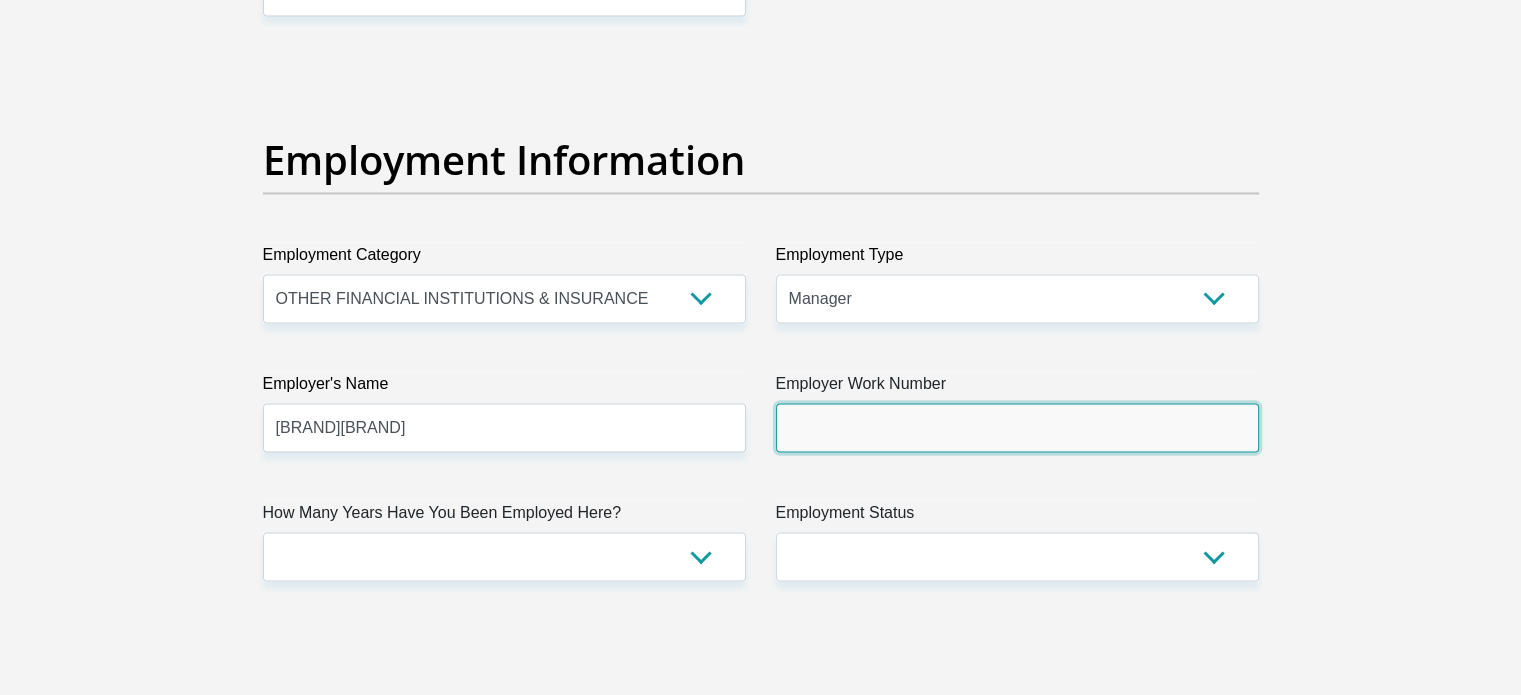 click on "Employer Work Number" at bounding box center [1017, 427] 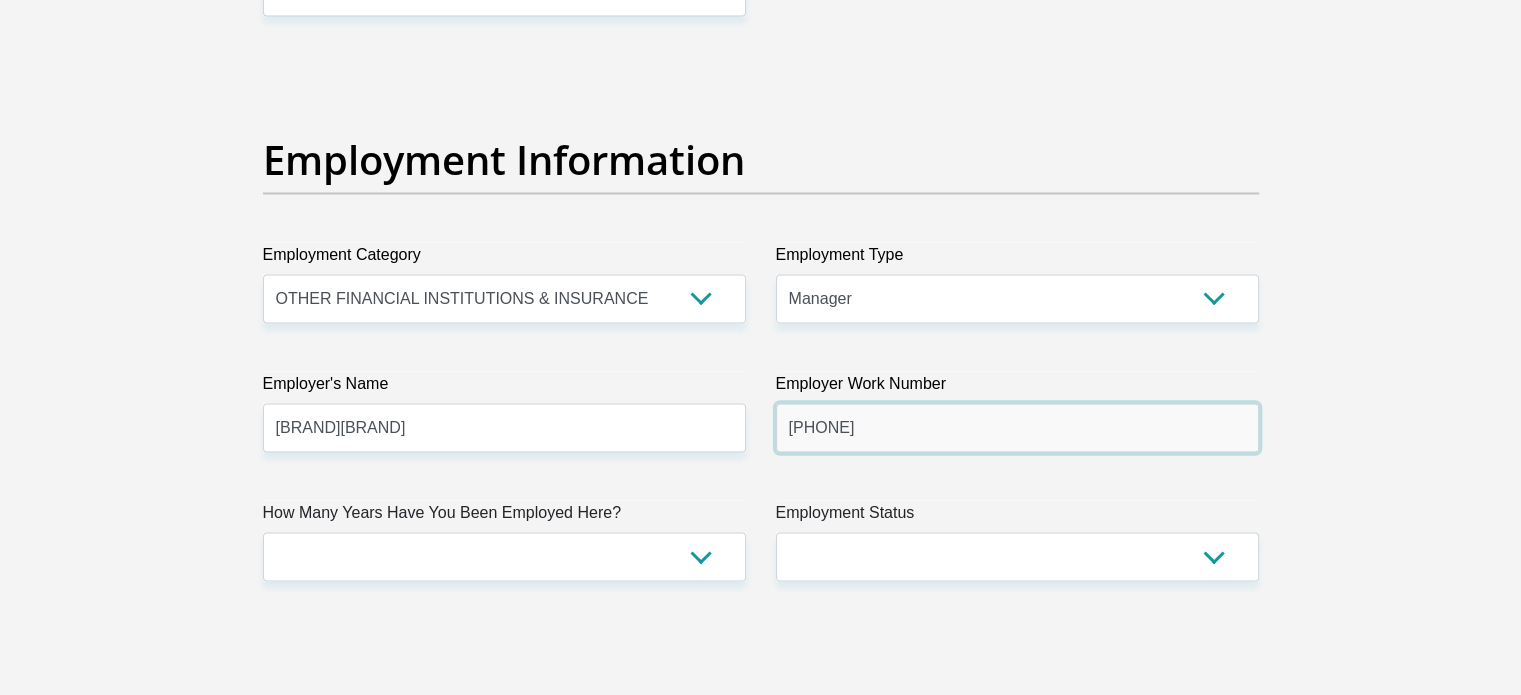 type on "0116171700" 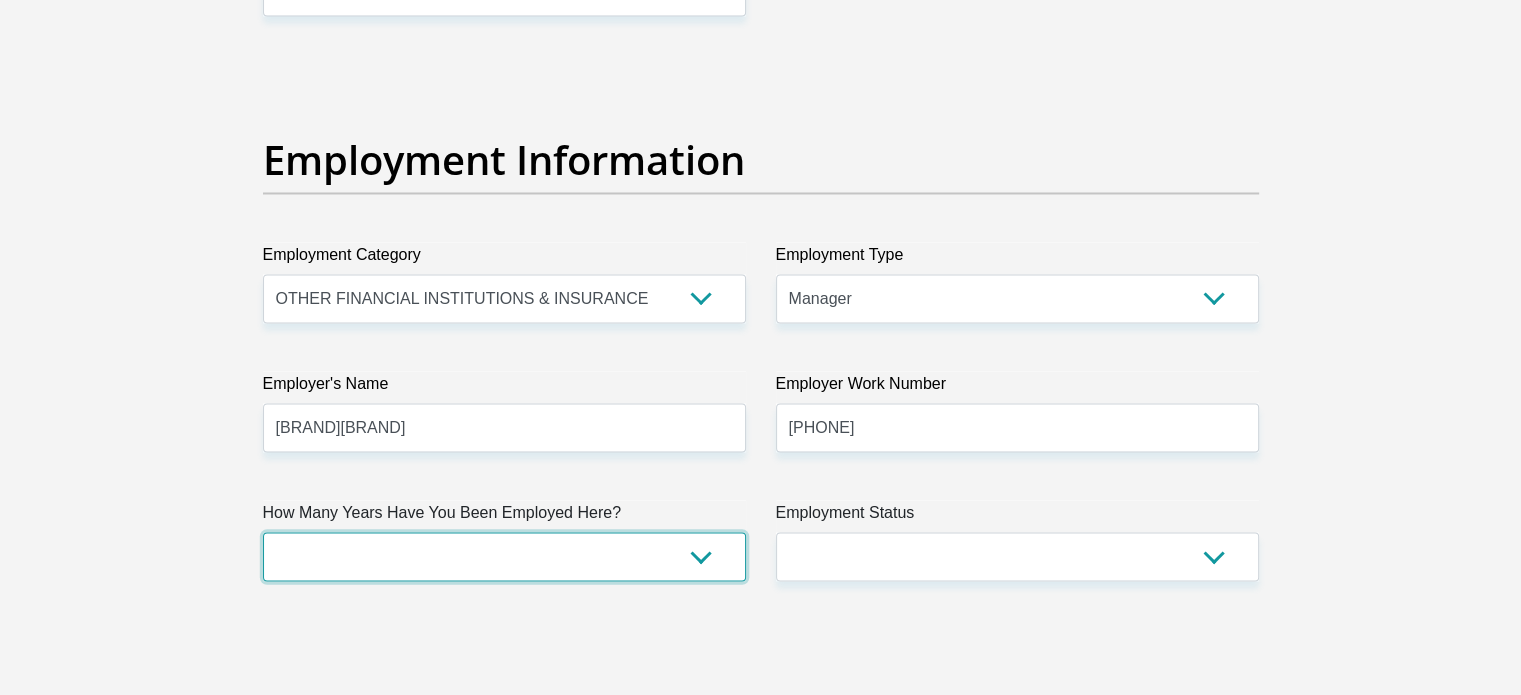 click on "less than 1 year
1-3 years
3-5 years
5+ years" at bounding box center (504, 556) 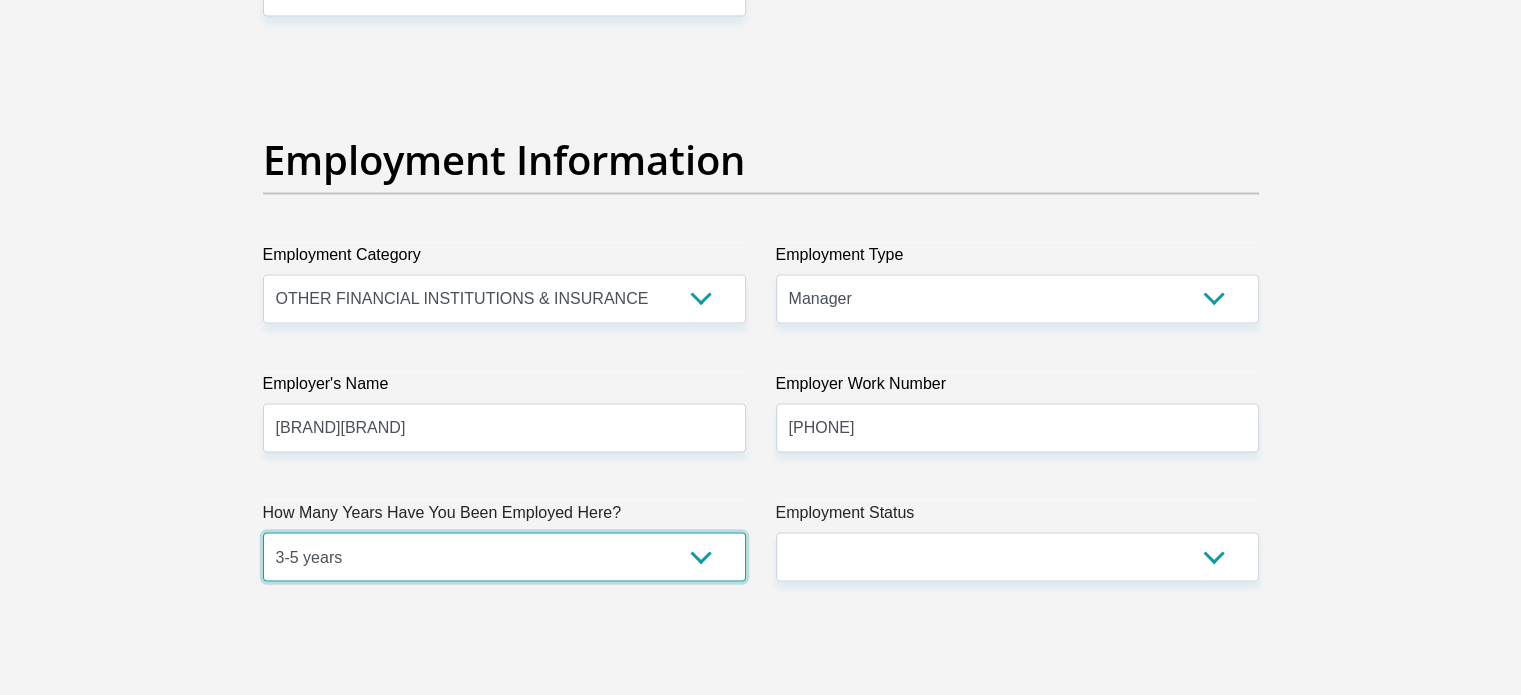 click on "less than 1 year
1-3 years
3-5 years
5+ years" at bounding box center (504, 556) 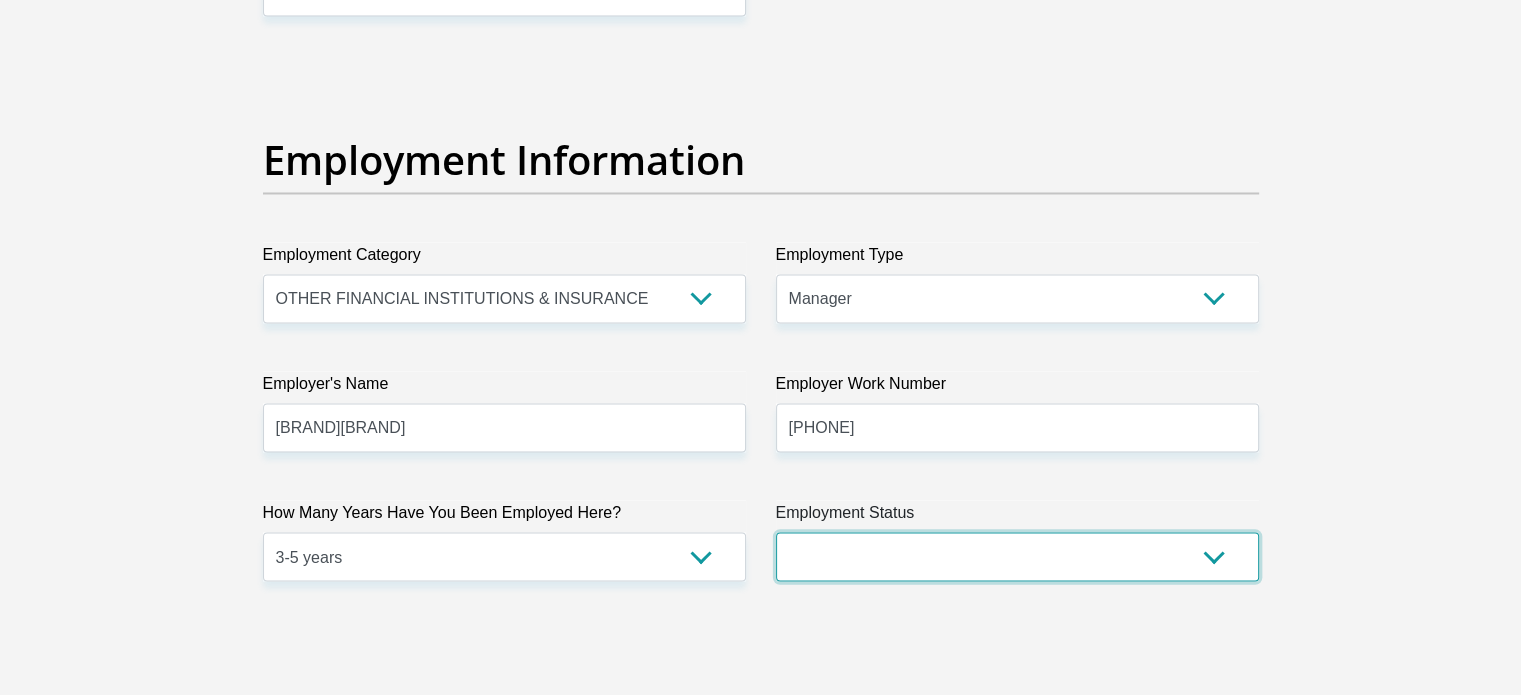click on "Permanent/Full-time
Part-time/Casual
Contract Worker
Self-Employed
Housewife
Retired
Student
Medically Boarded
Disability
Unemployed" at bounding box center [1017, 556] 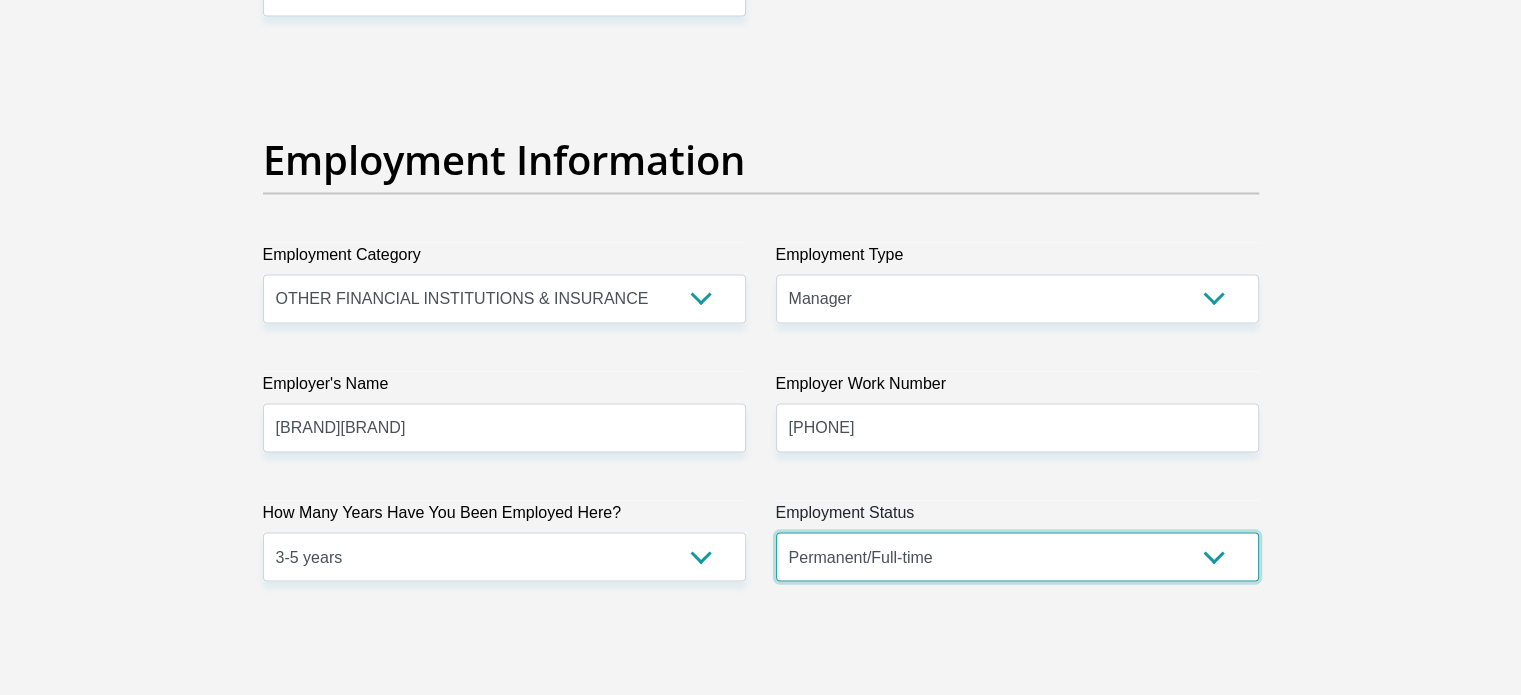 click on "Permanent/Full-time
Part-time/Casual
Contract Worker
Self-Employed
Housewife
Retired
Student
Medically Boarded
Disability
Unemployed" at bounding box center [1017, 556] 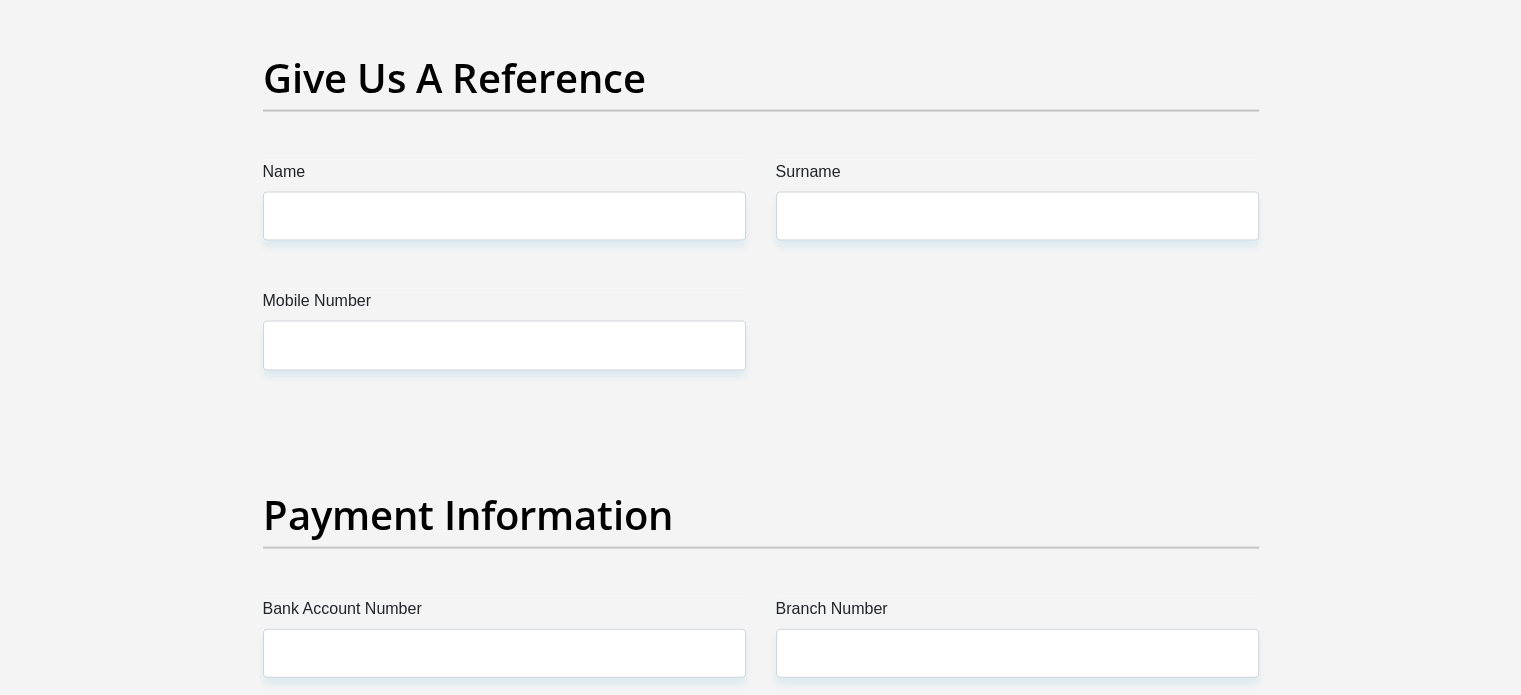 scroll, scrollTop: 4220, scrollLeft: 0, axis: vertical 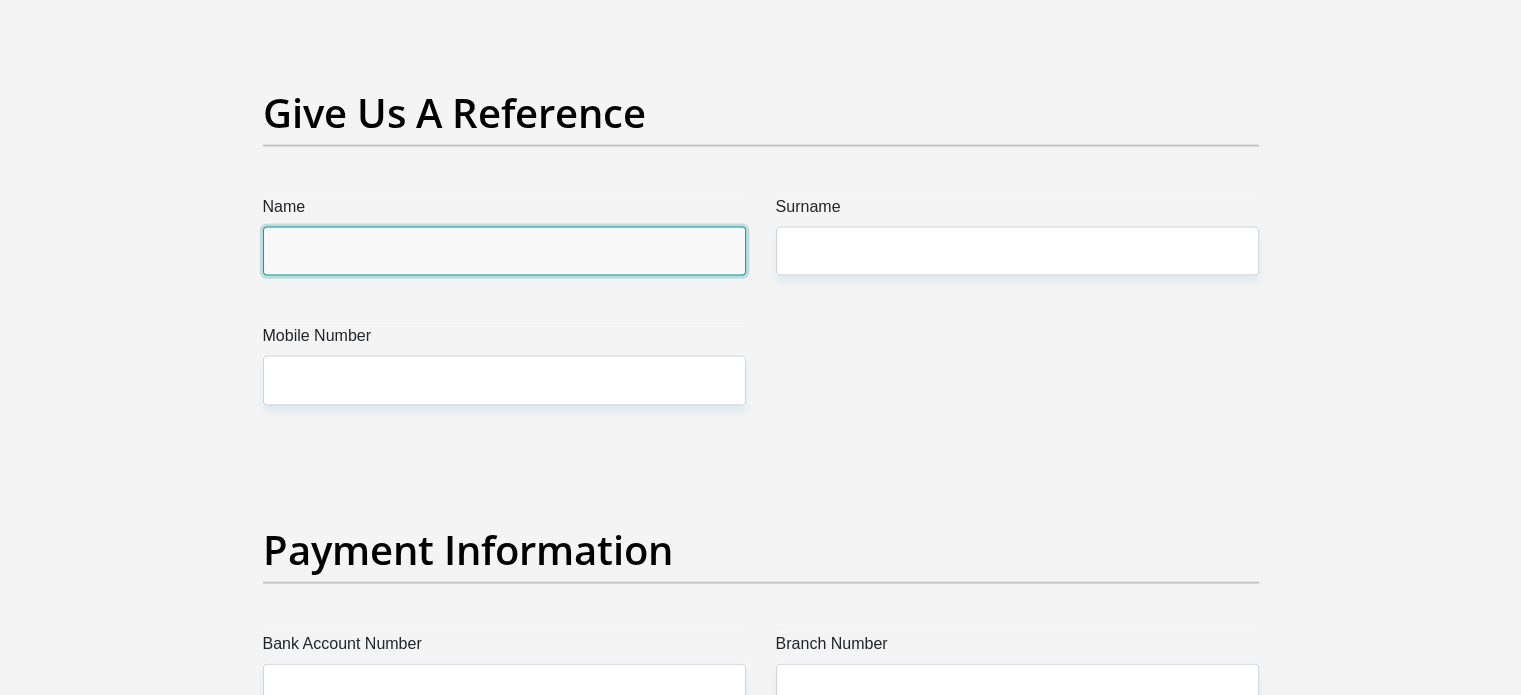 click on "Name" at bounding box center (504, 251) 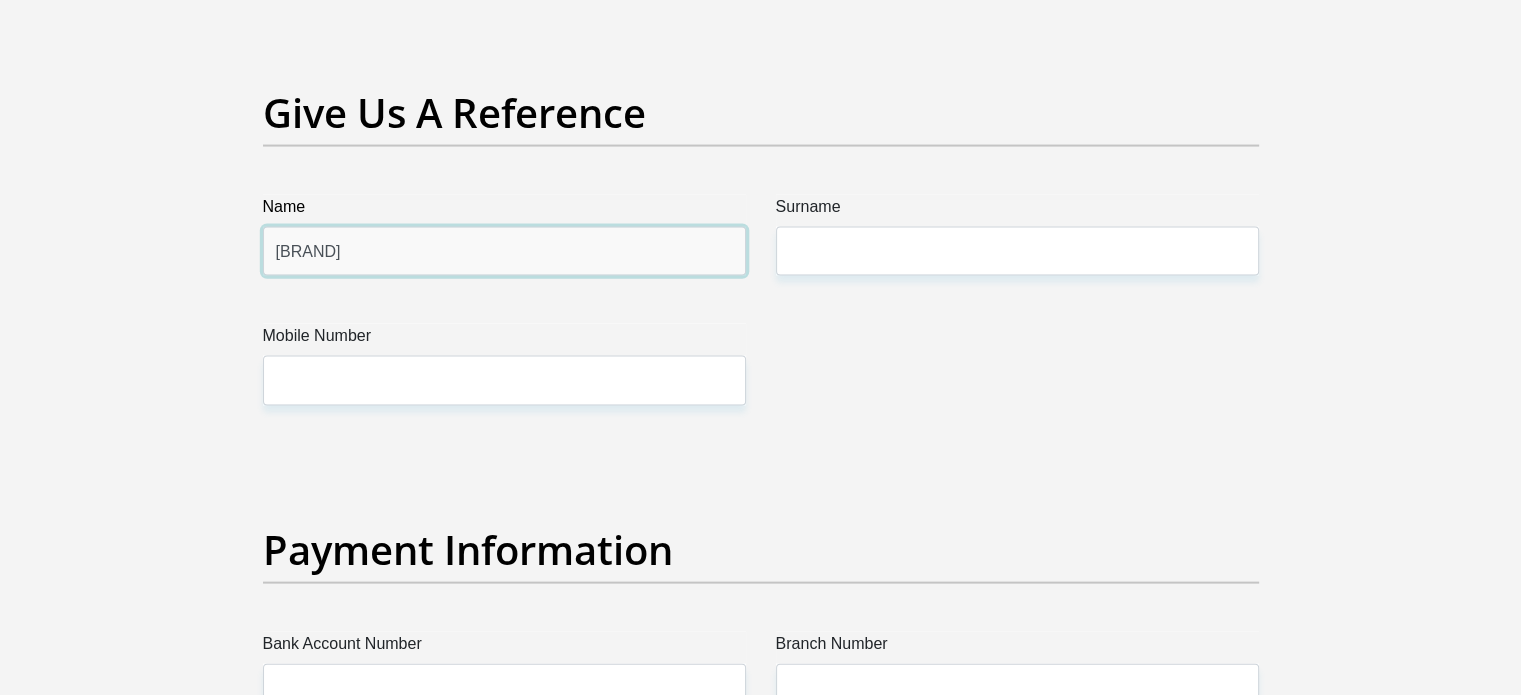 type on "Remember" 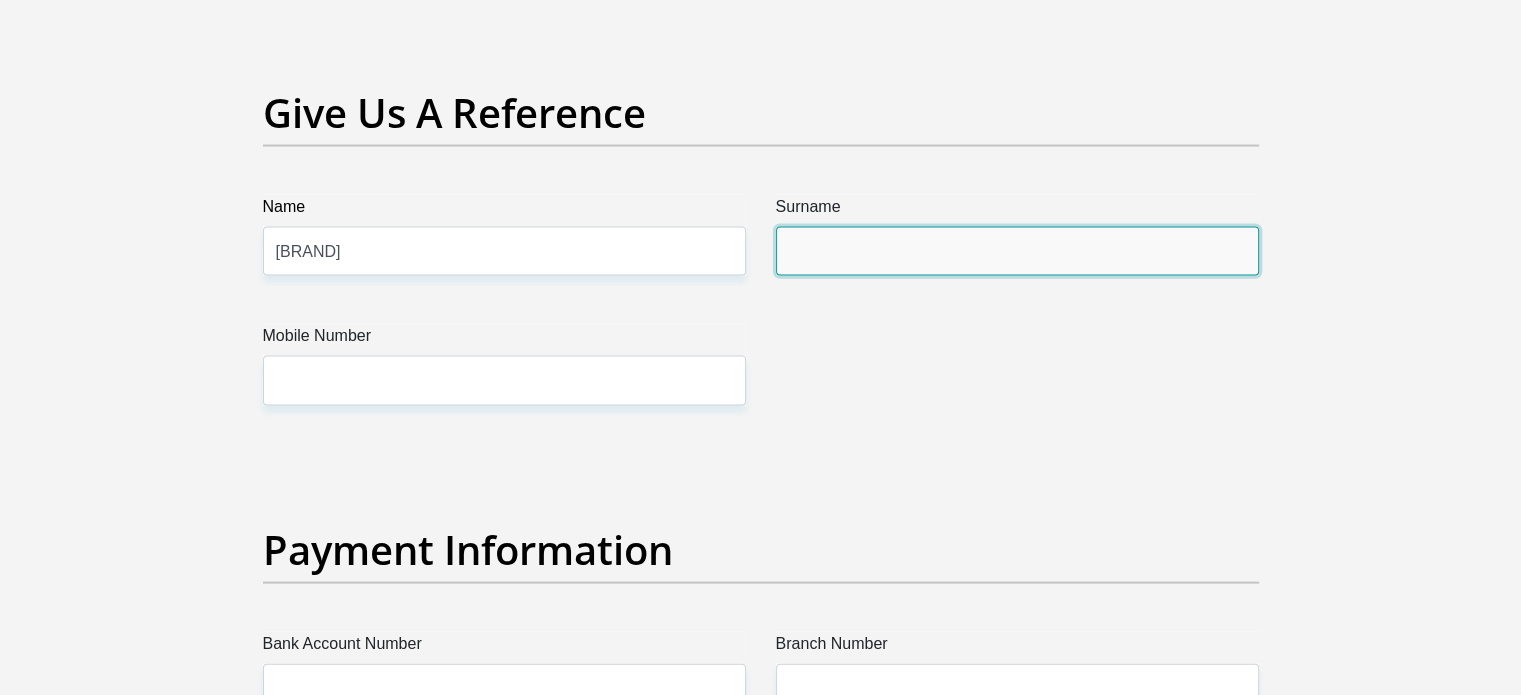 click on "Surname" at bounding box center (1017, 251) 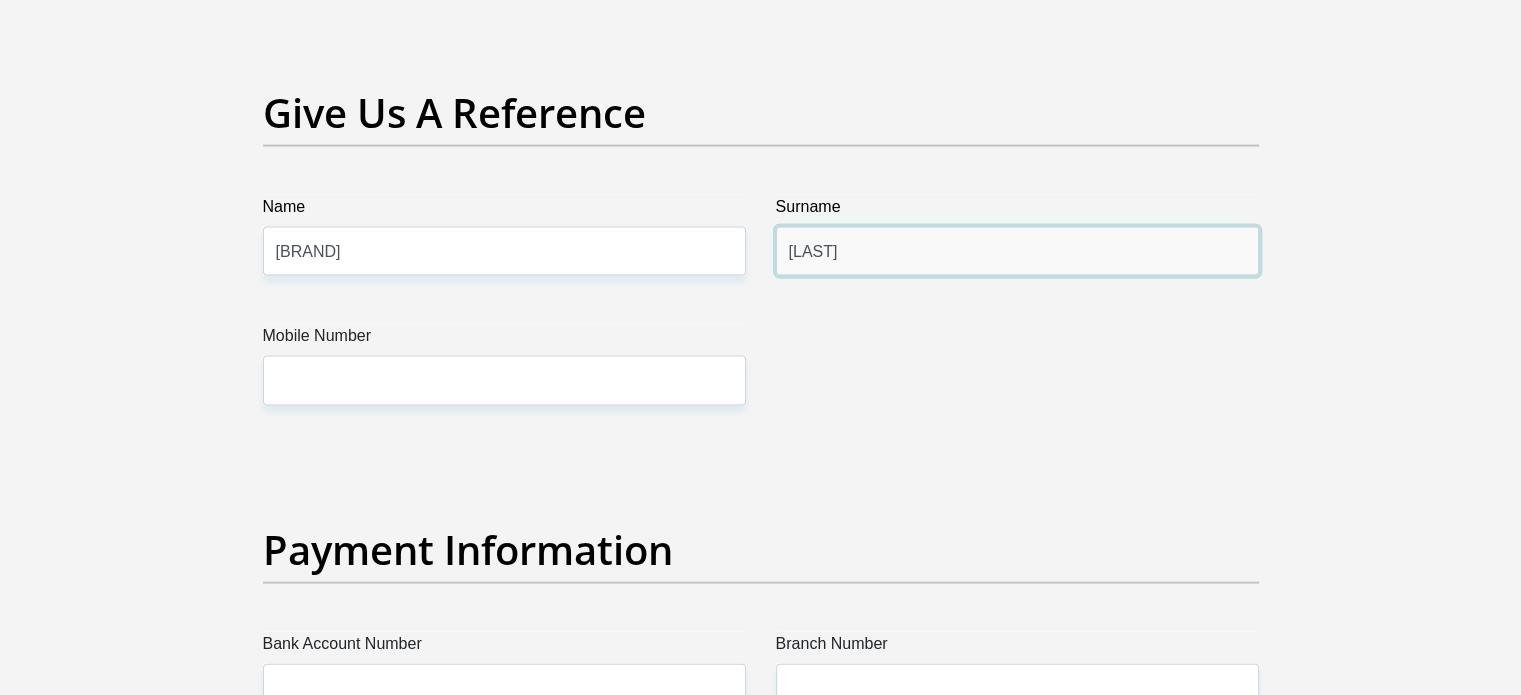 type on "Khosa" 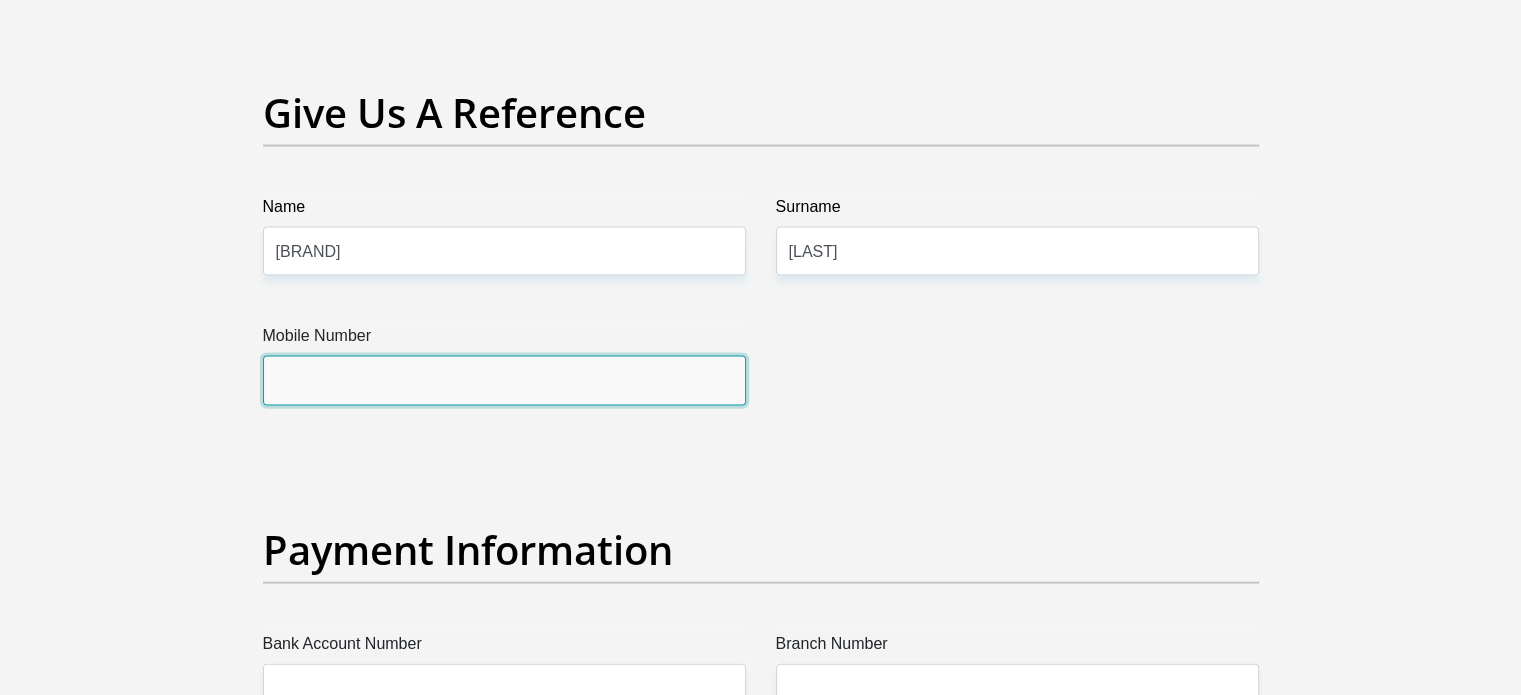click on "Mobile Number" at bounding box center [504, 380] 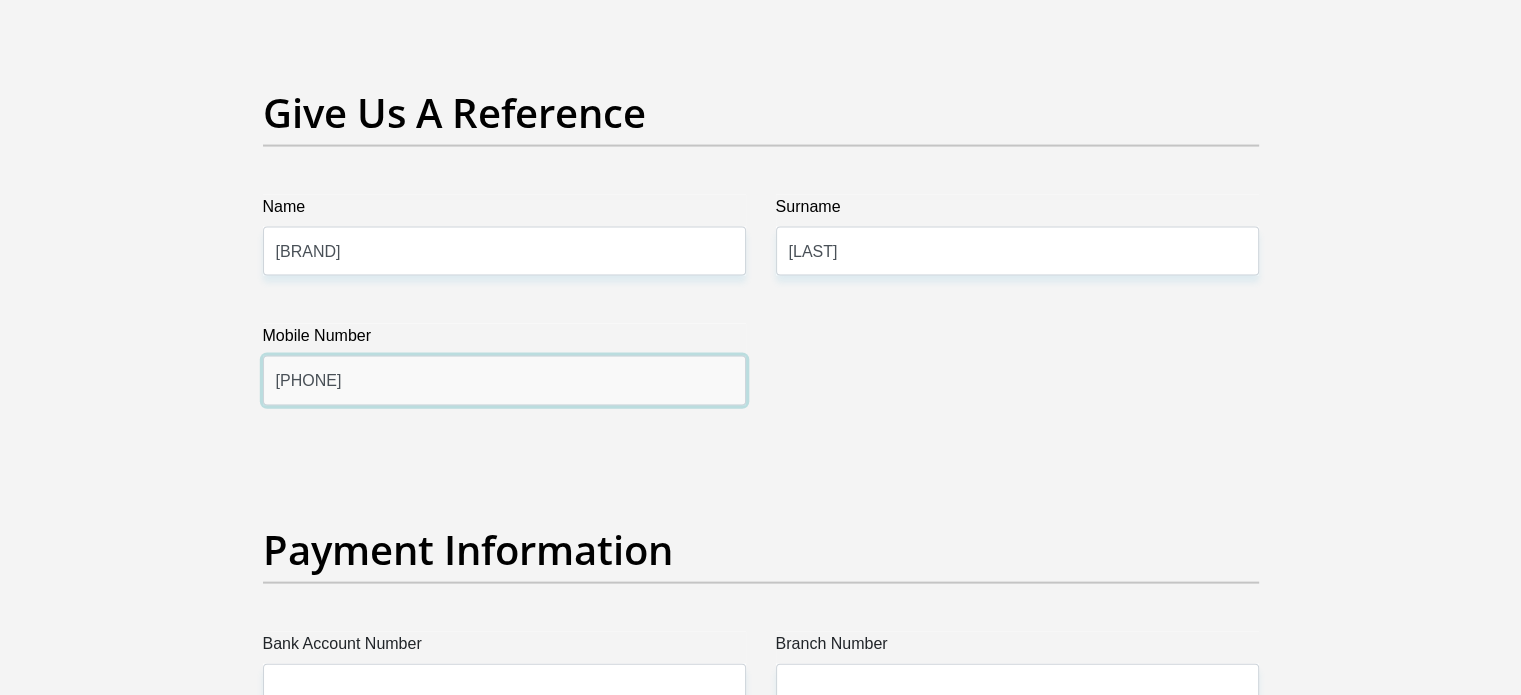 type on "0826516770" 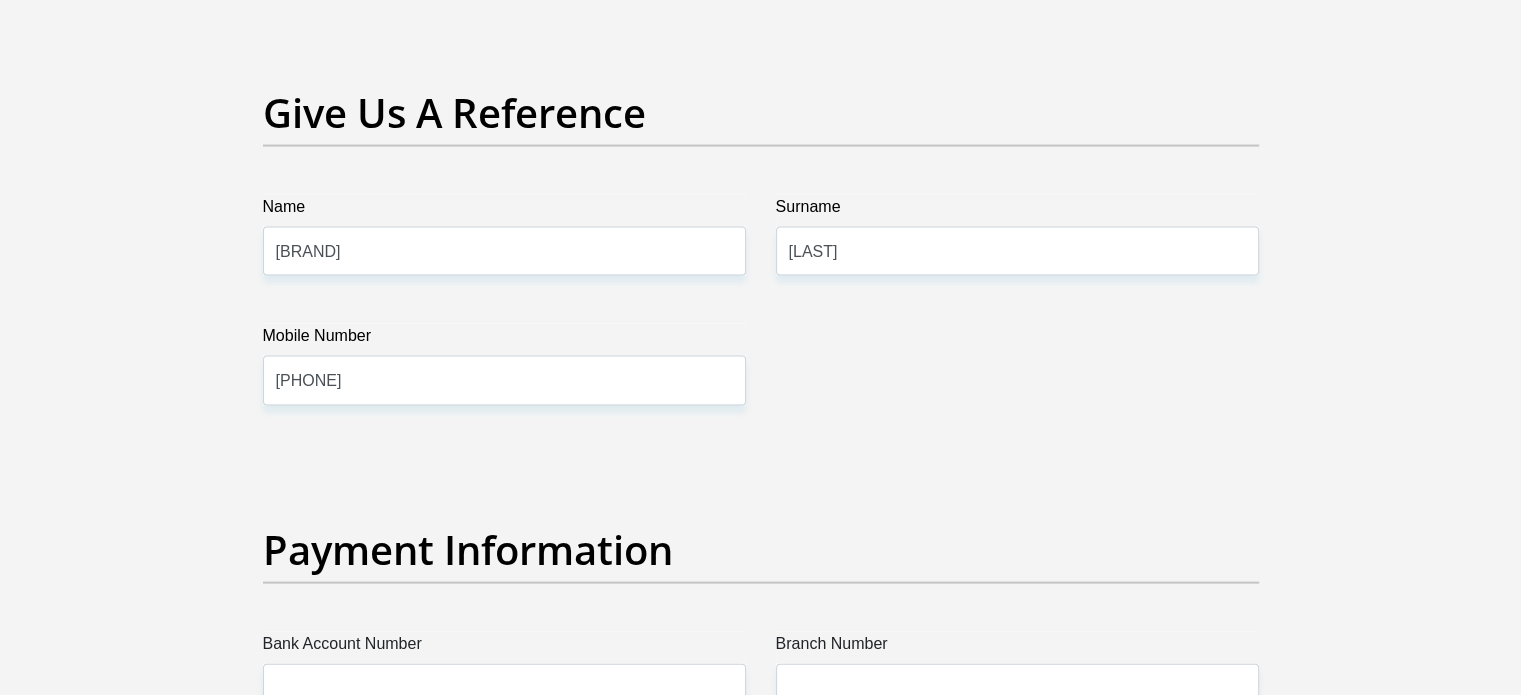 click on "Title
Mr
Ms
Mrs
Dr
Other
First Name
Angus
Surname
Kumena
ID Number
8509166645186
Please input valid ID number
Race
Black
Coloured
Indian
White
Other
Contact Number
0726551571
Please input valid contact number
Nationality
South Africa
Afghanistan
Aland Islands  Albania  Algeria" at bounding box center (761, -605) 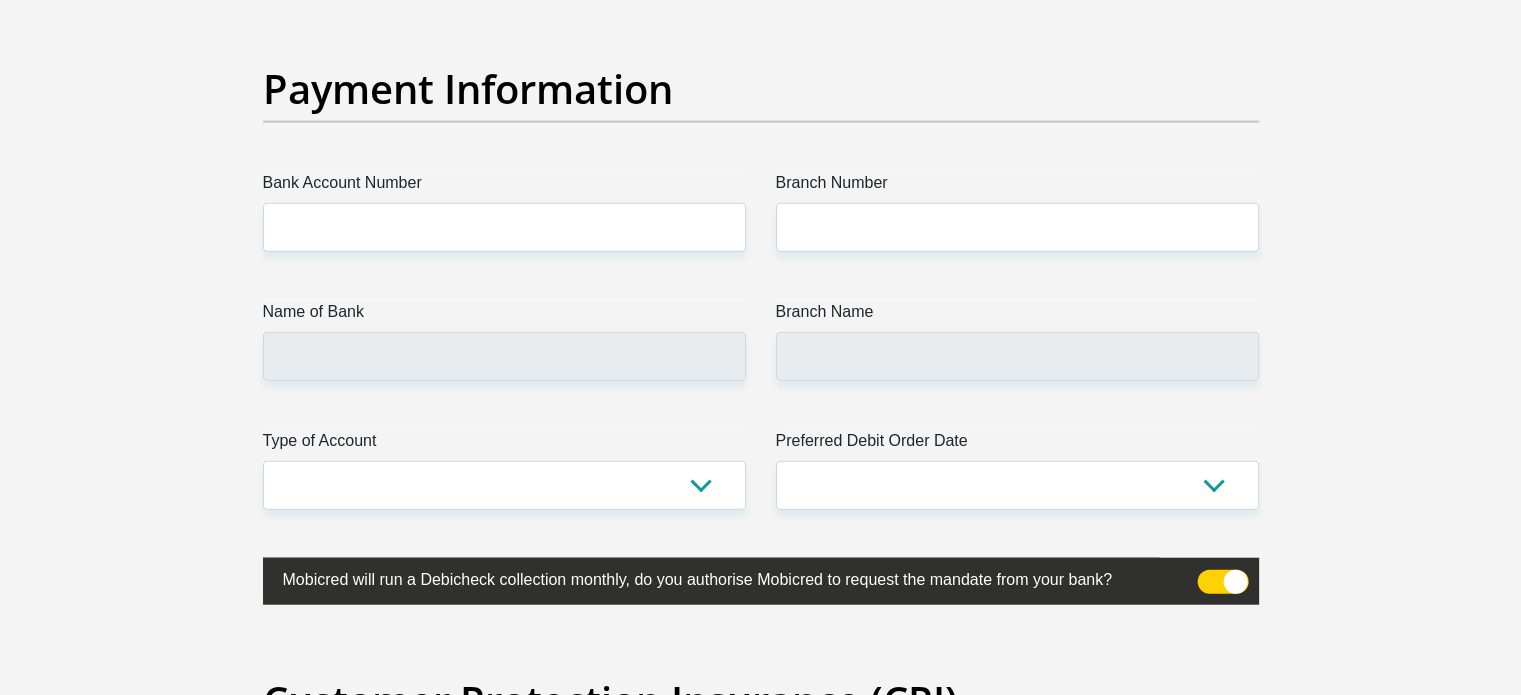 scroll, scrollTop: 4708, scrollLeft: 0, axis: vertical 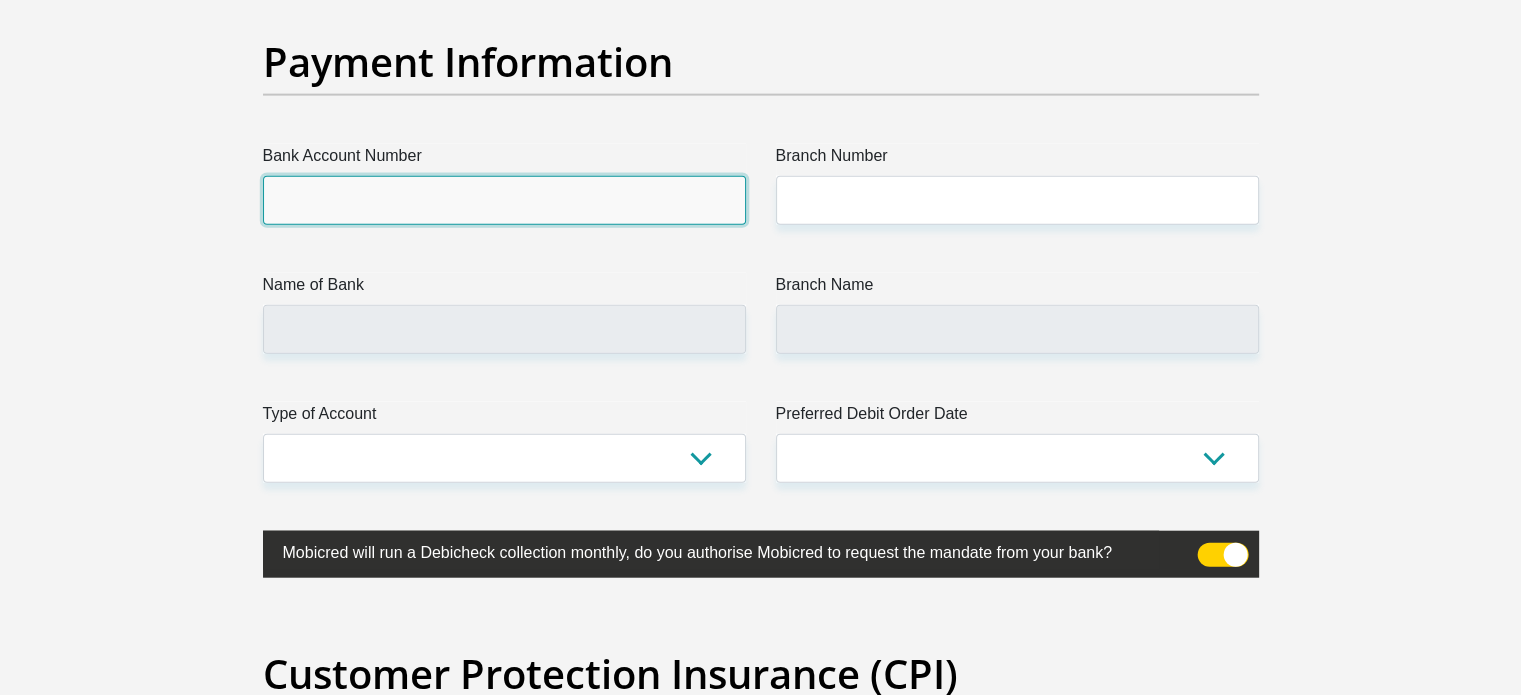 click on "Bank Account Number" at bounding box center (504, 200) 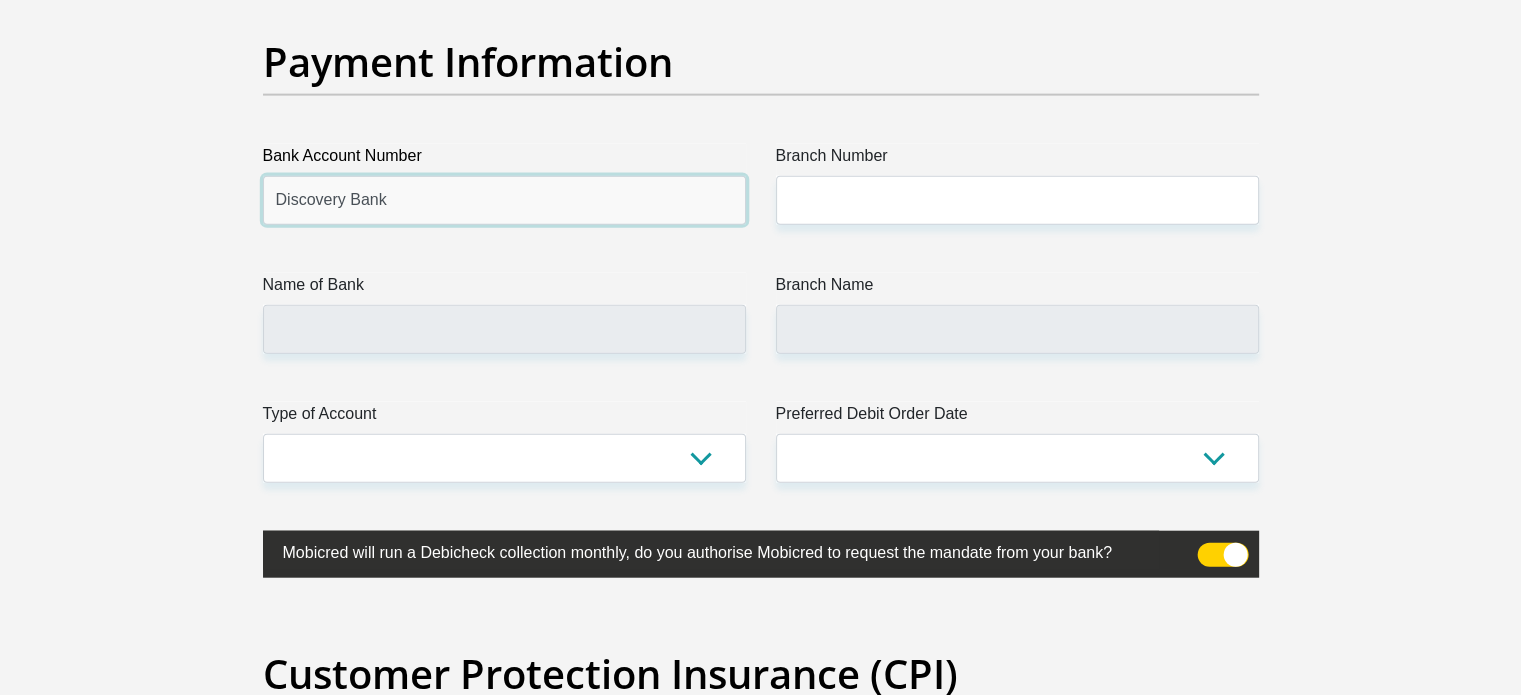 type on "Discovery Bank" 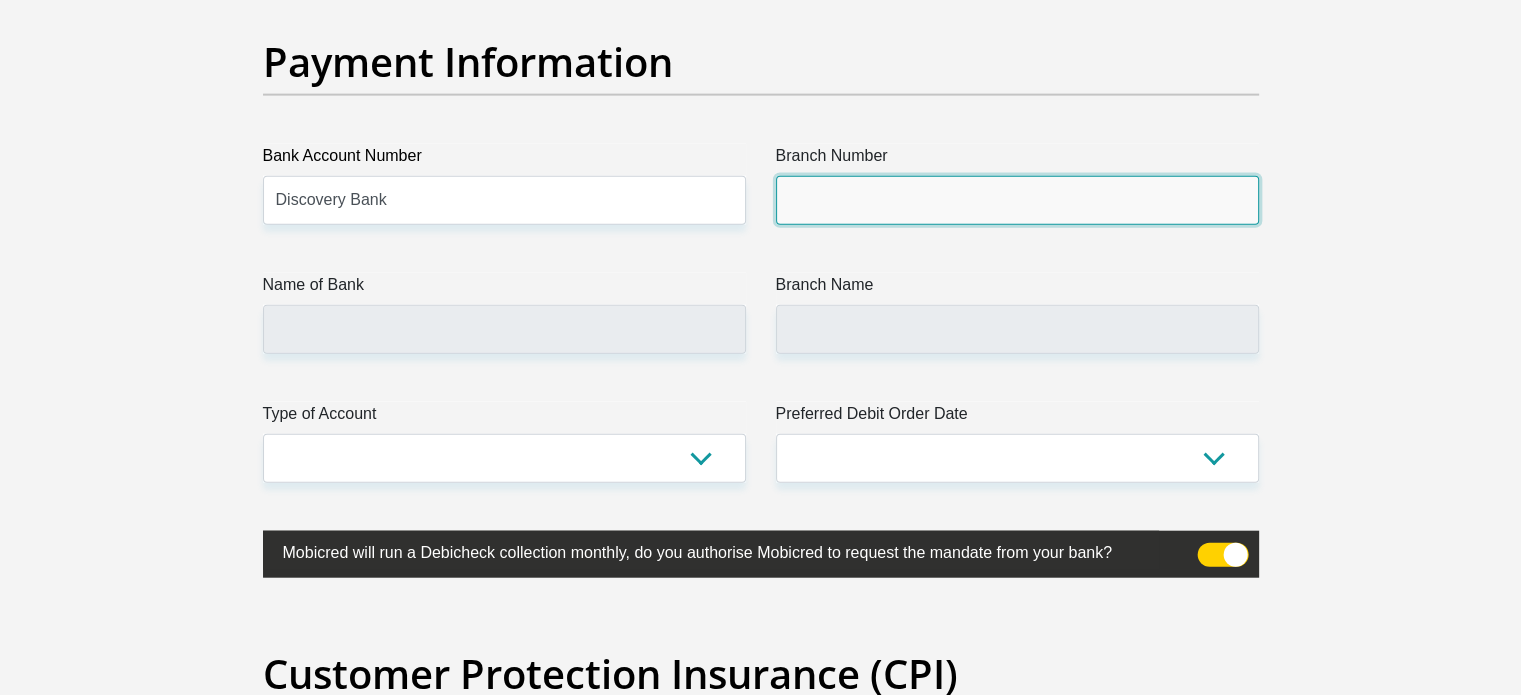 click on "Branch Number" at bounding box center (1017, 200) 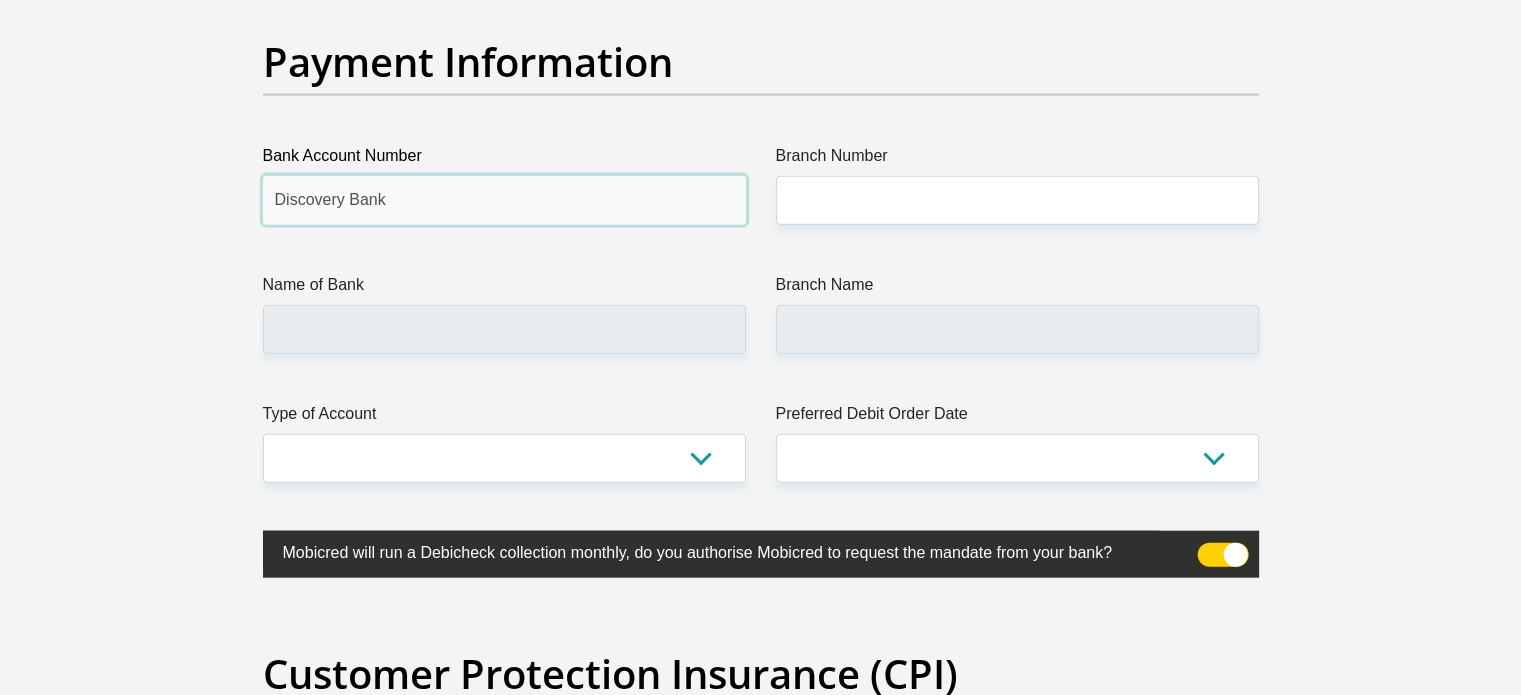 drag, startPoint x: 416, startPoint y: 204, endPoint x: 270, endPoint y: 204, distance: 146 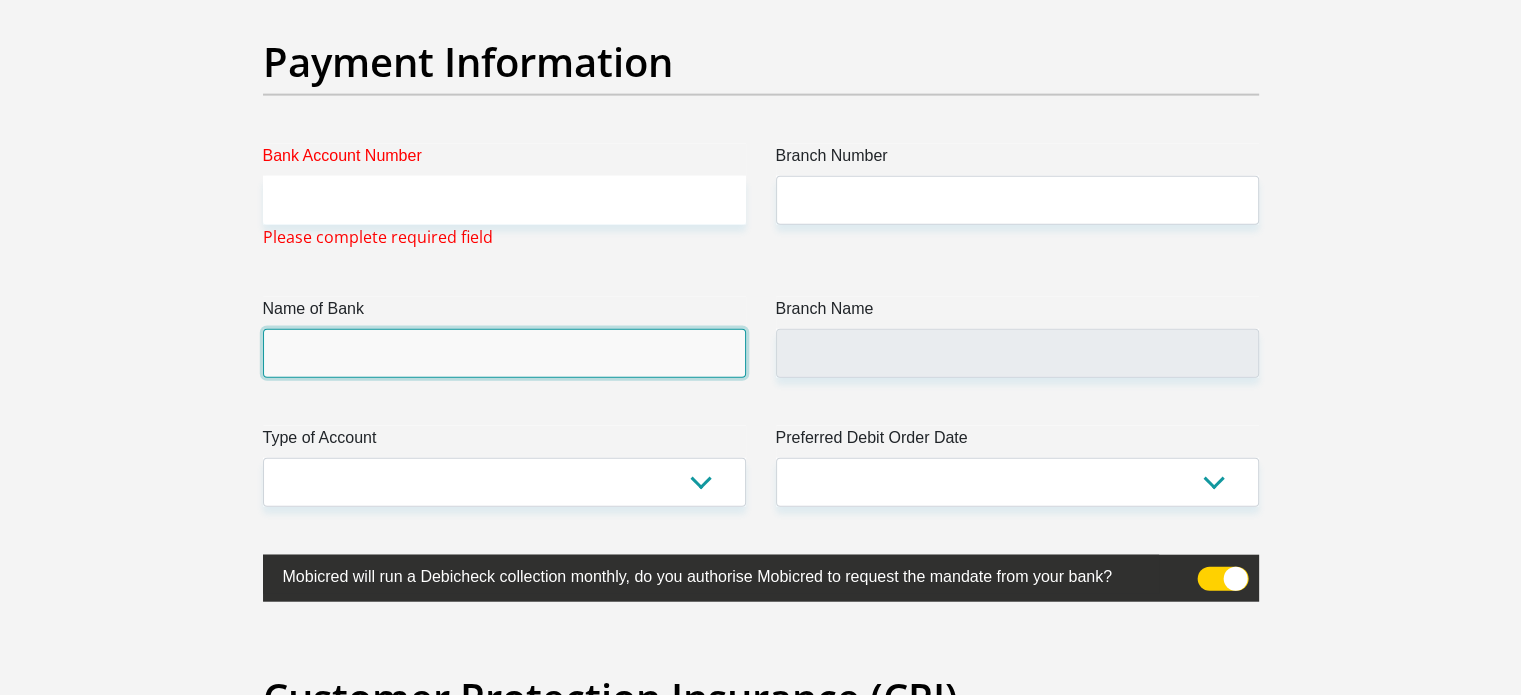 click on "Name of Bank" at bounding box center [504, 353] 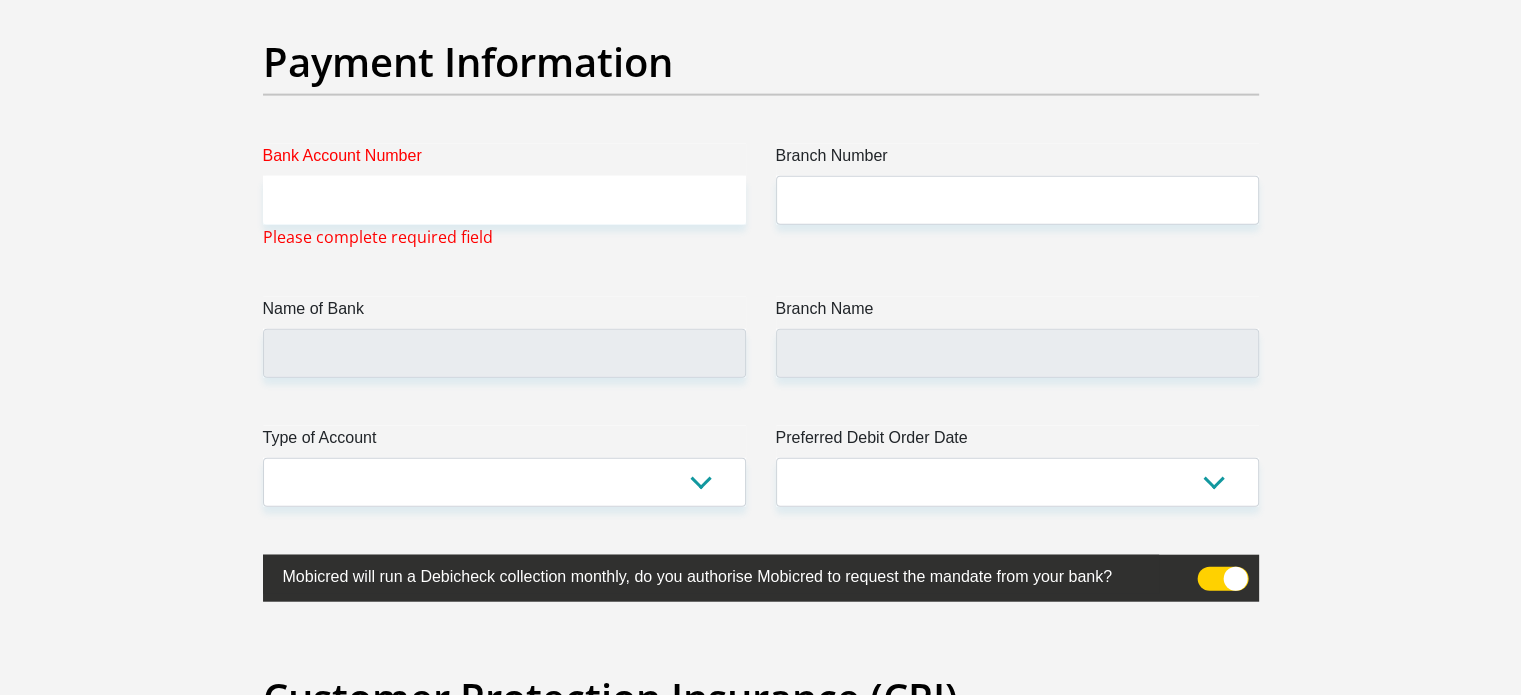 drag, startPoint x: 288, startPoint y: 350, endPoint x: 158, endPoint y: 373, distance: 132.01894 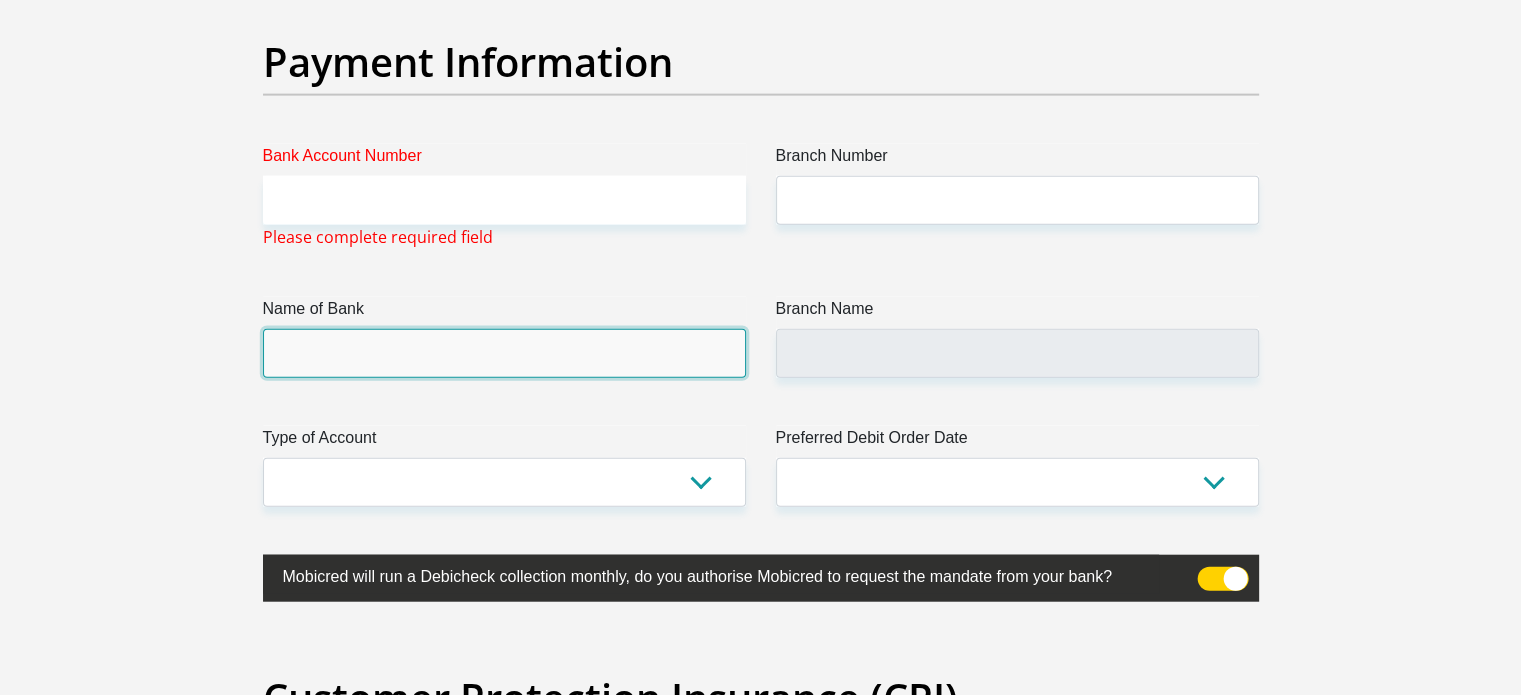 click on "Name of Bank" at bounding box center (504, 353) 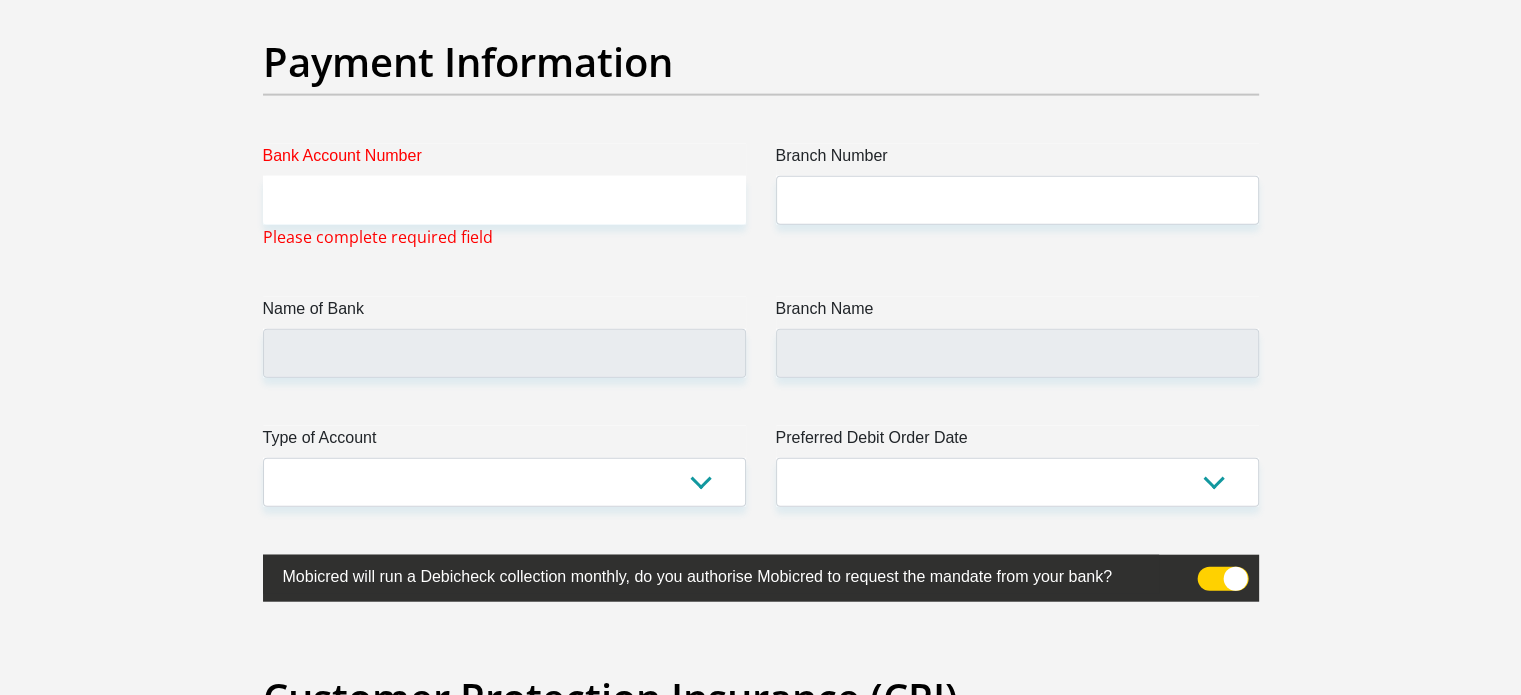 click on "Bank Account Number" at bounding box center [504, 160] 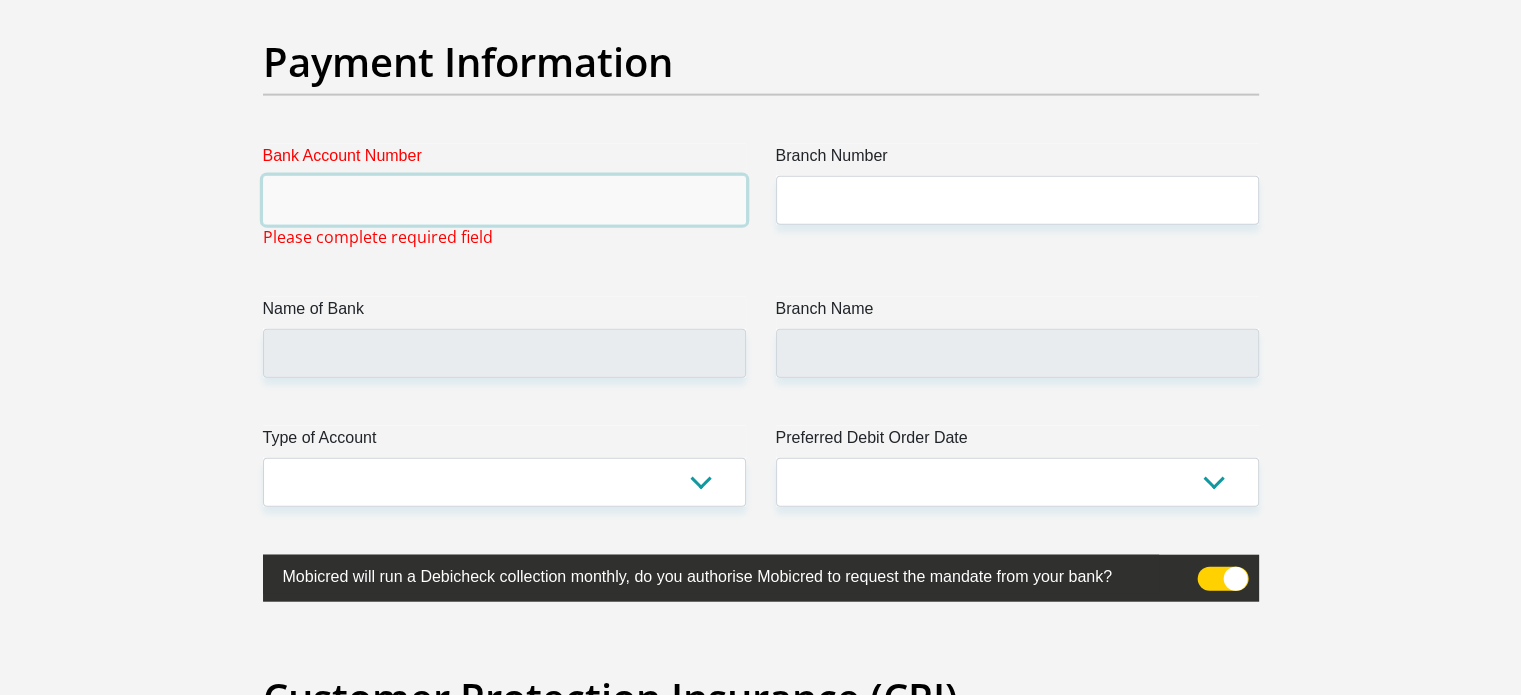 click on "Bank Account Number" at bounding box center (504, 200) 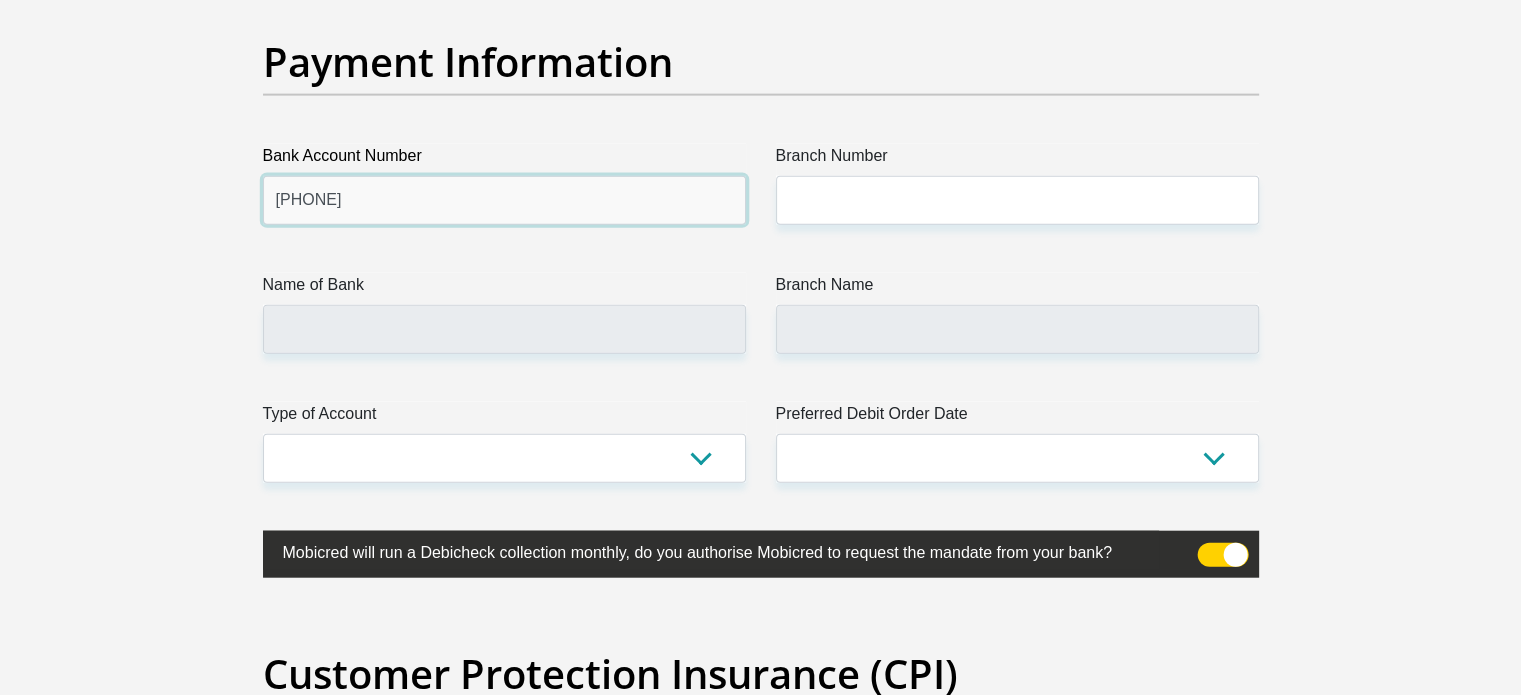 type on "18462669674" 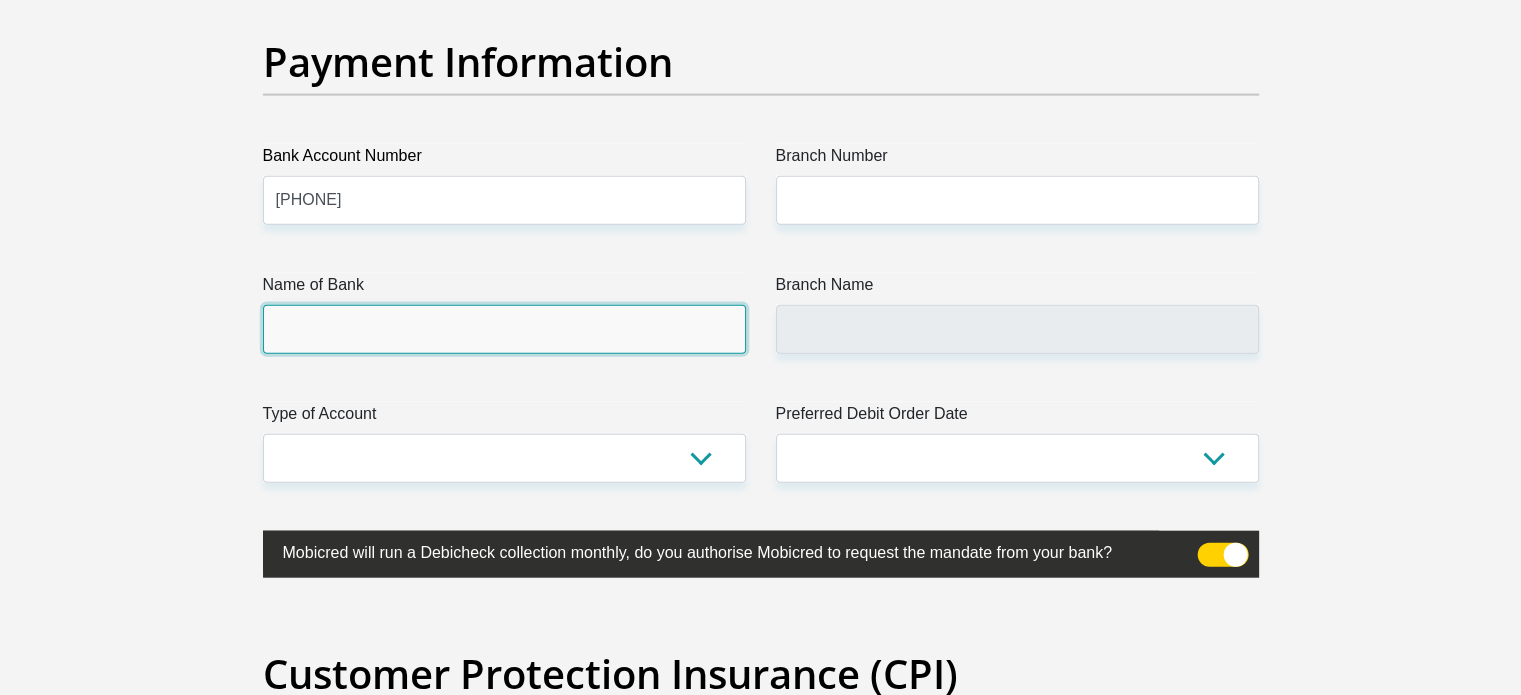 click on "Name of Bank" at bounding box center [504, 329] 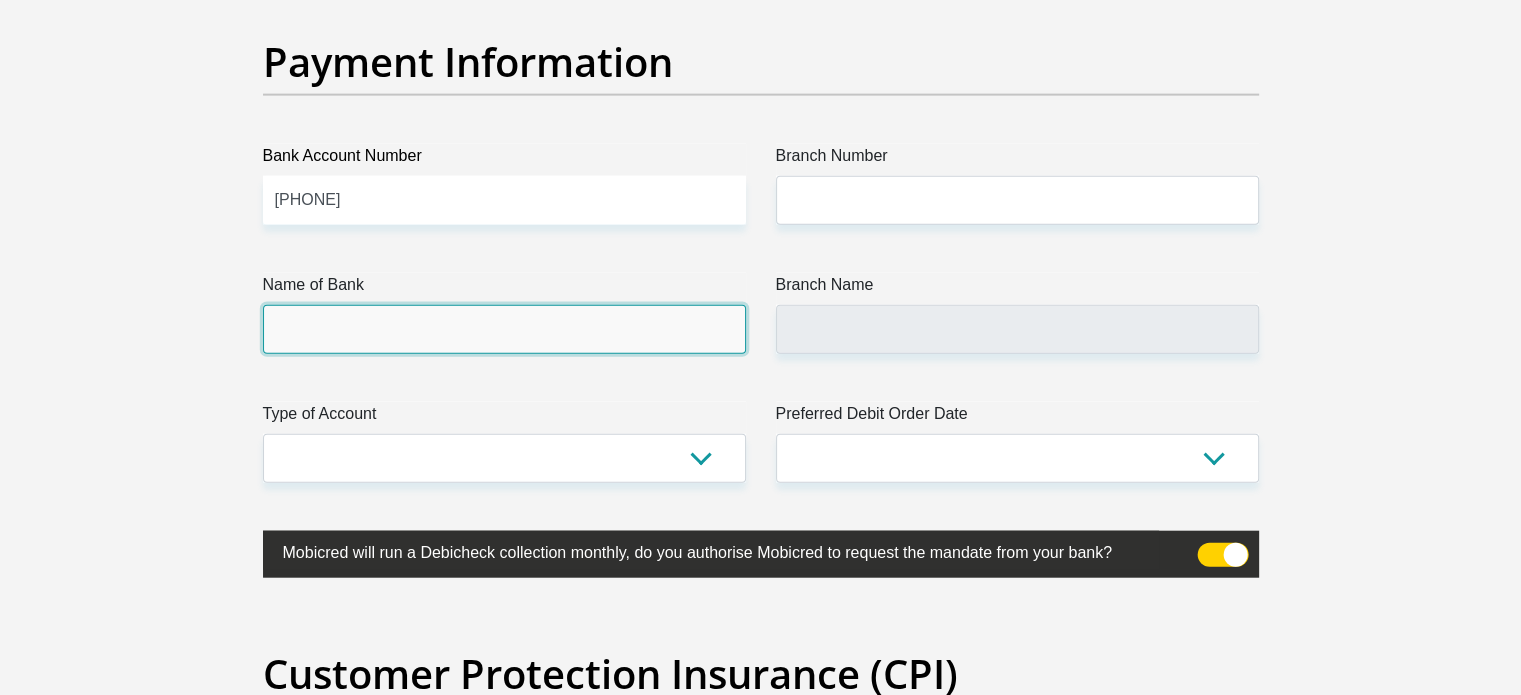 click on "Name of Bank" at bounding box center (504, 329) 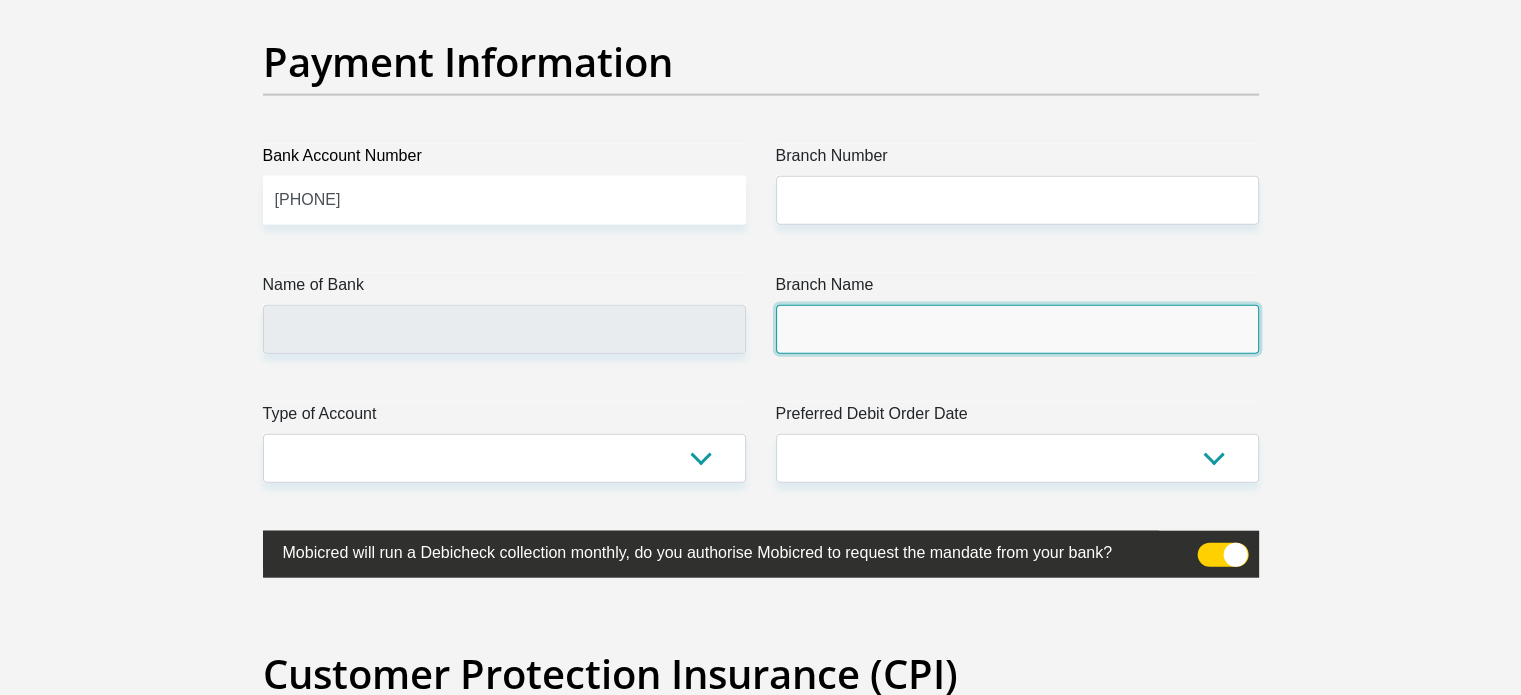 click on "Branch Name" at bounding box center [1017, 329] 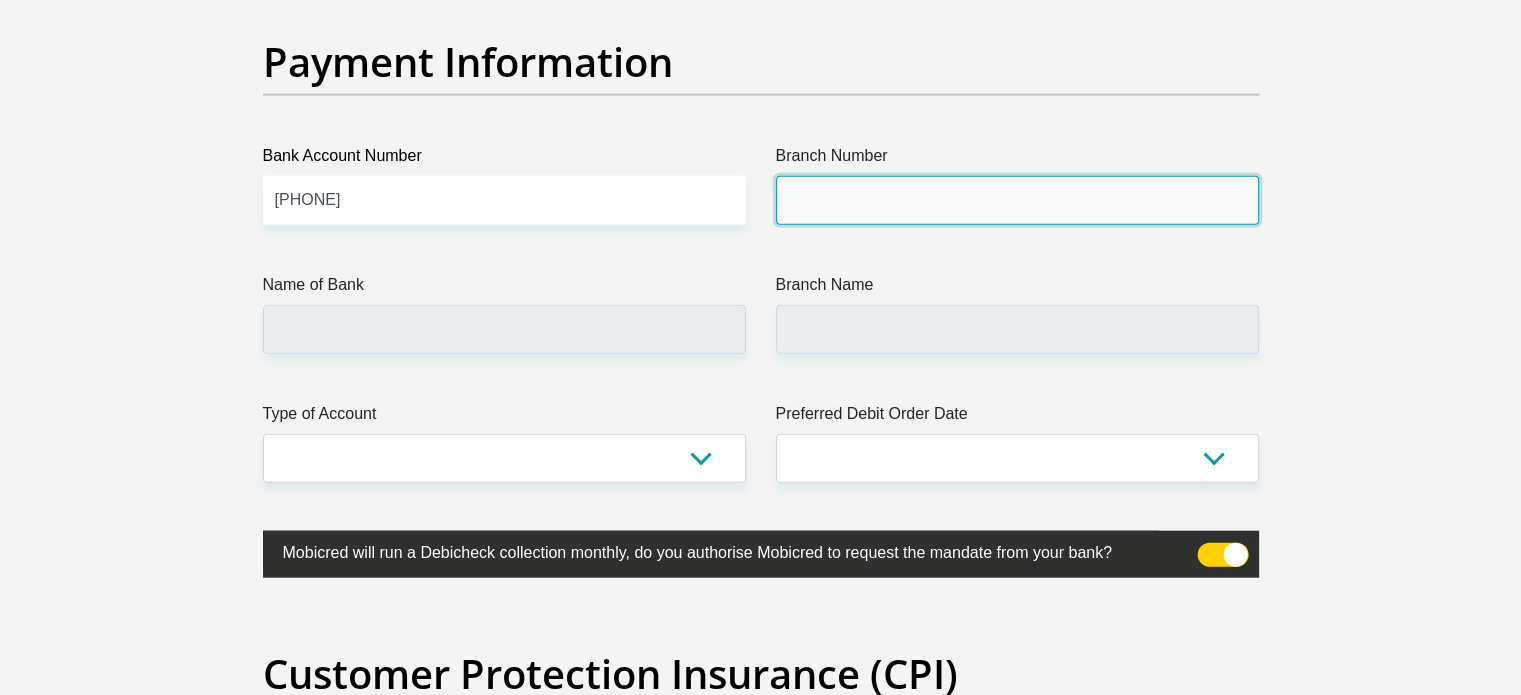 click on "Branch Number" at bounding box center [1017, 200] 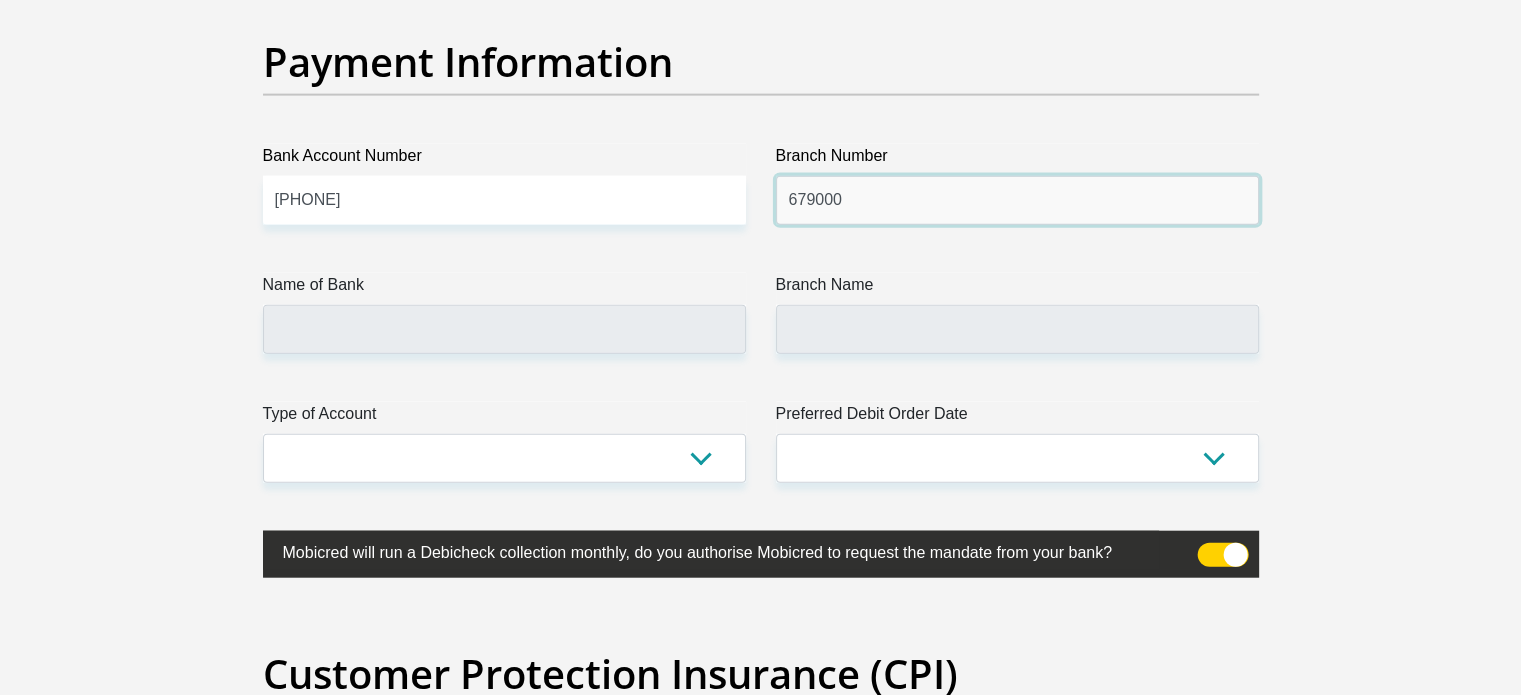 type on "679000" 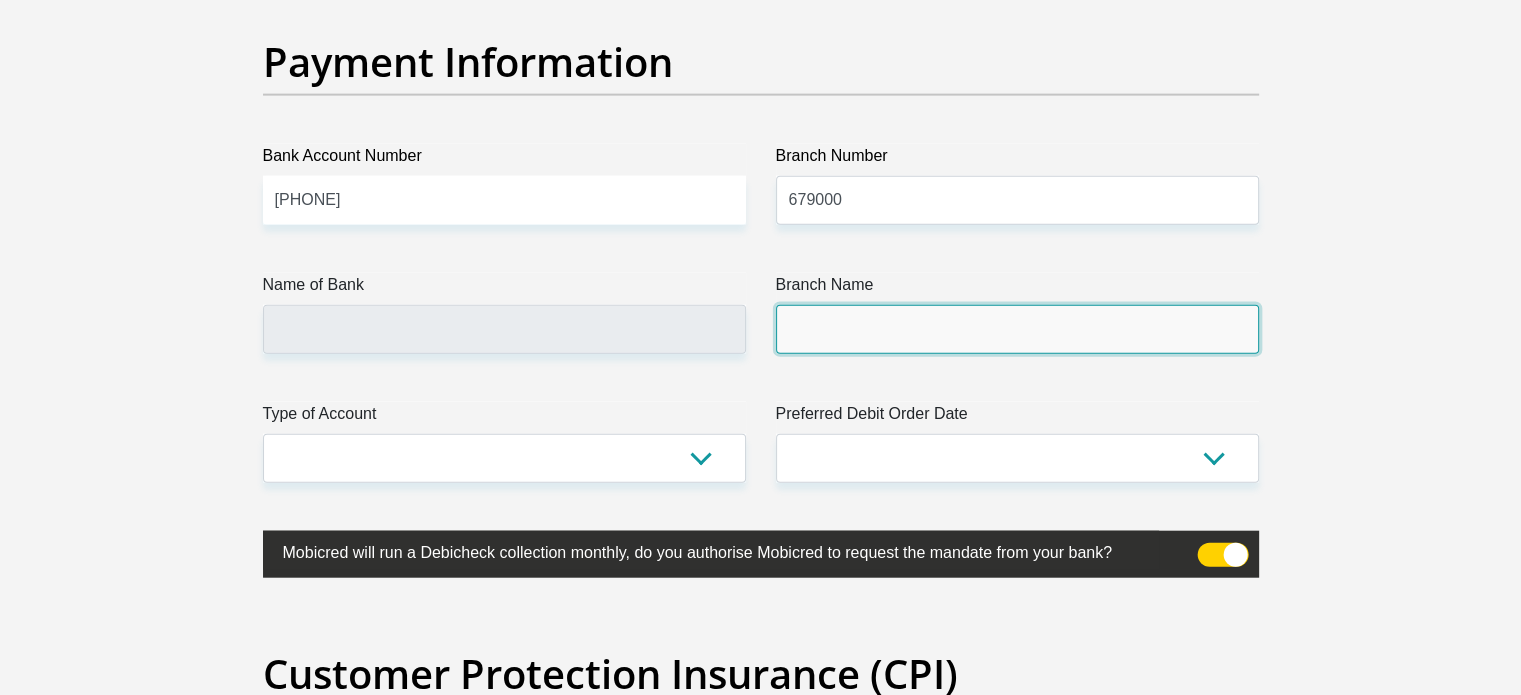 click on "Branch Name" at bounding box center (1017, 329) 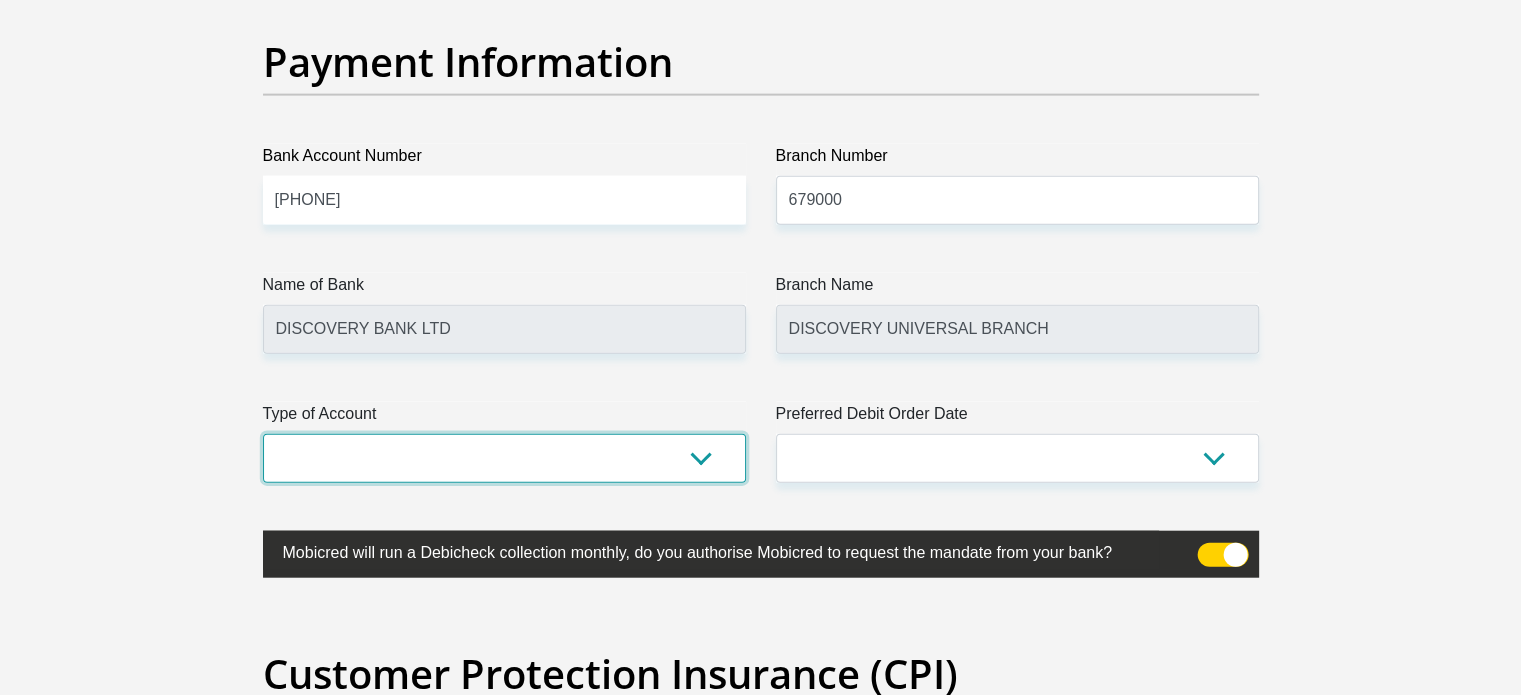 click on "Cheque
Savings" at bounding box center (504, 458) 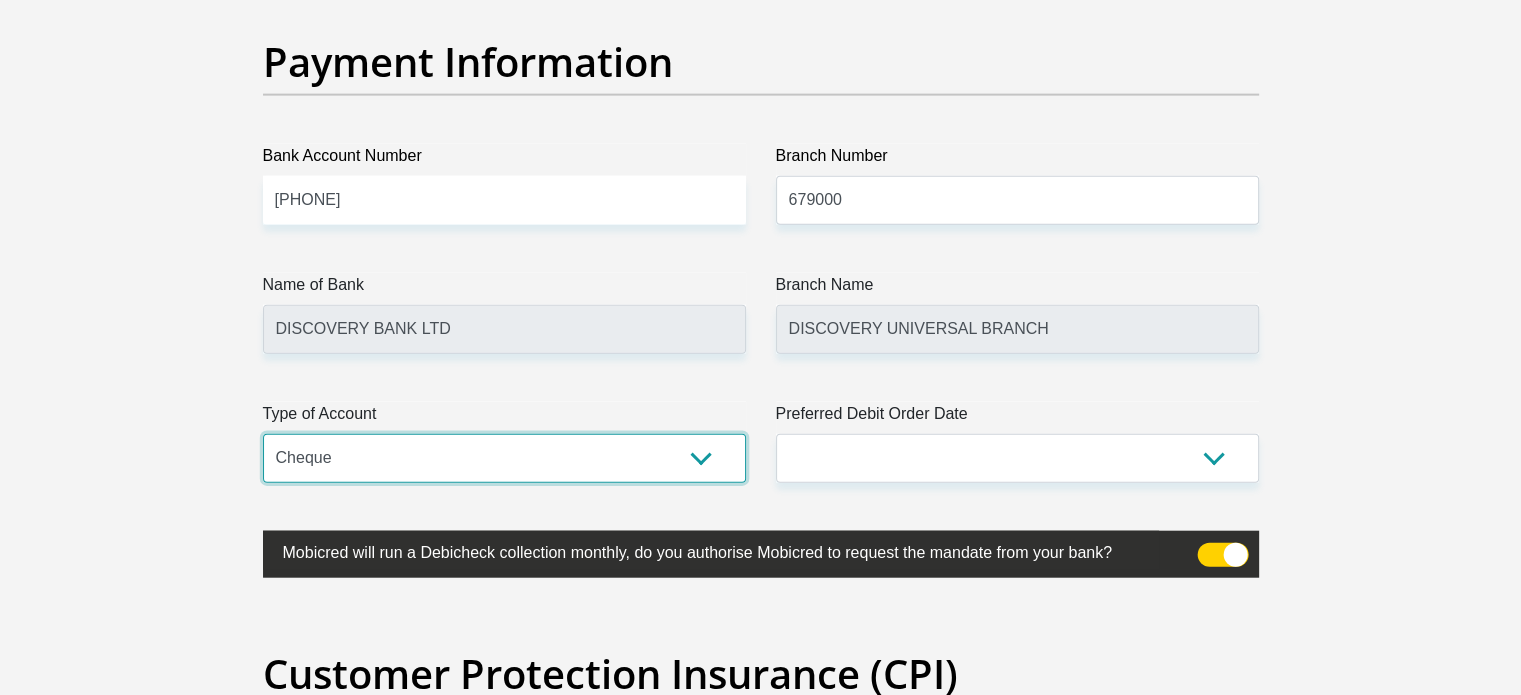 click on "Cheque
Savings" at bounding box center [504, 458] 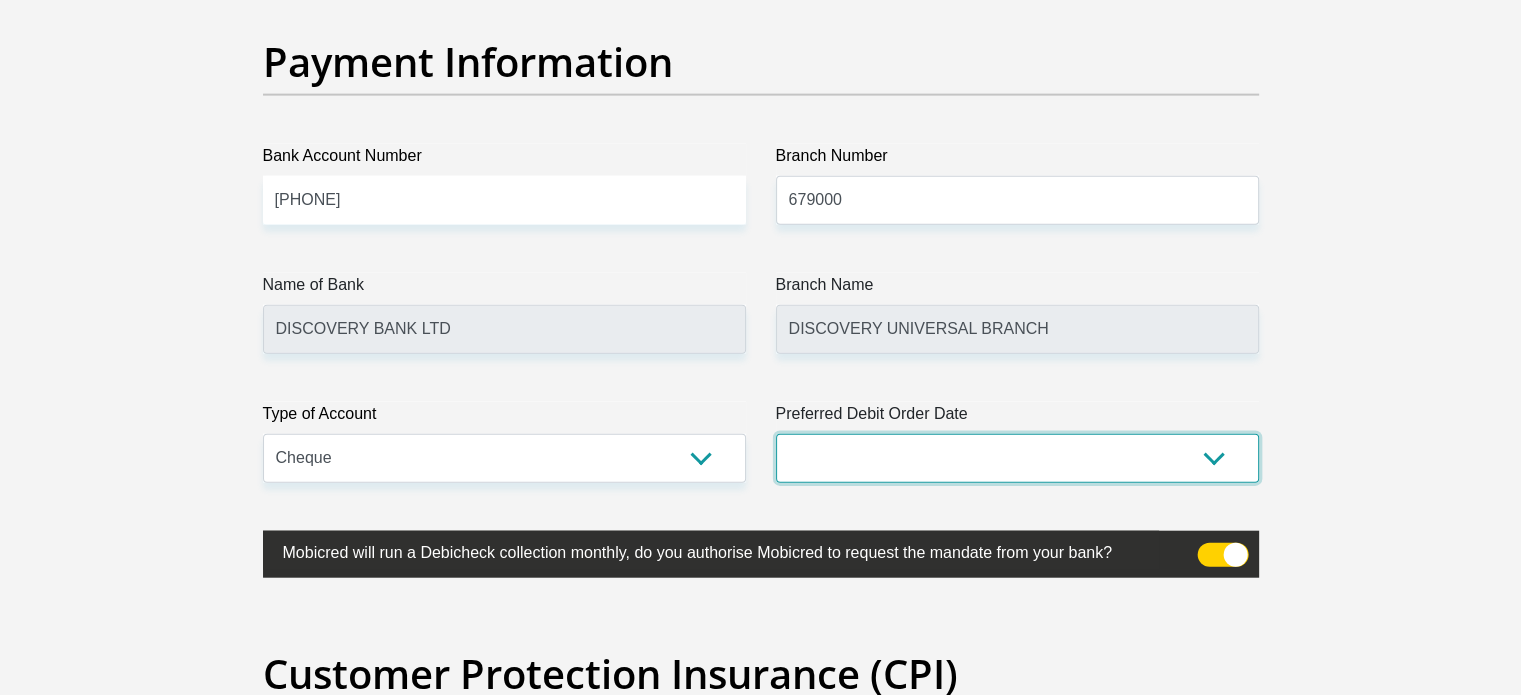 click on "1st
2nd
3rd
4th
5th
7th
18th
19th
20th
21st
22nd
23rd
24th
25th
26th
27th
28th
29th
30th" at bounding box center (1017, 458) 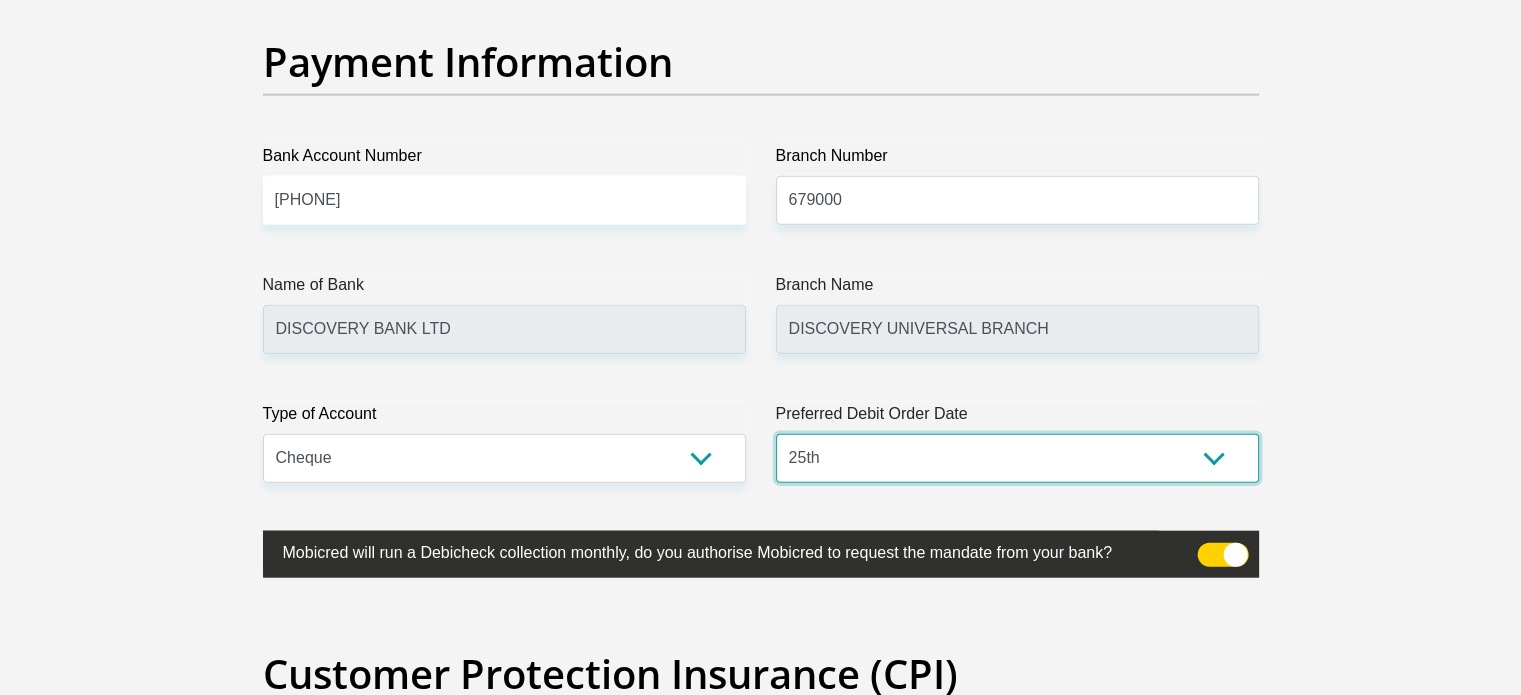 click on "1st
2nd
3rd
4th
5th
7th
18th
19th
20th
21st
22nd
23rd
24th
25th
26th
27th
28th
29th
30th" at bounding box center [1017, 458] 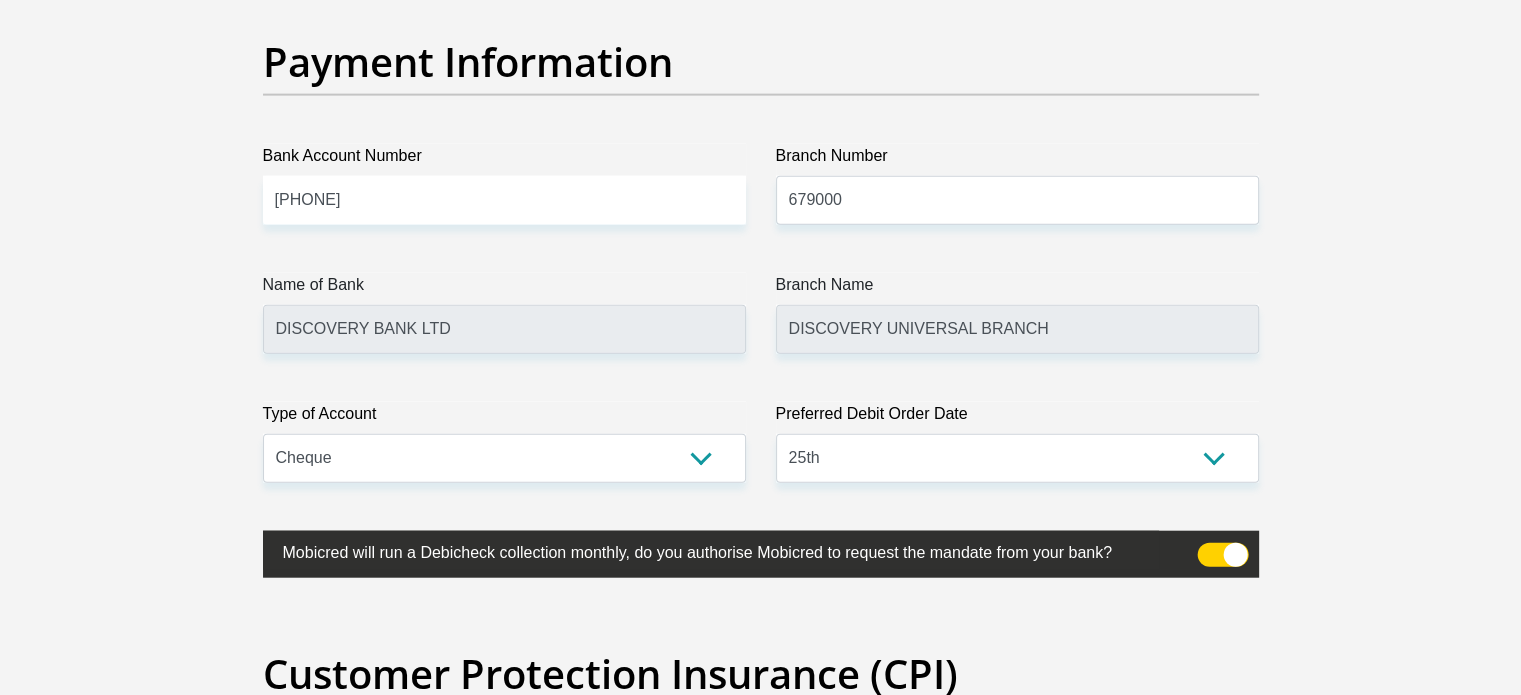 click at bounding box center (1222, 555) 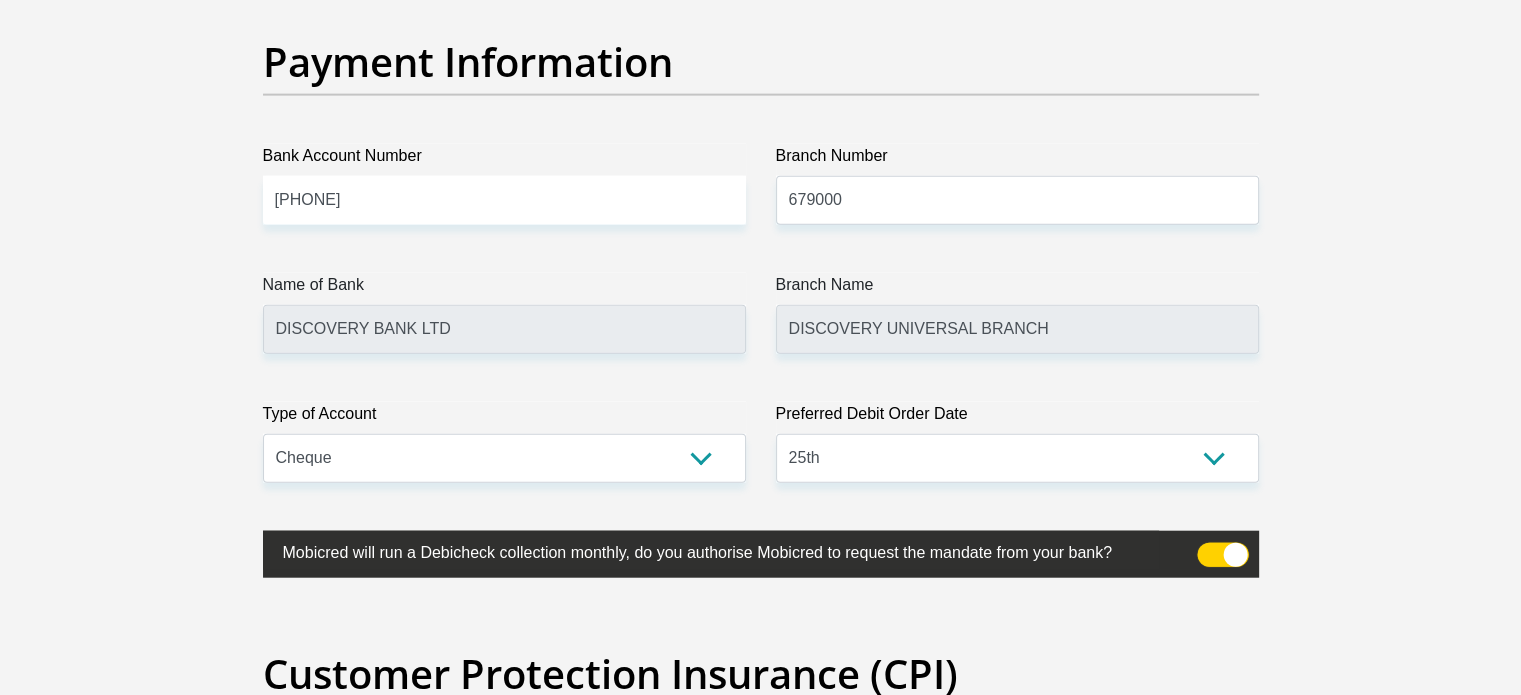 click at bounding box center (1209, 548) 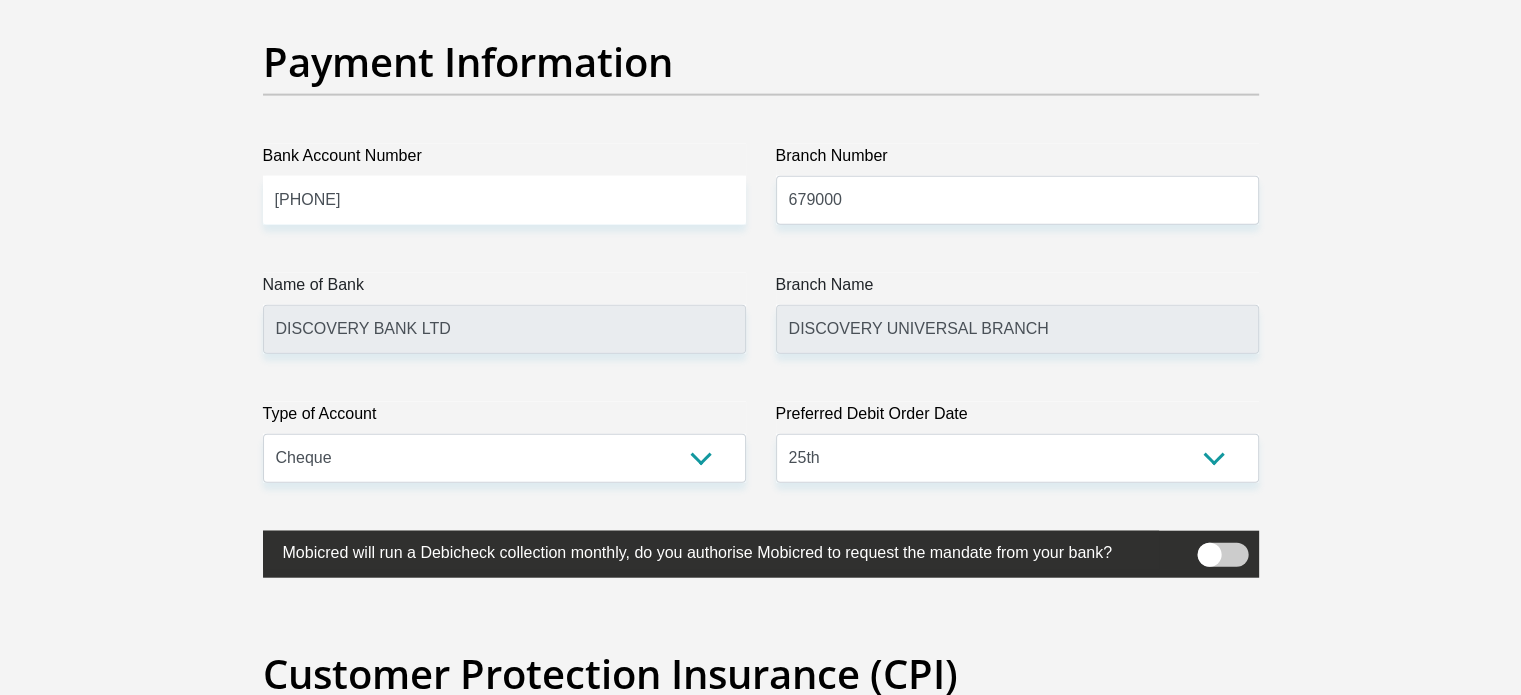 click at bounding box center [1222, 555] 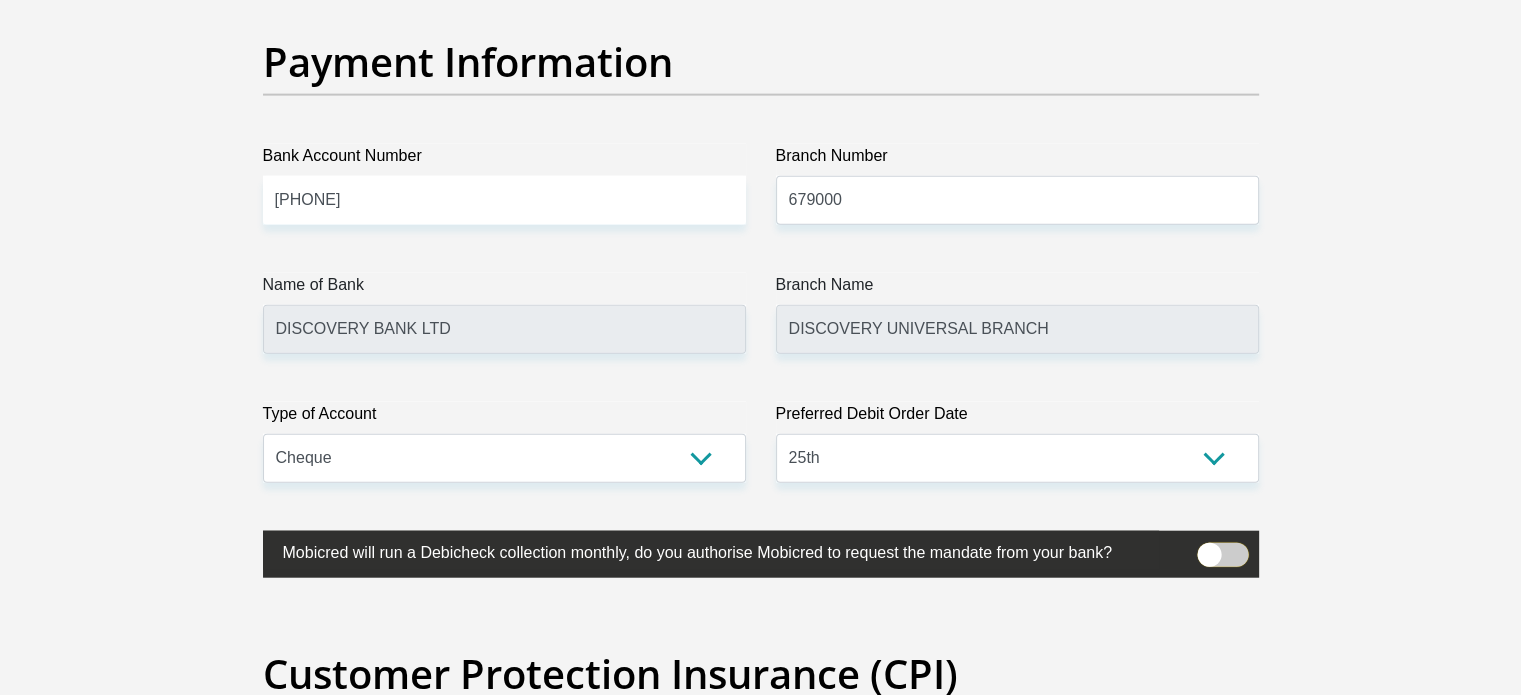 click at bounding box center (1209, 548) 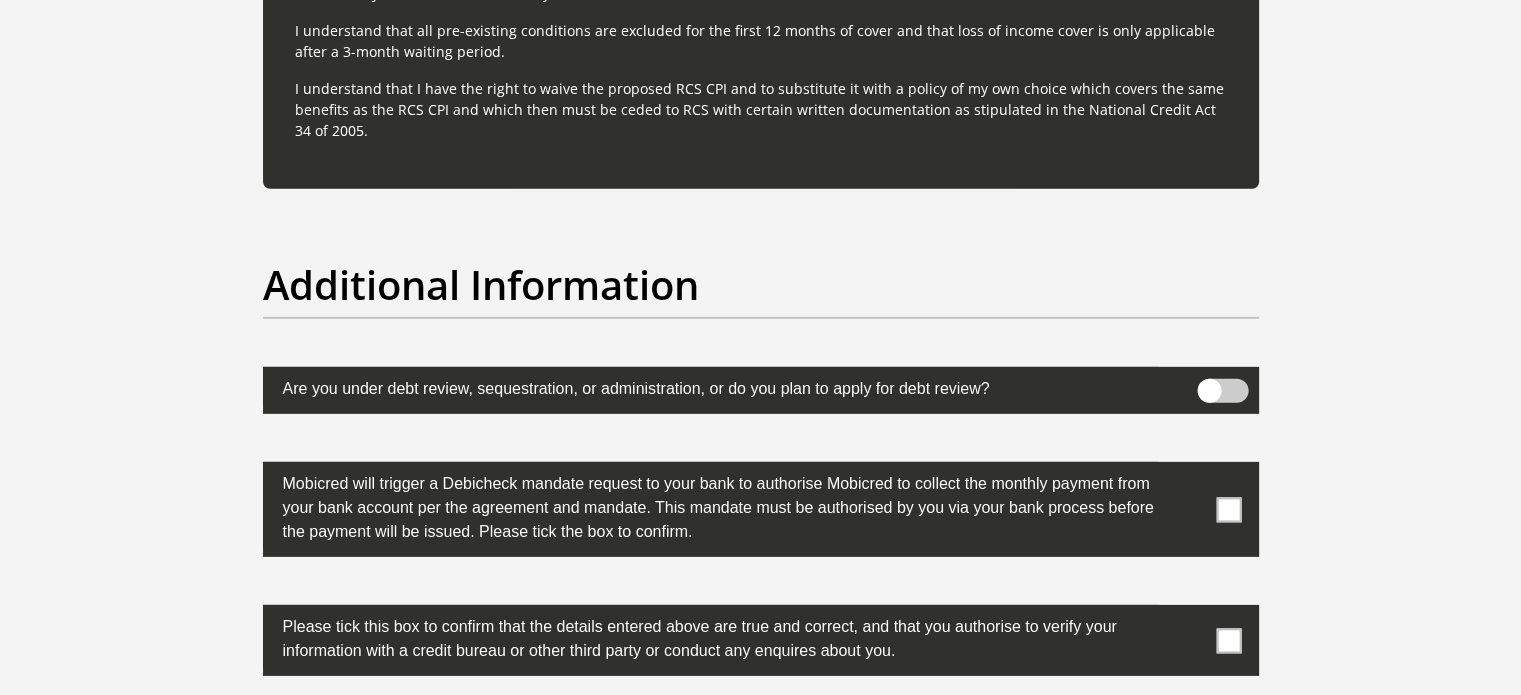 scroll, scrollTop: 6132, scrollLeft: 0, axis: vertical 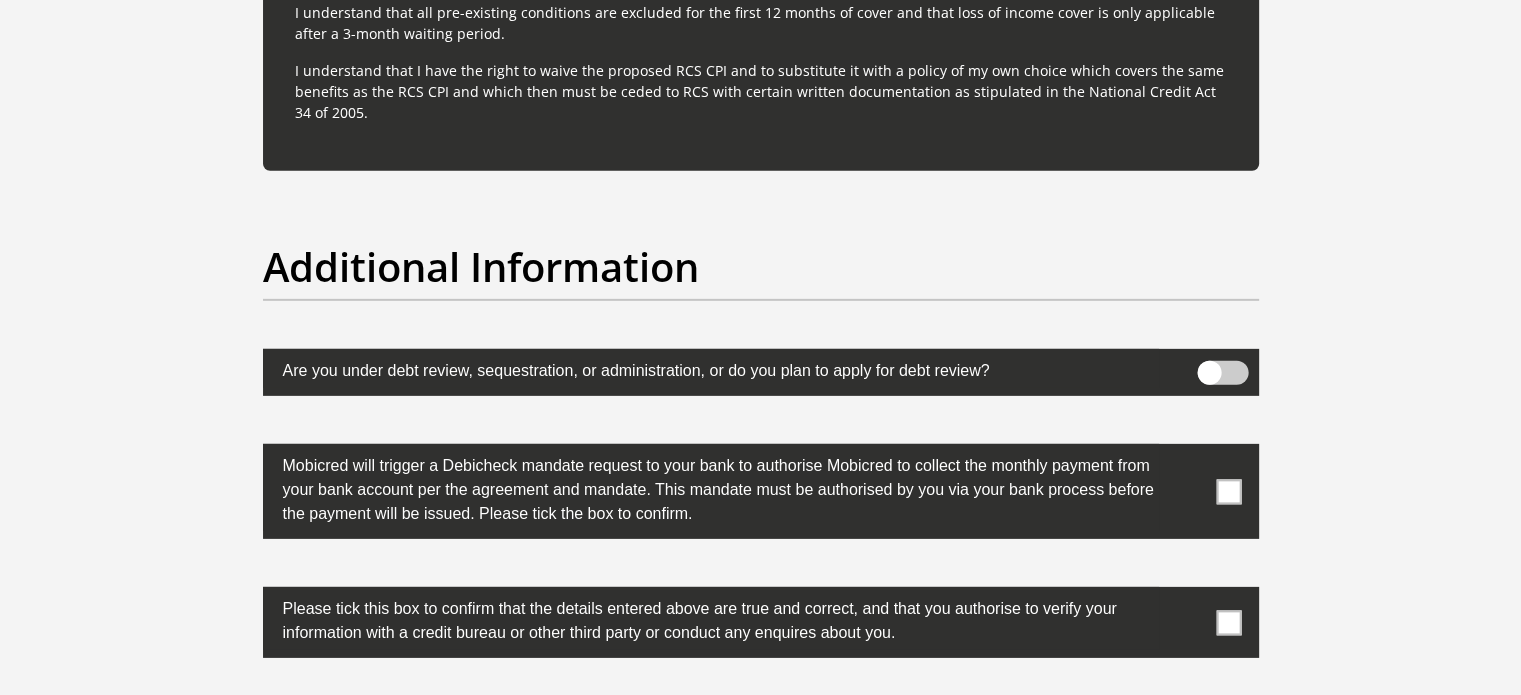 click at bounding box center (1228, 491) 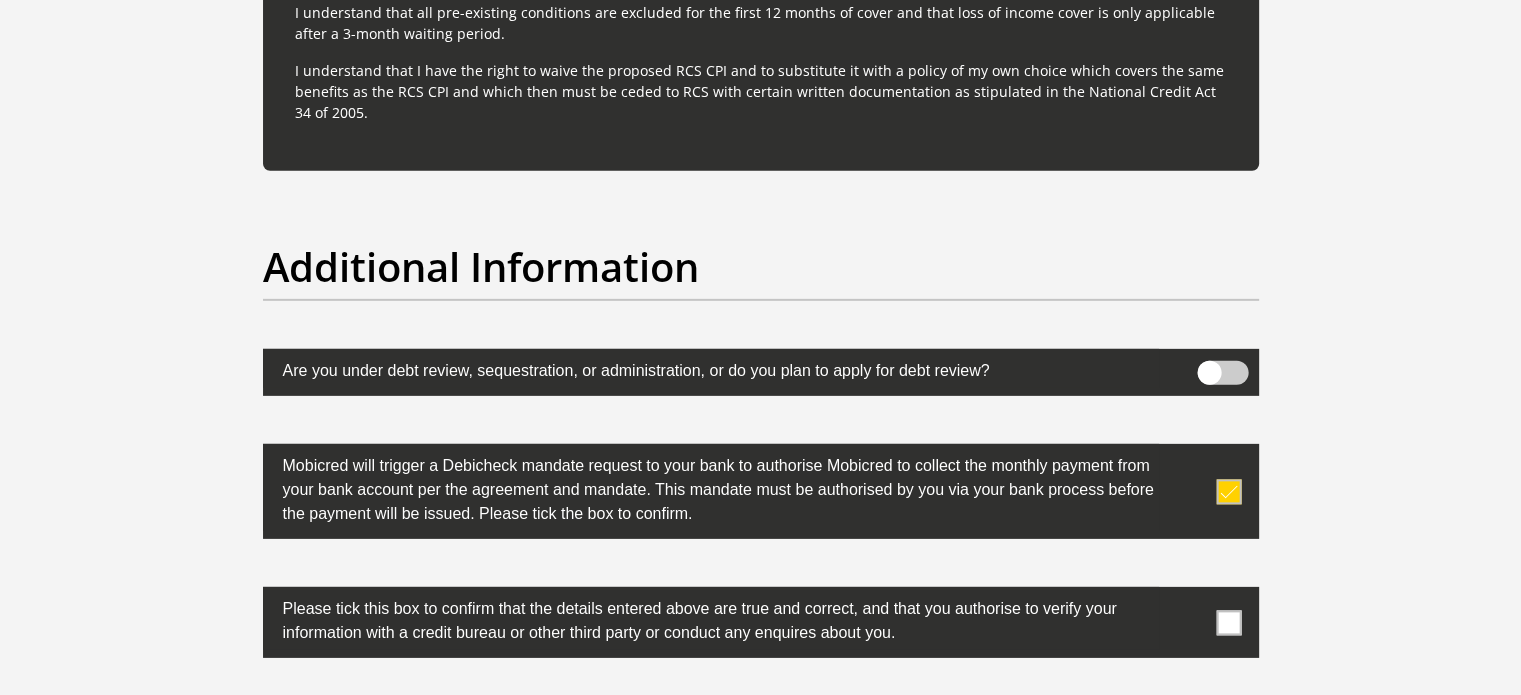click at bounding box center (1228, 622) 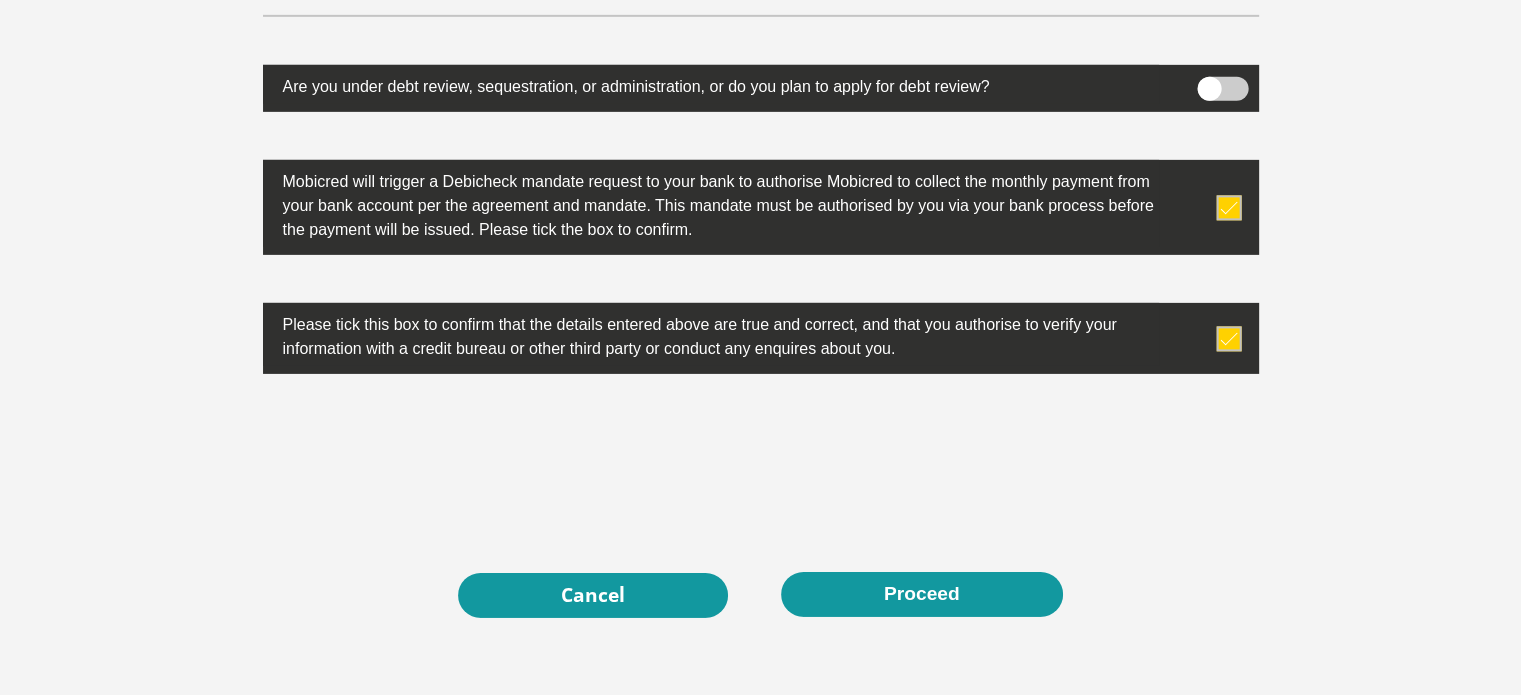 scroll, scrollTop: 6571, scrollLeft: 0, axis: vertical 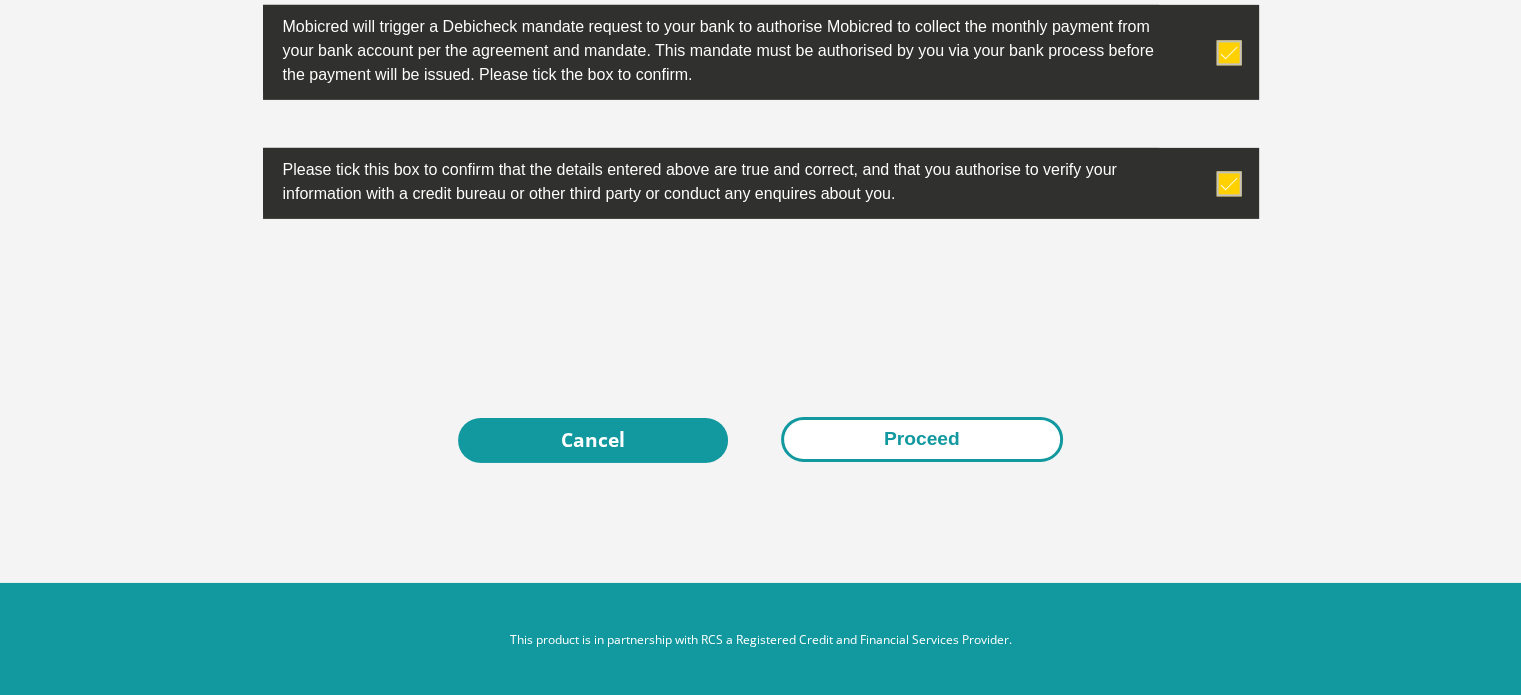 click on "Proceed" at bounding box center [922, 439] 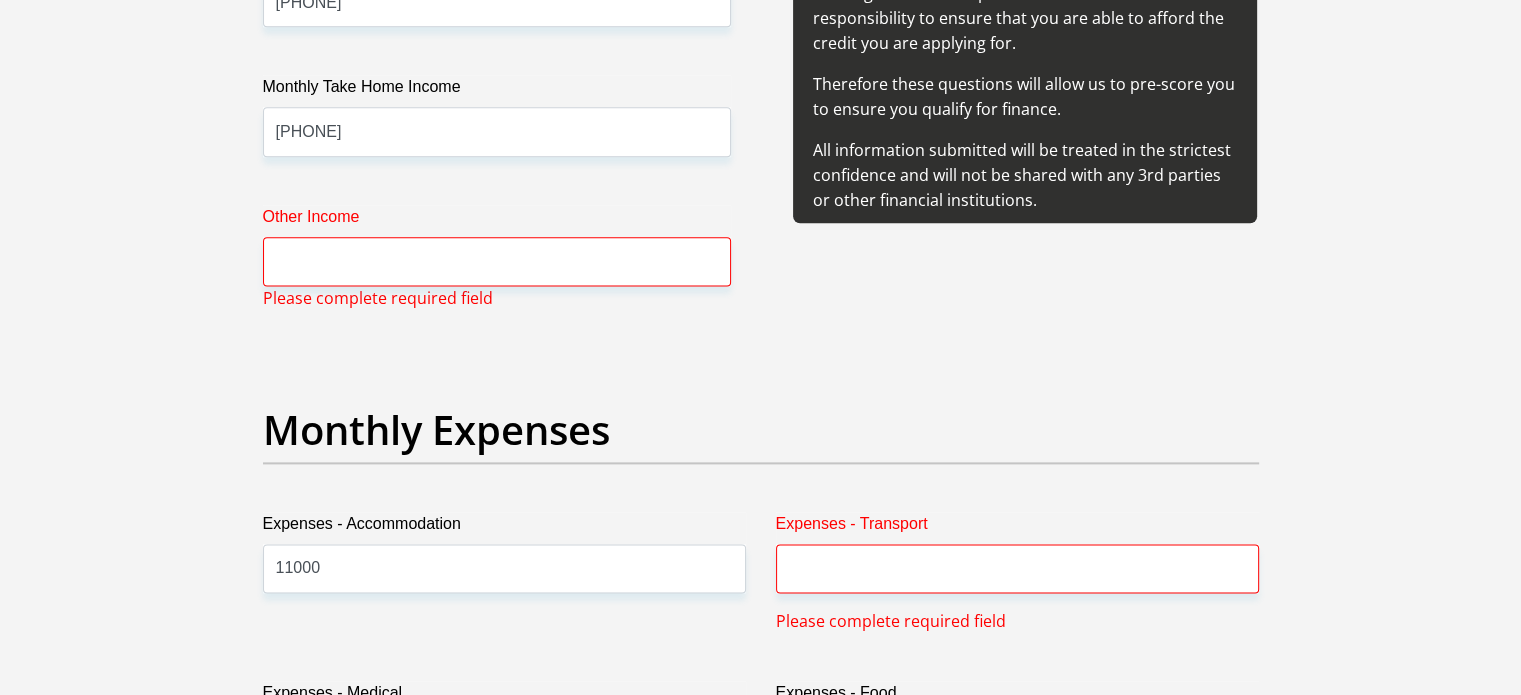 scroll, scrollTop: 2579, scrollLeft: 0, axis: vertical 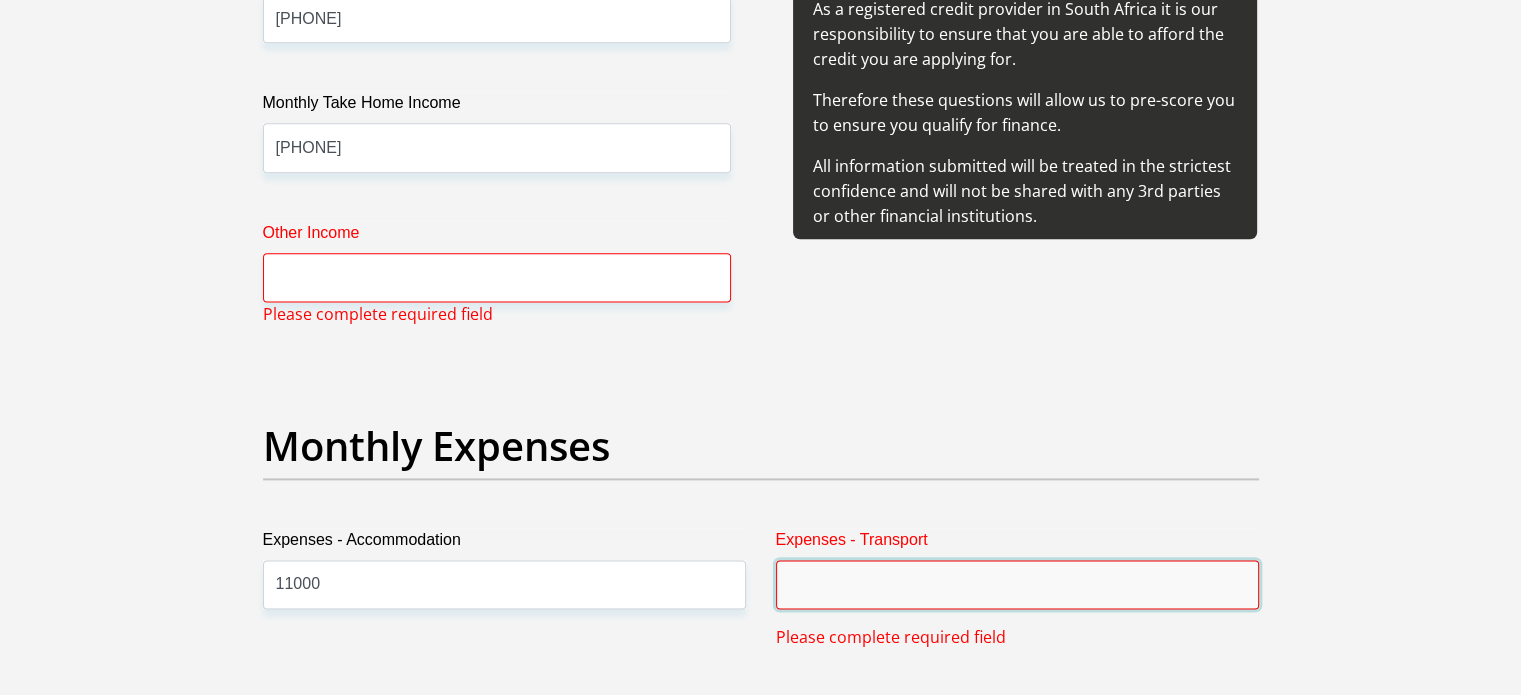 click on "Expenses - Transport" at bounding box center (1017, 584) 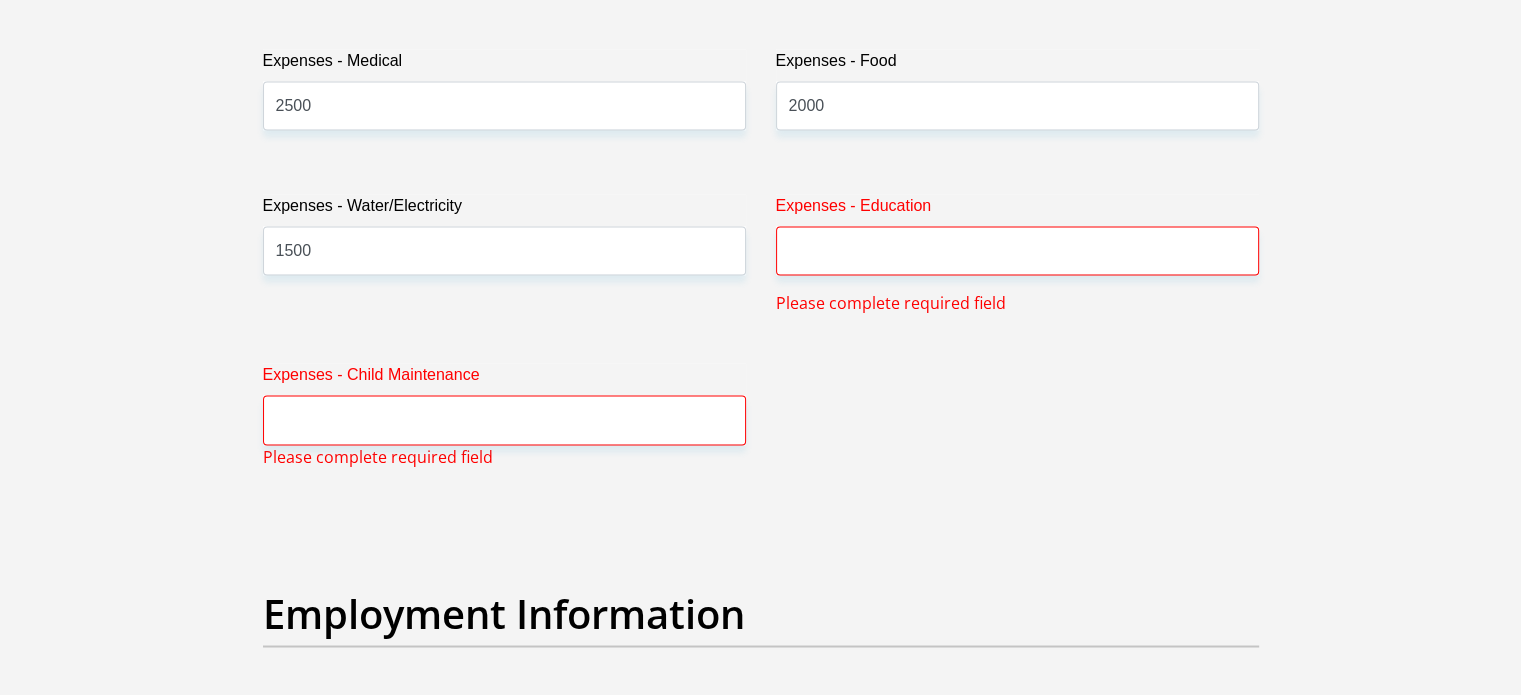 scroll, scrollTop: 3220, scrollLeft: 0, axis: vertical 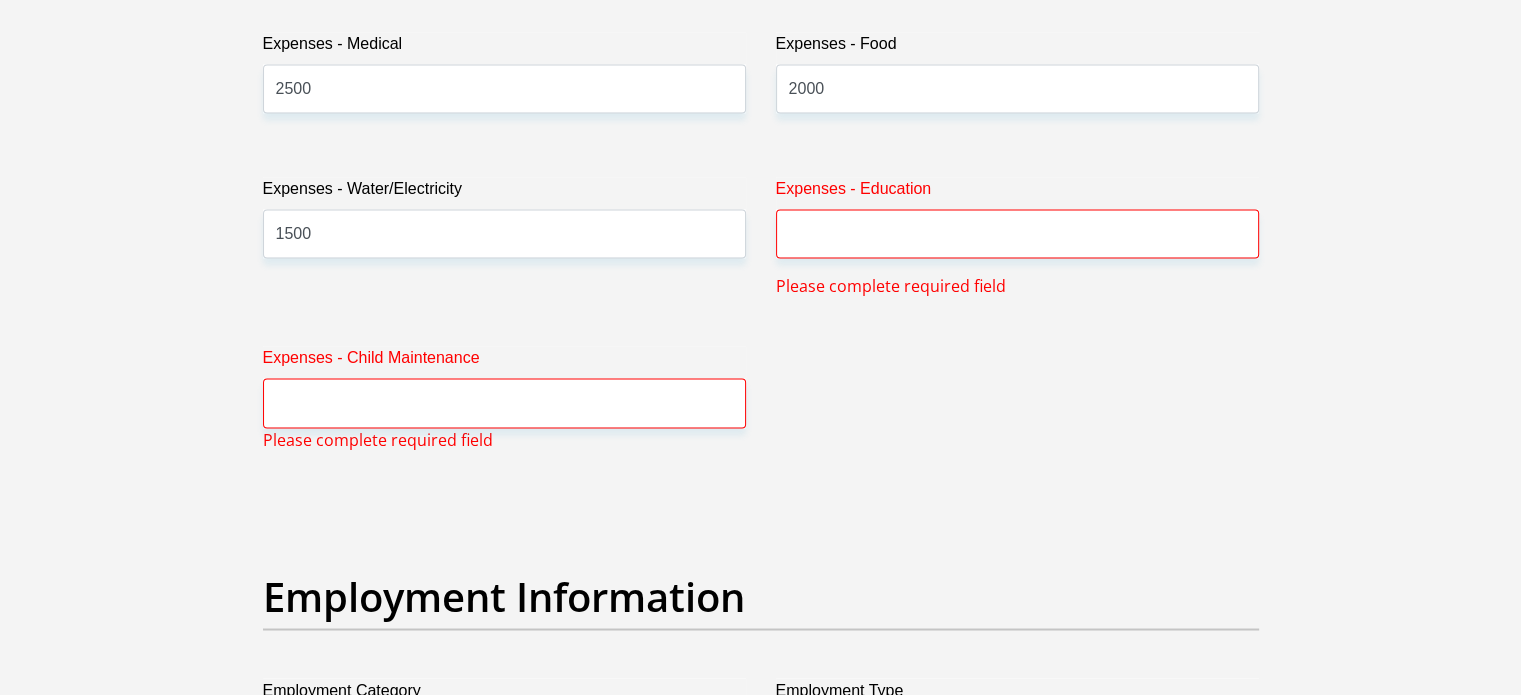 type on "0" 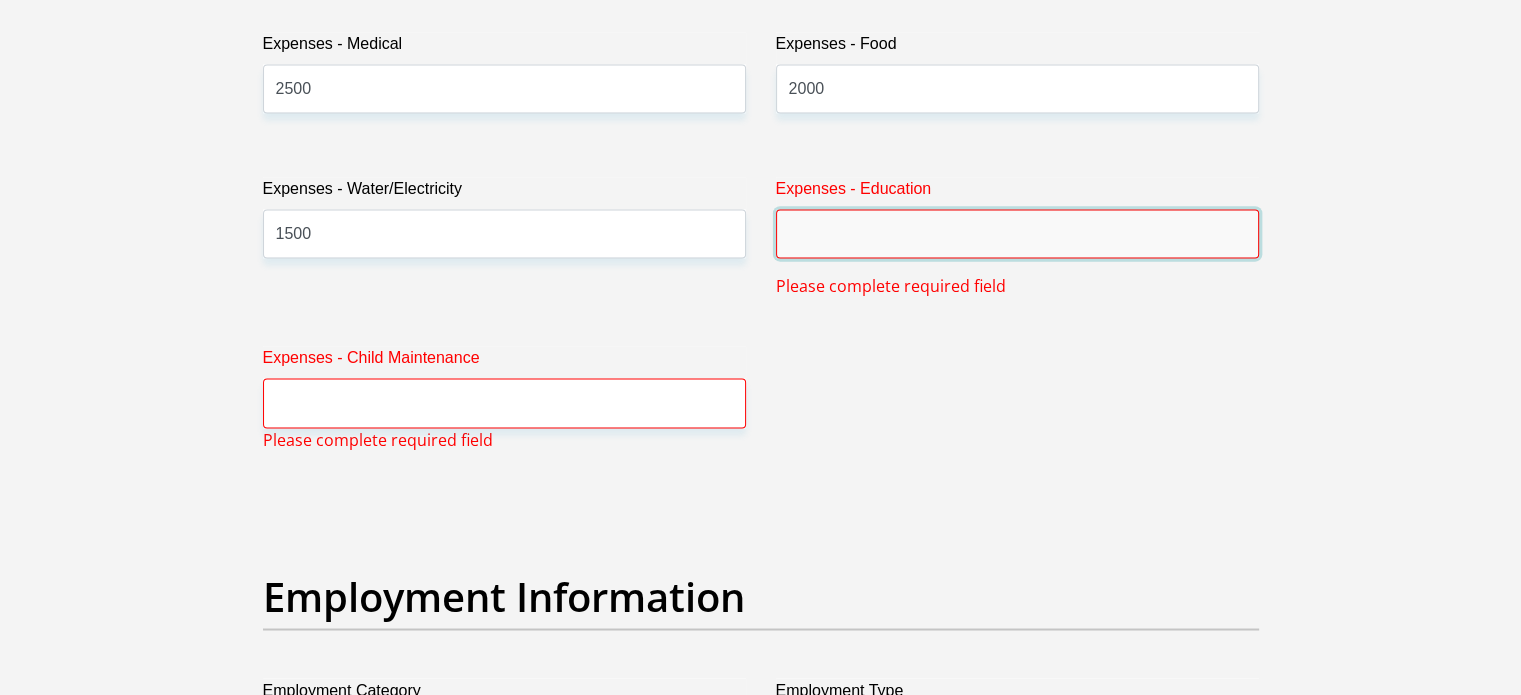 click on "Expenses - Education" at bounding box center (1017, 233) 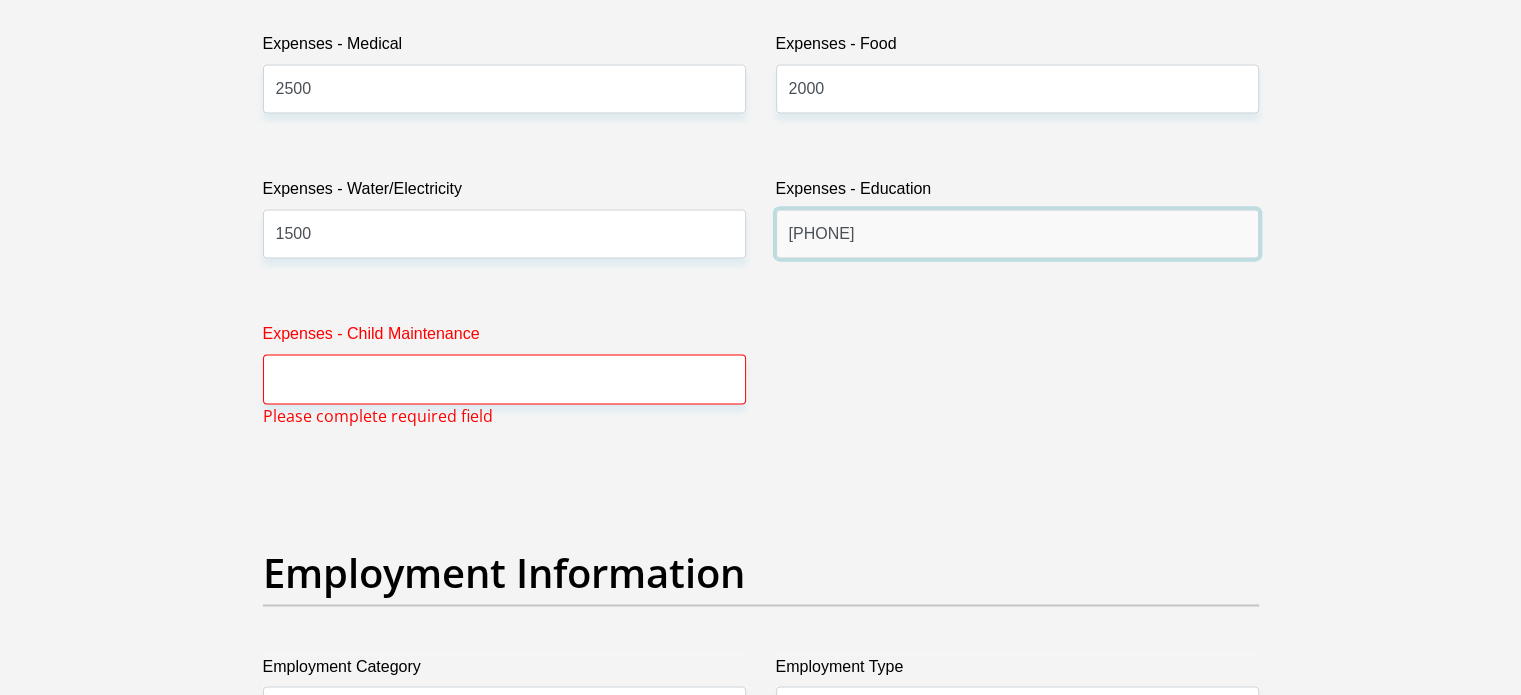 type on "7900" 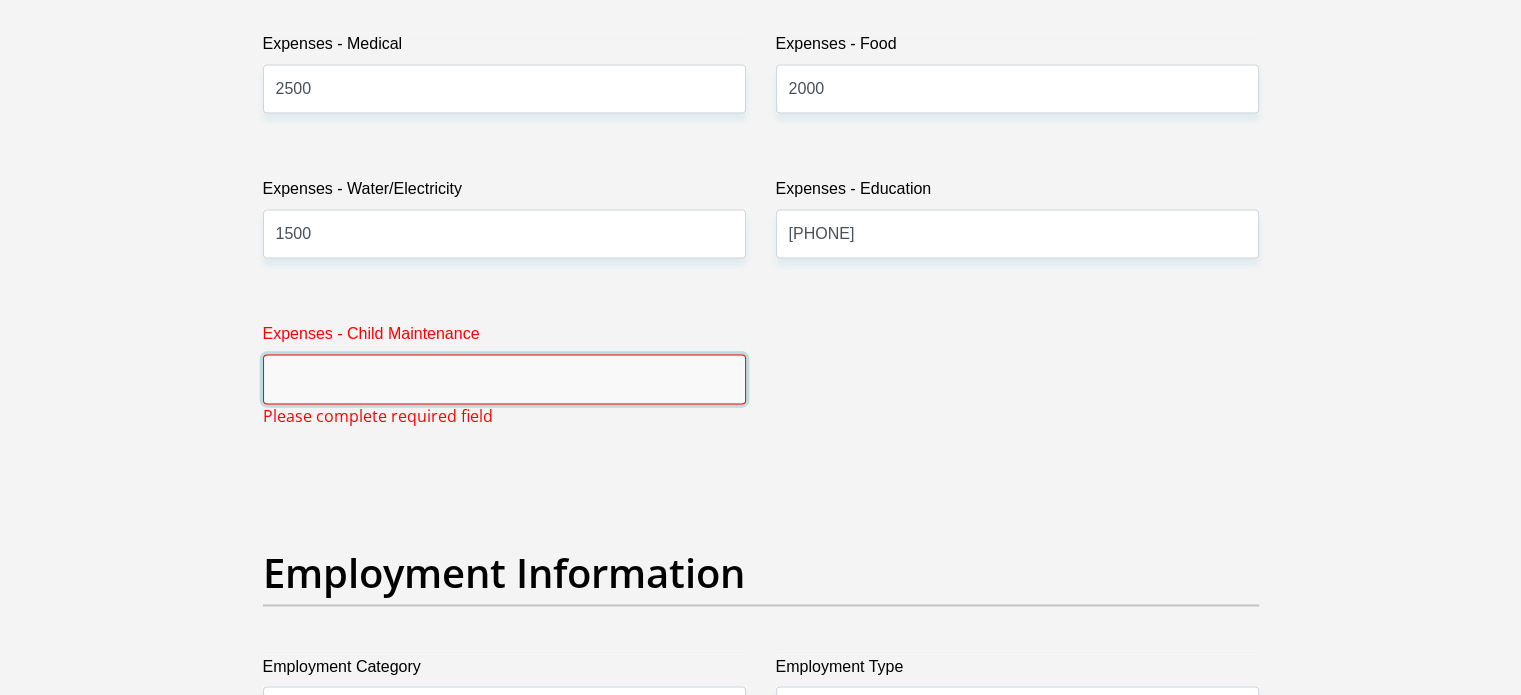 click on "Expenses - Child Maintenance" at bounding box center (504, 378) 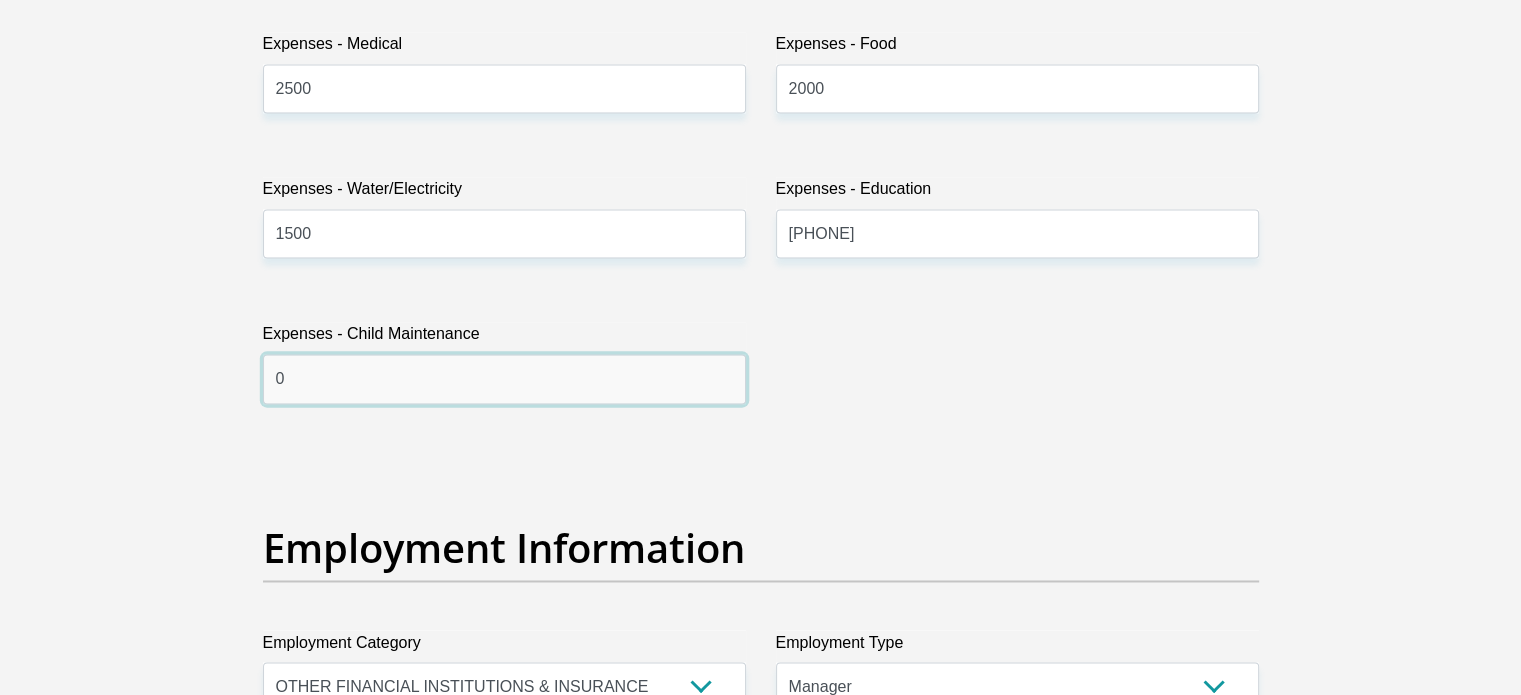 type on "0" 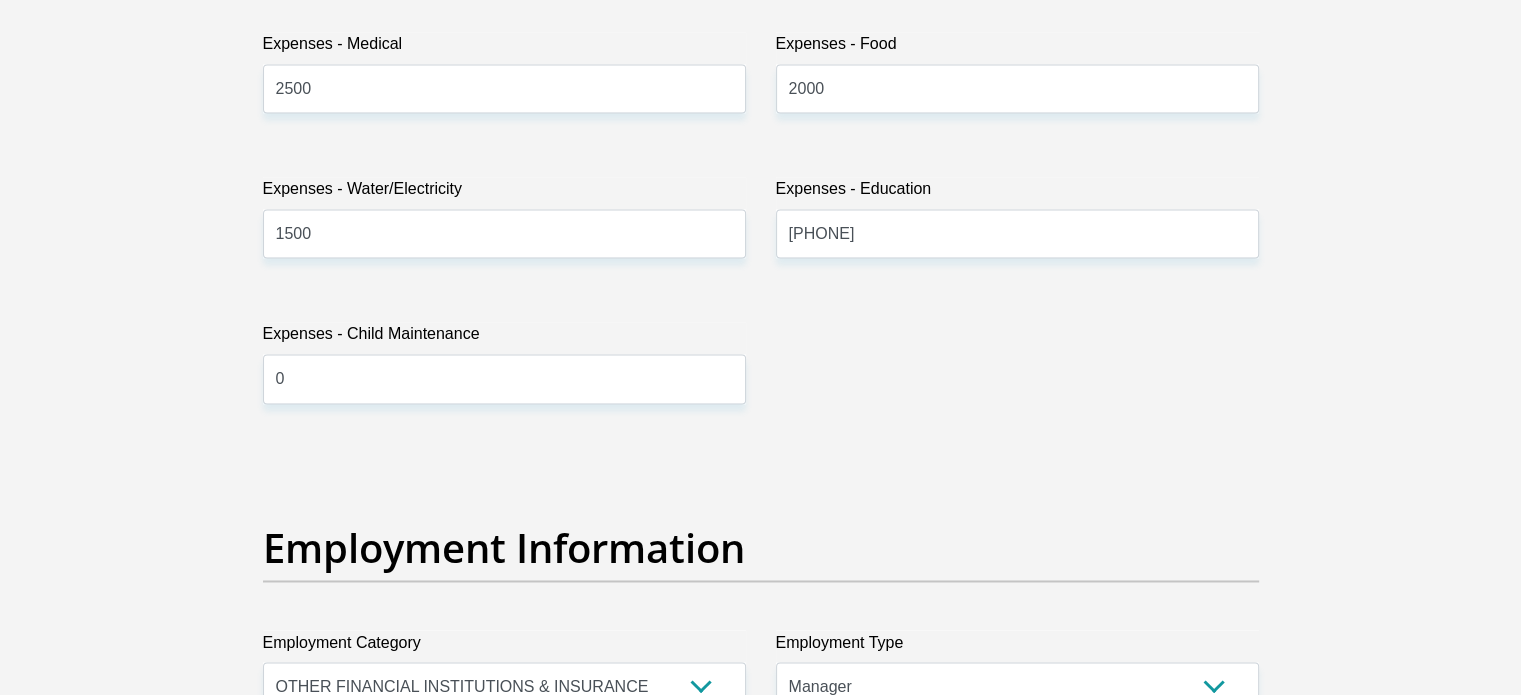 click on "Title
Mr
Ms
Mrs
Dr
Other
First Name
Angus
Surname
Kumena
ID Number
8509166645186
Please input valid ID number
Race
Black
Coloured
Indian
White
Other
Contact Number
0726551571
Please input valid contact number
Nationality
South Africa
Afghanistan
Aland Islands  Albania  Algeria" at bounding box center [761, 395] 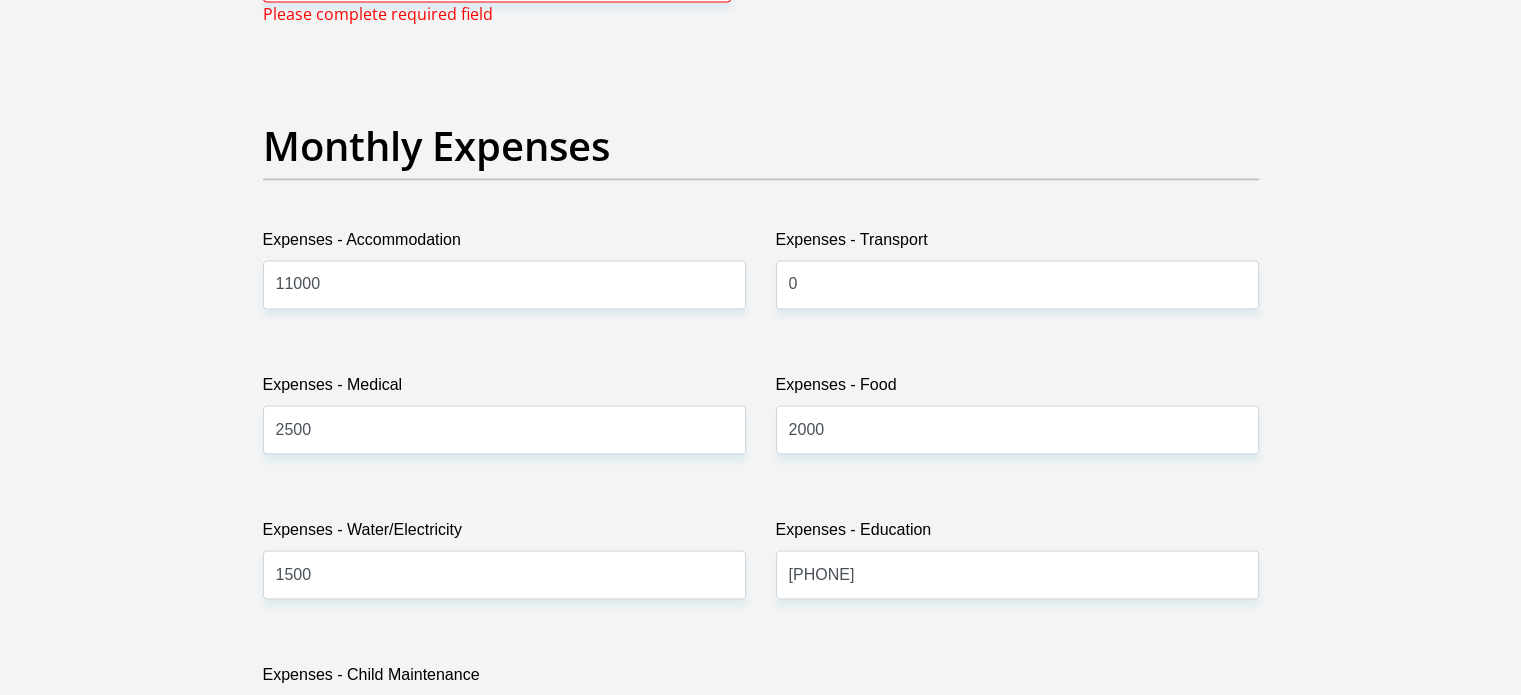 scroll, scrollTop: 2940, scrollLeft: 0, axis: vertical 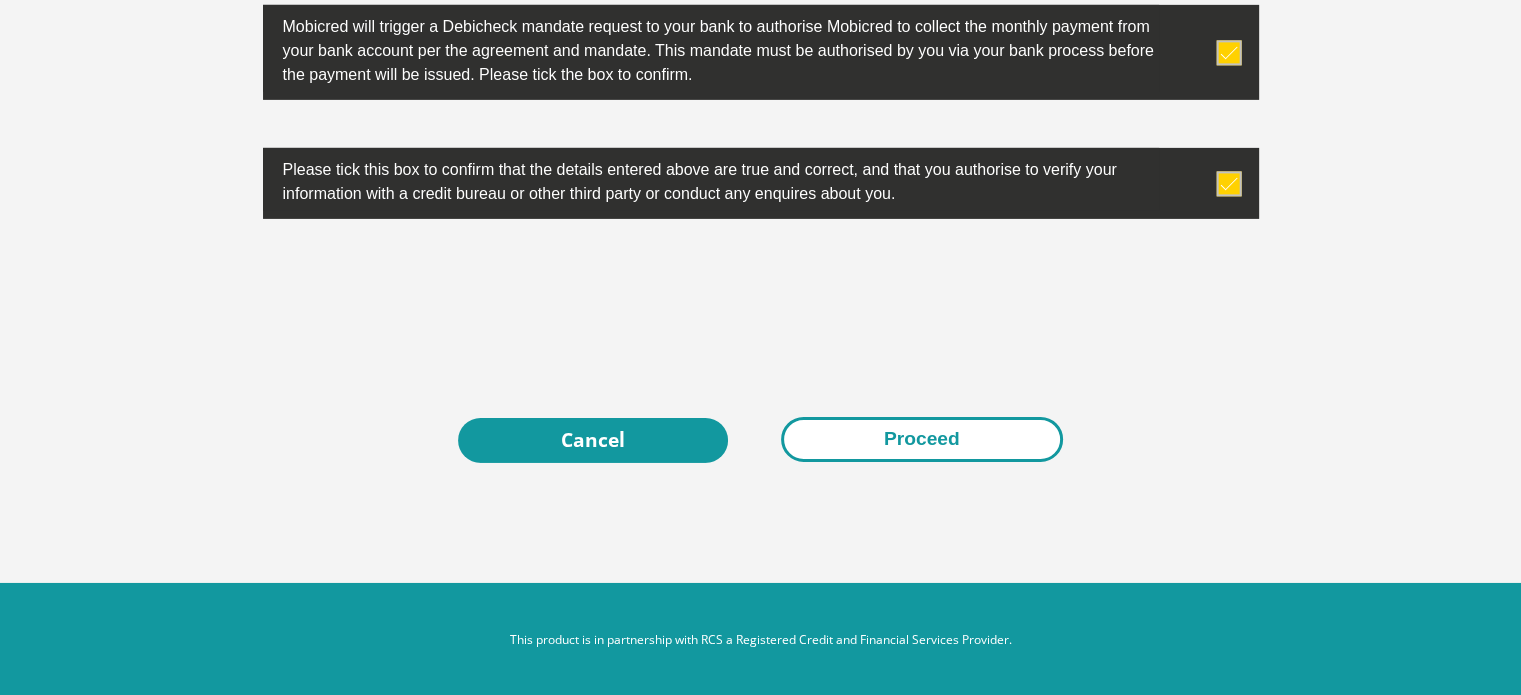 click on "Proceed" at bounding box center (922, 439) 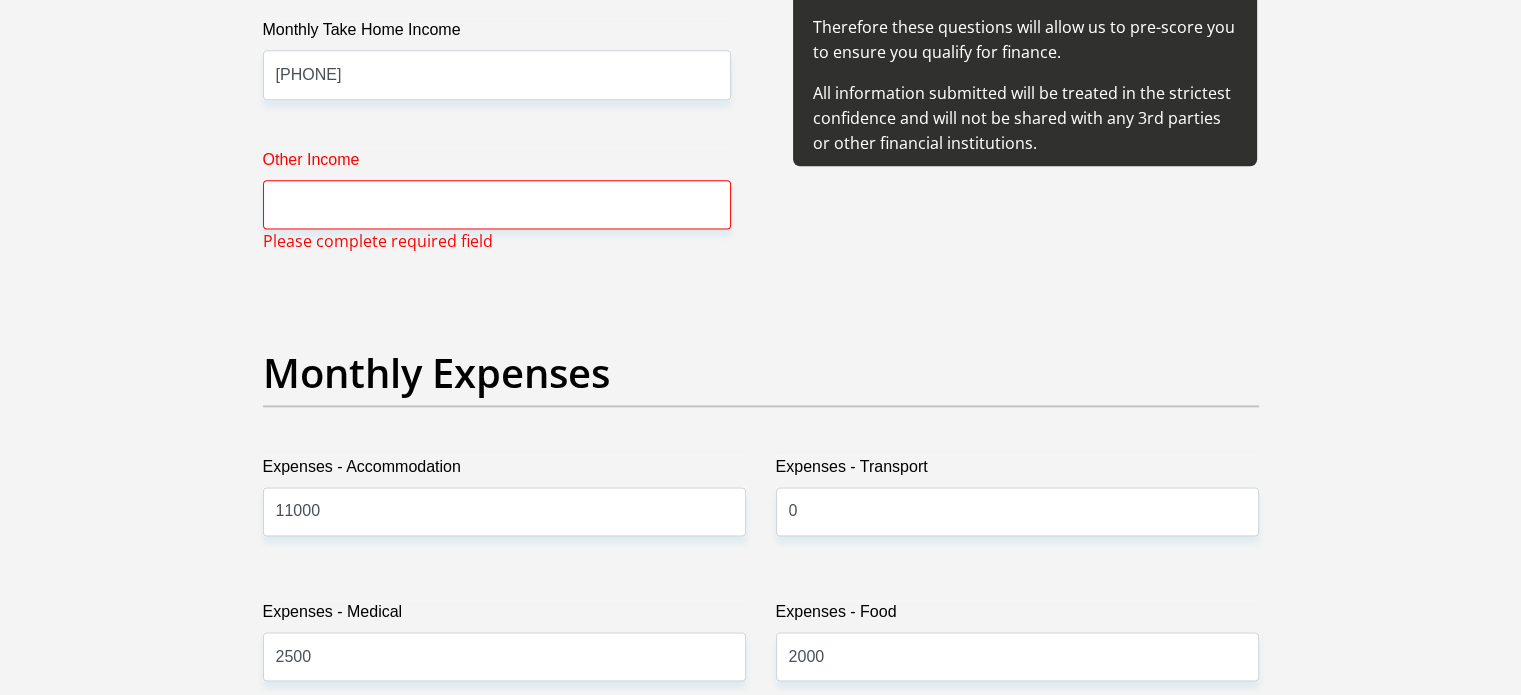 scroll, scrollTop: 2579, scrollLeft: 0, axis: vertical 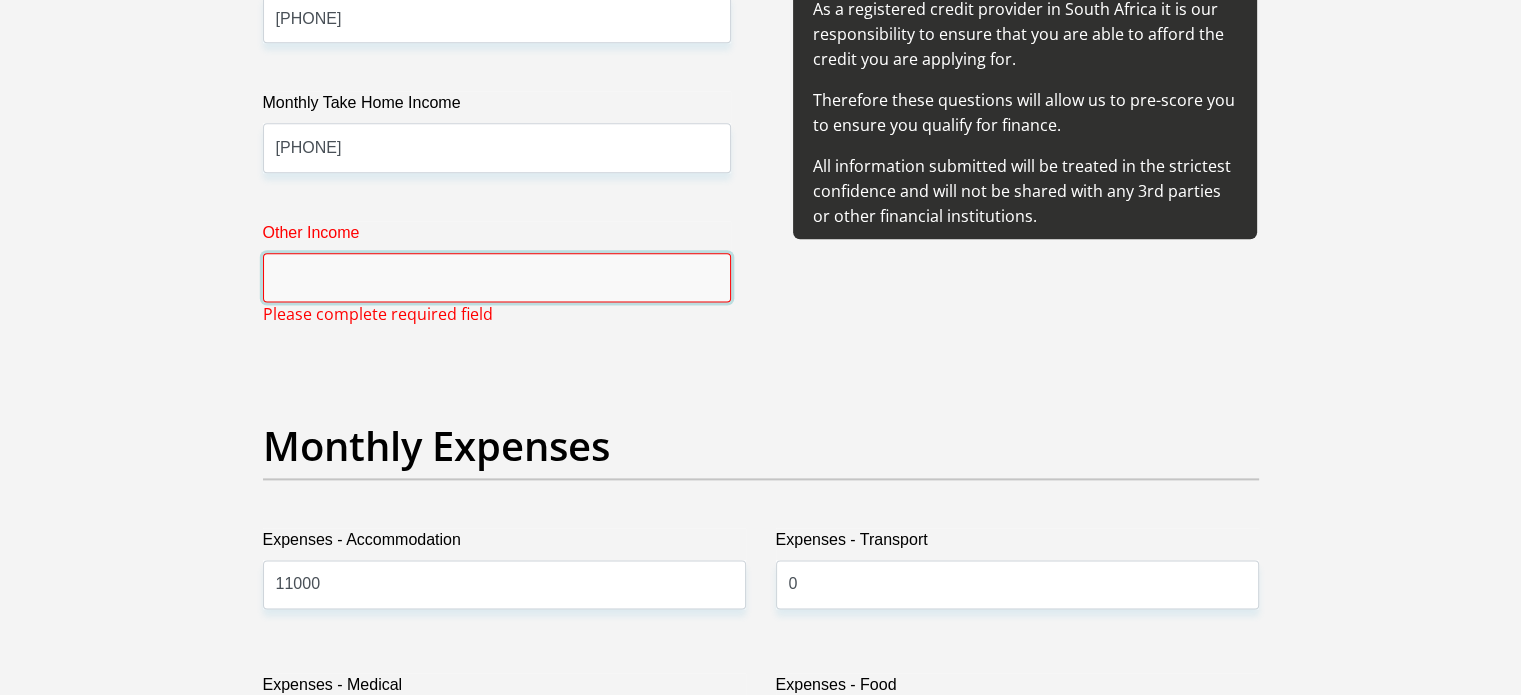 click on "Other Income" at bounding box center (497, 277) 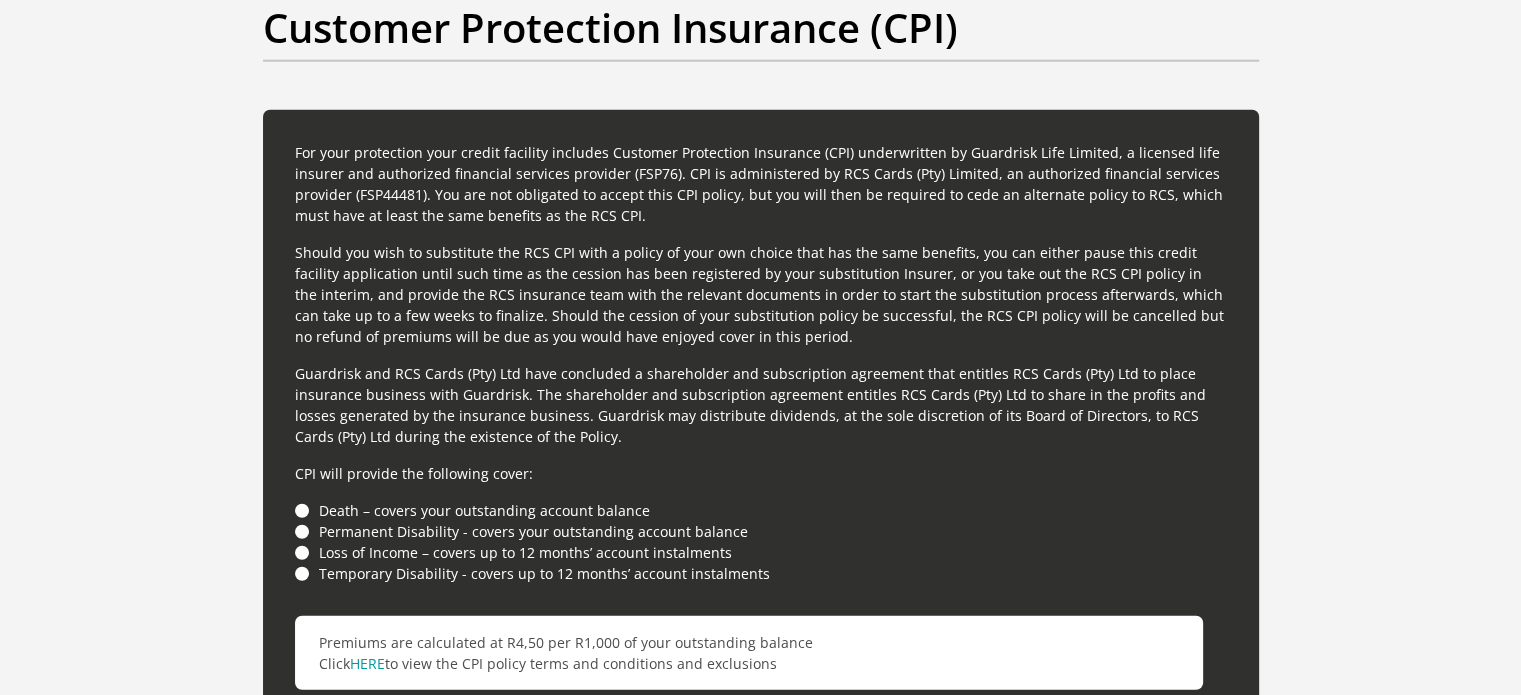 scroll, scrollTop: 6571, scrollLeft: 0, axis: vertical 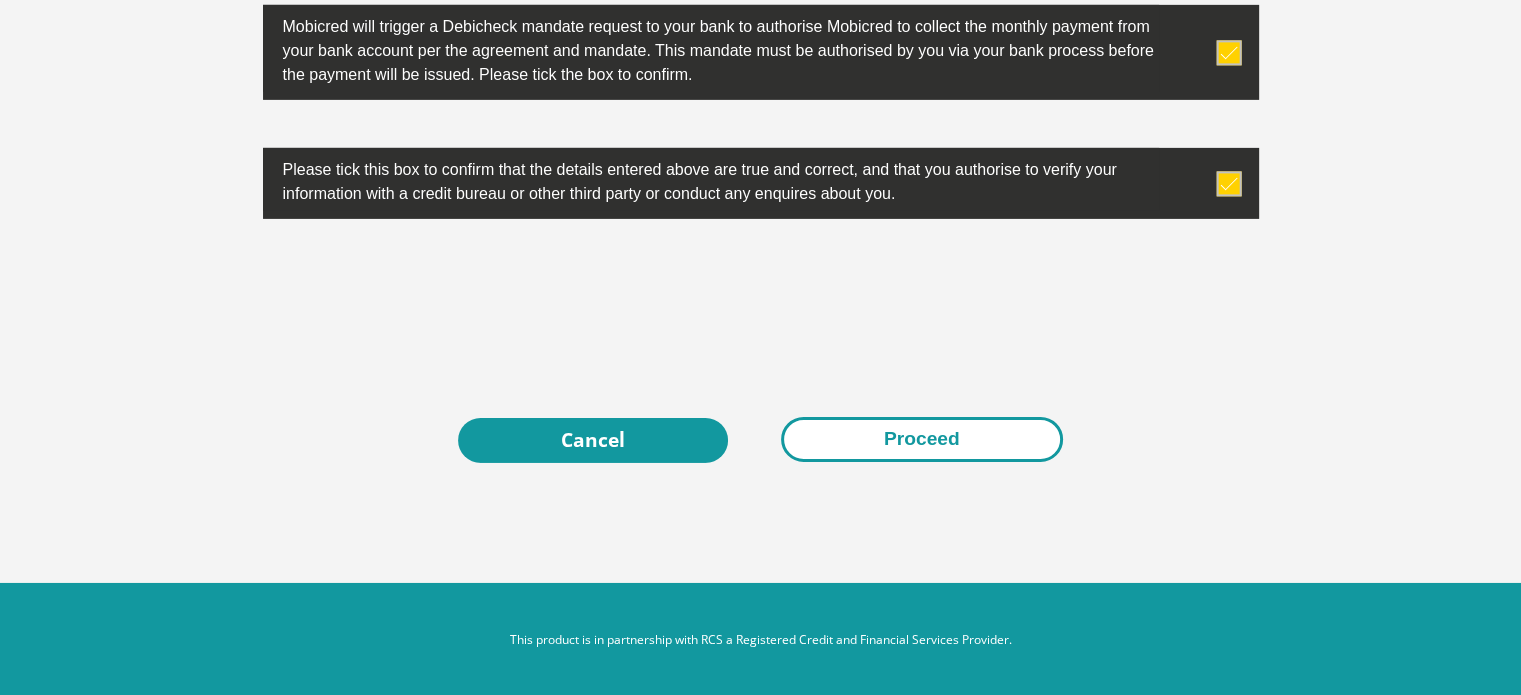 type on "0" 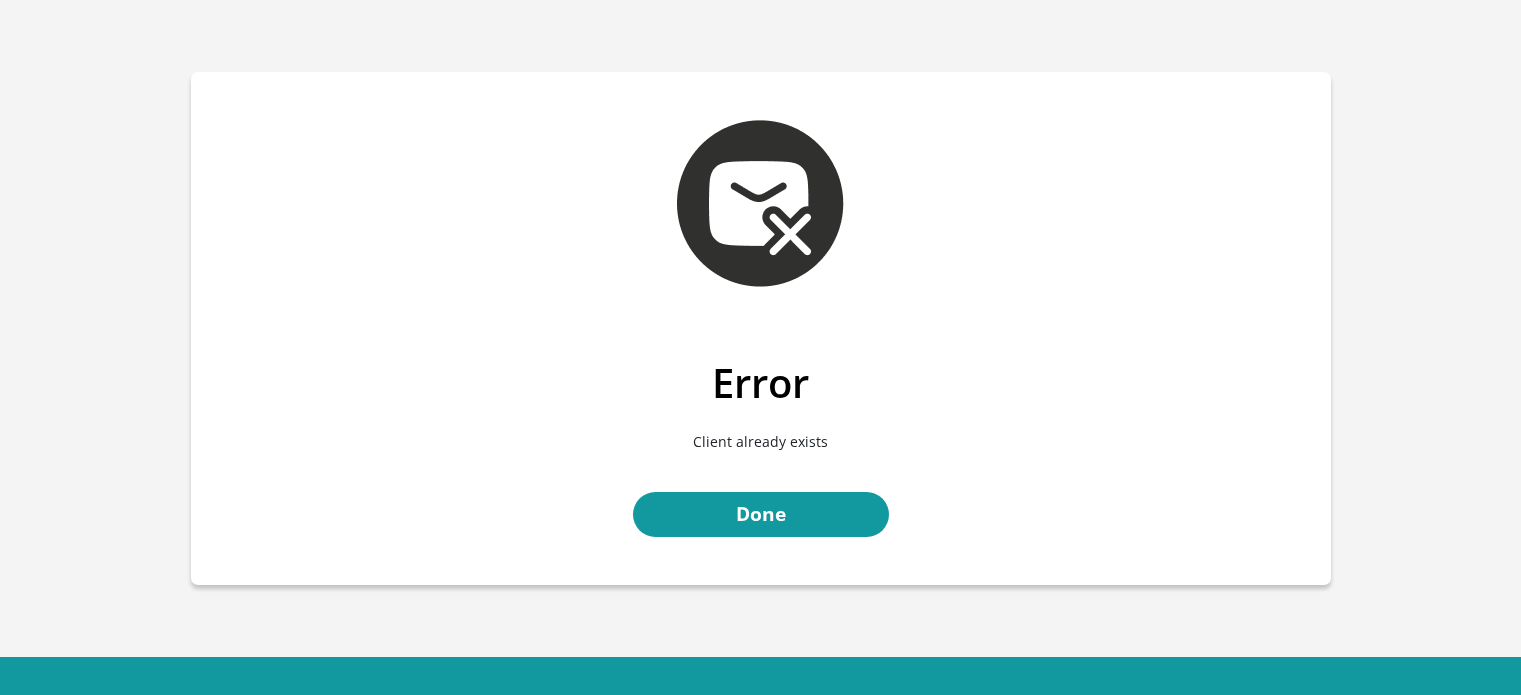 scroll, scrollTop: 0, scrollLeft: 0, axis: both 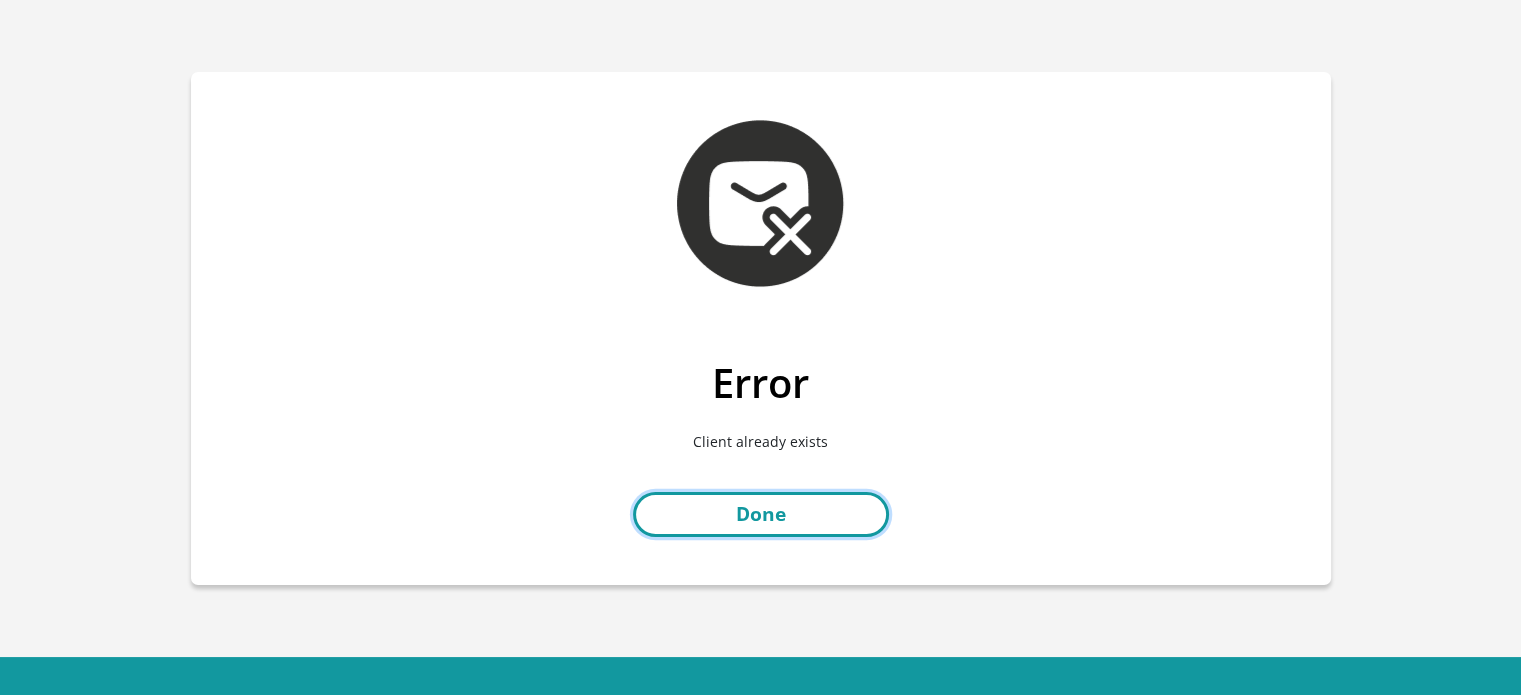 click on "Done" at bounding box center [761, 514] 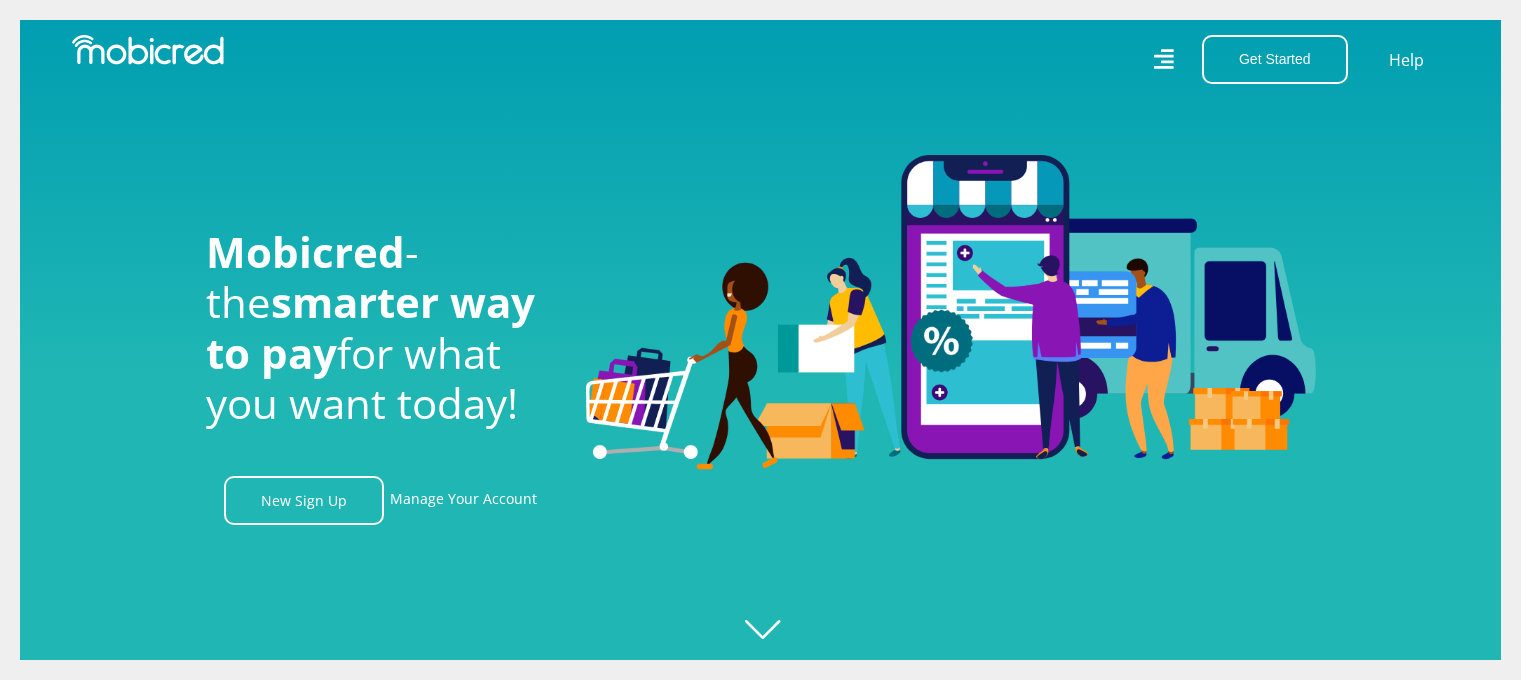 scroll, scrollTop: 0, scrollLeft: 0, axis: both 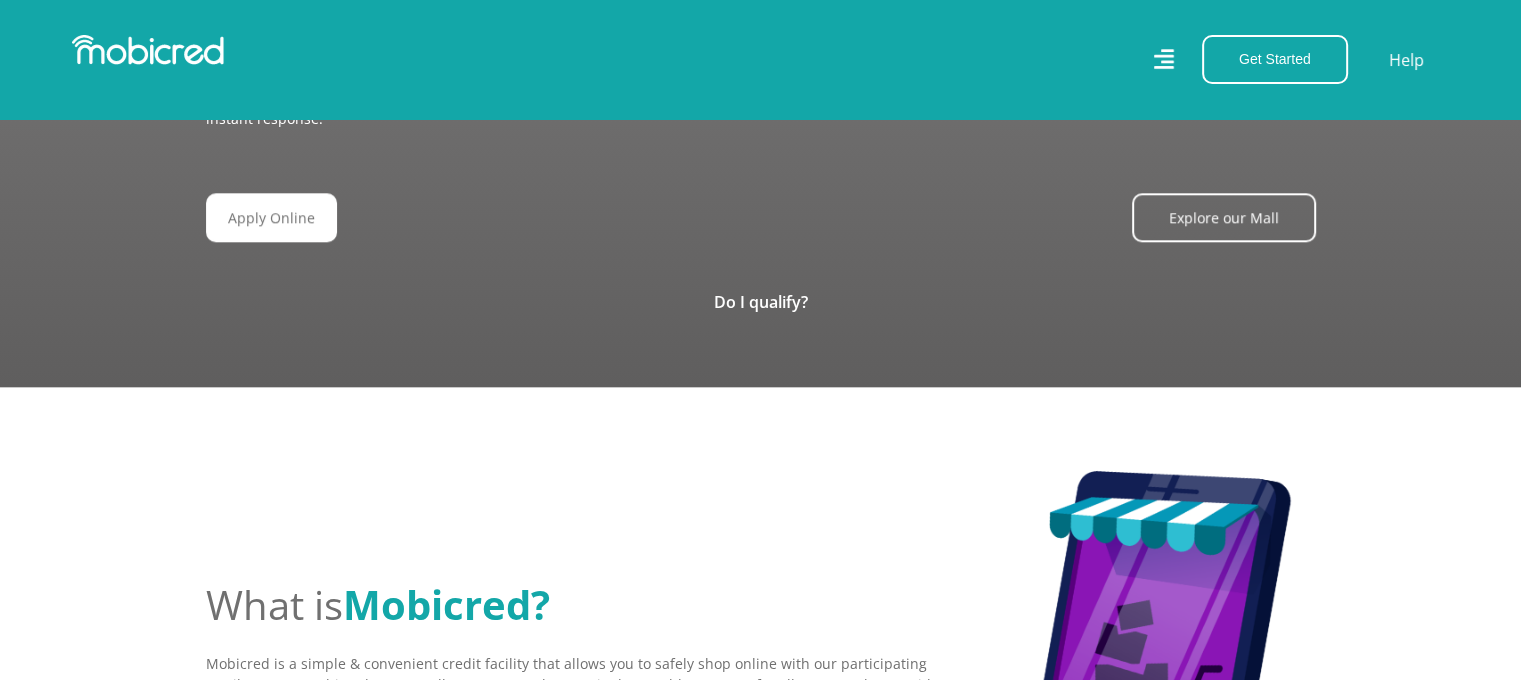 click on "Stores
Categories
Mall
About Us
For Merchants
For Developers
Help
Sign Up
Sign In
021 126 0700
customerservice@mobicred.co.za
Get Started
Open an Account
Account Holder Login
Help
Mobicred  - the  smarter way to pay" at bounding box center [760, 293] 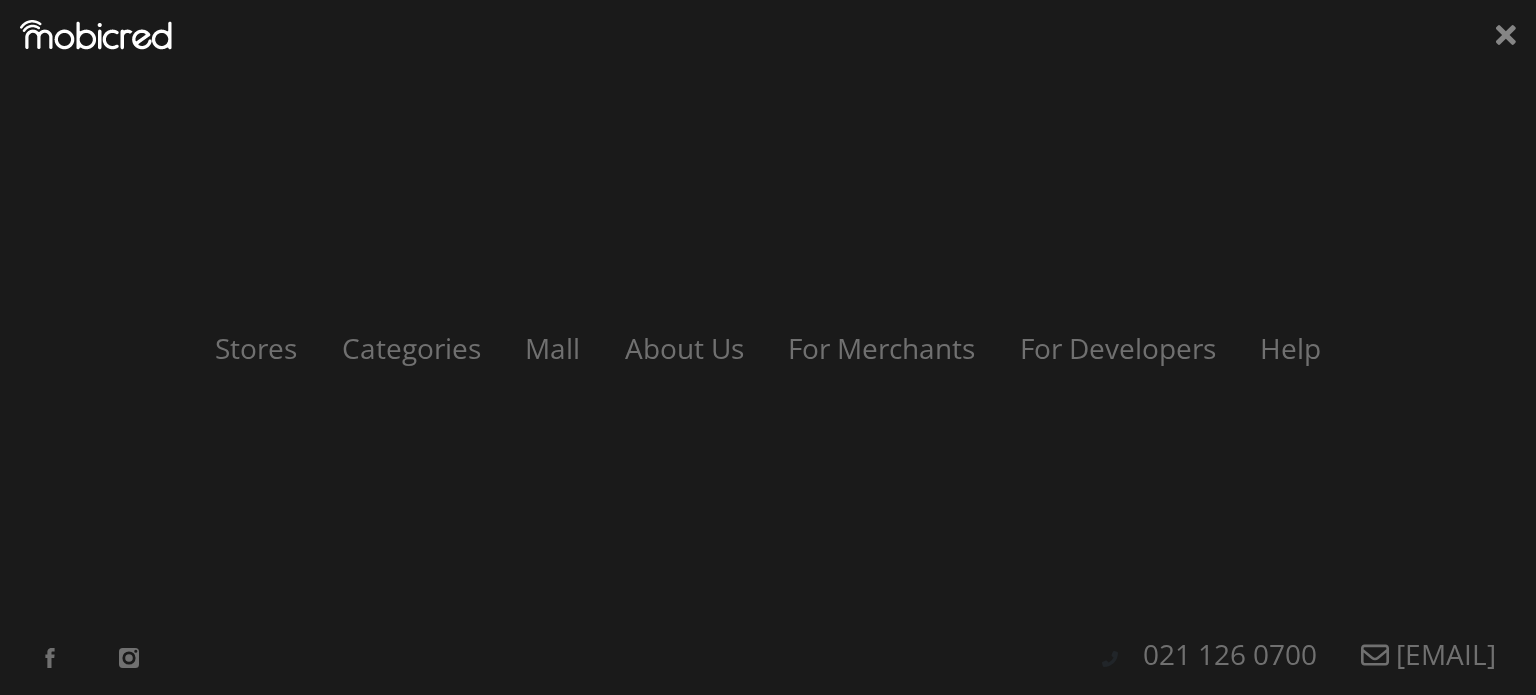scroll, scrollTop: 0, scrollLeft: 2435, axis: horizontal 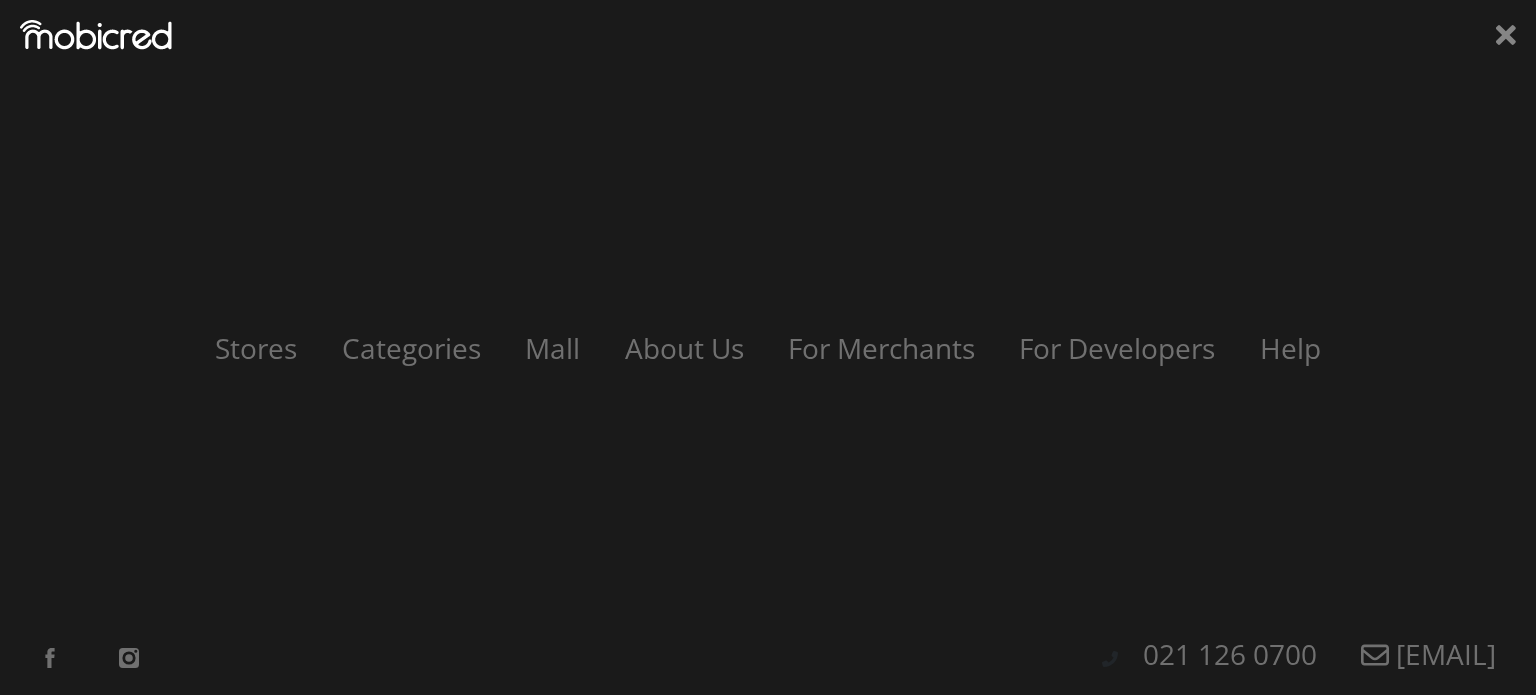 click on "Stores
Categories
Mall
About Us
For Merchants
For Developers
Help
Sign Up
Sign In
021 126 0700
customerservice@mobicred.co.za" at bounding box center (768, 347) 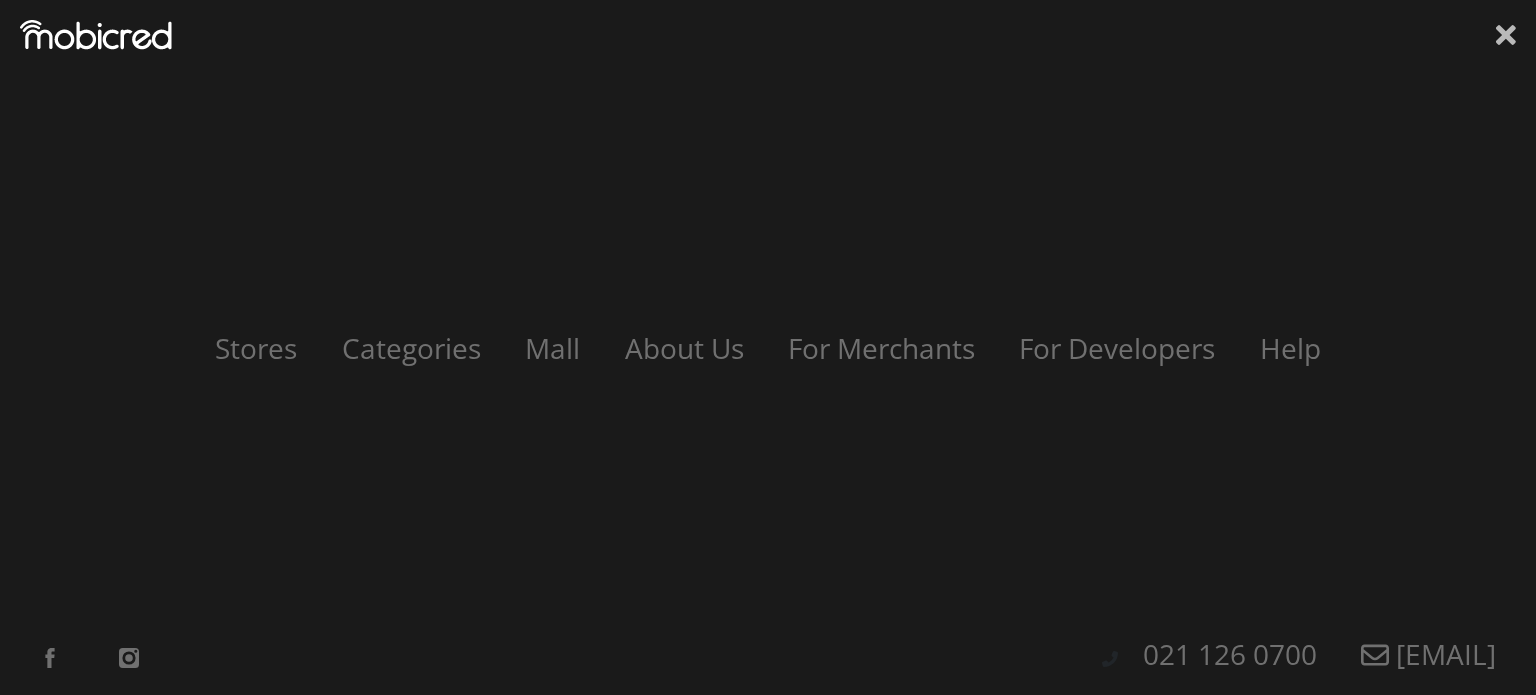 click 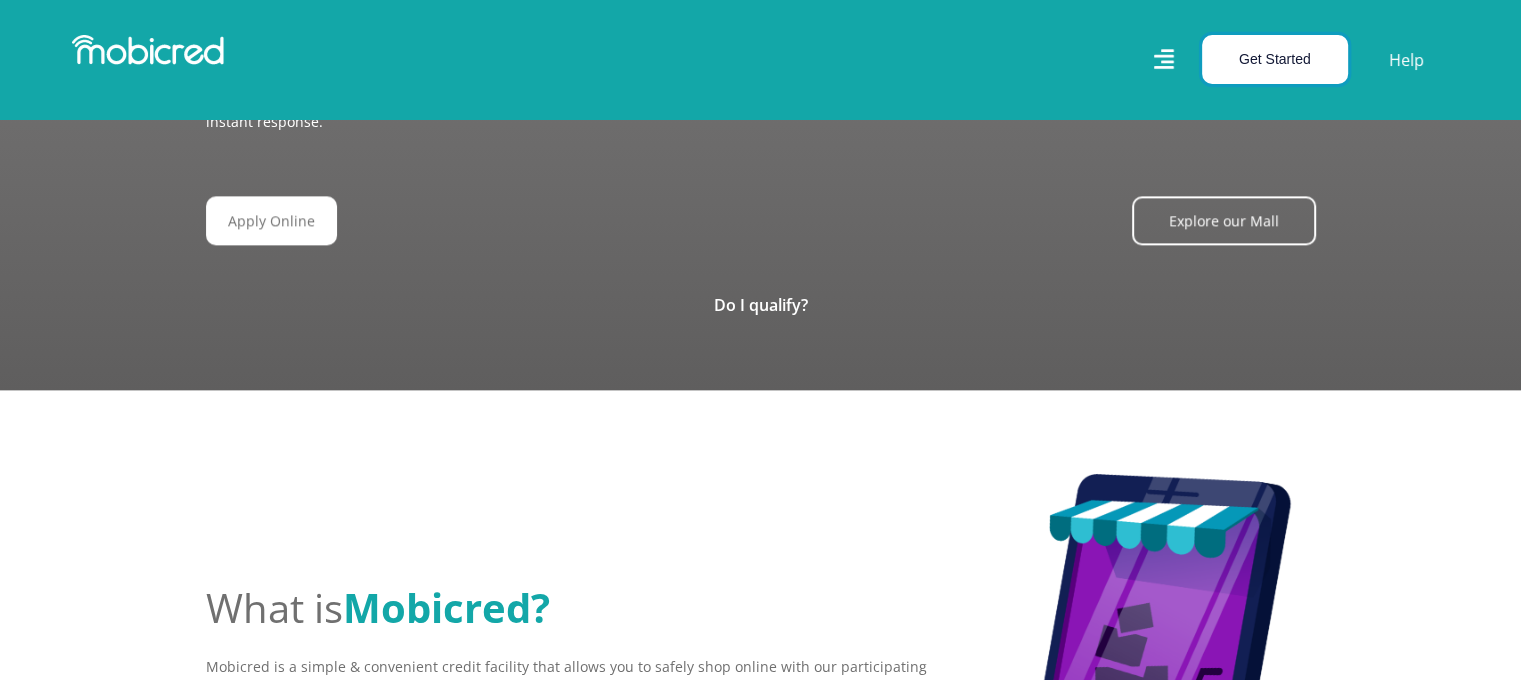 click on "Get Started" at bounding box center (1275, 59) 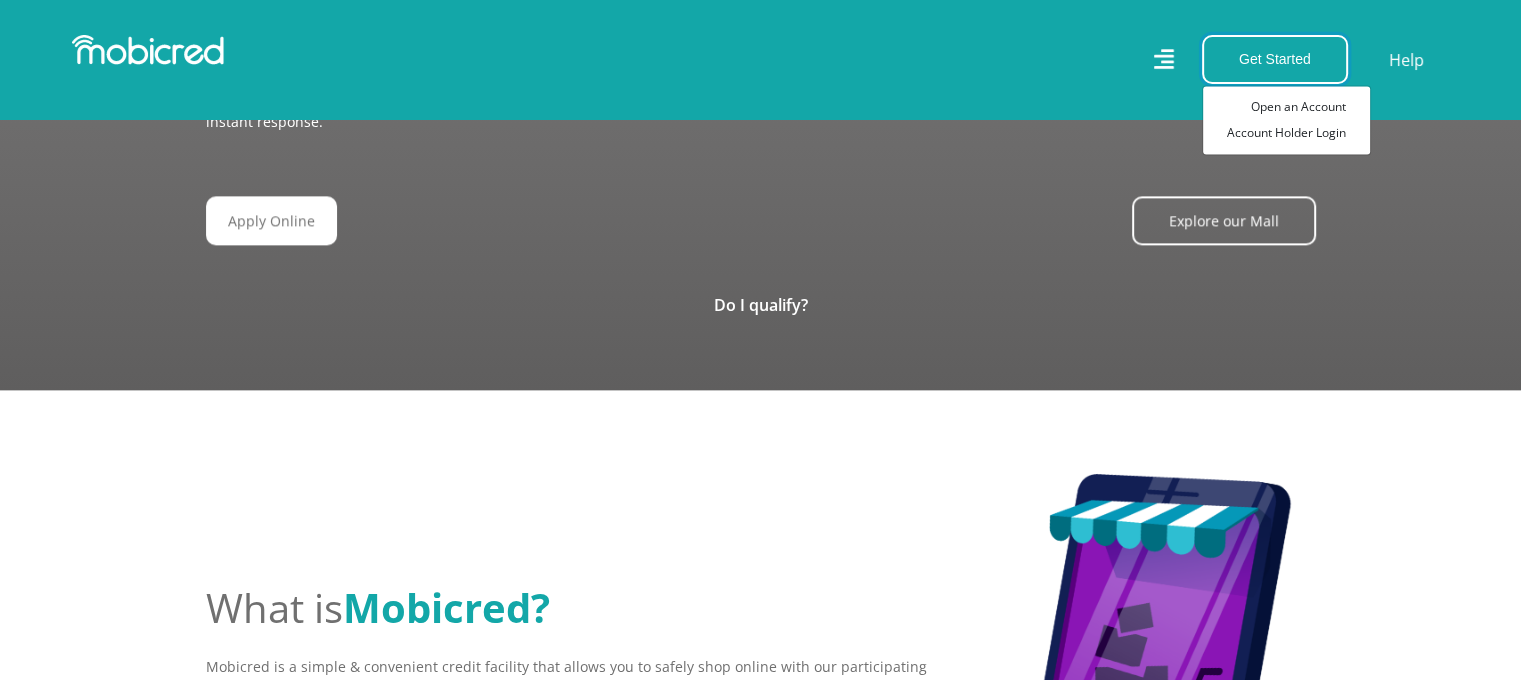 scroll, scrollTop: 0, scrollLeft: 0, axis: both 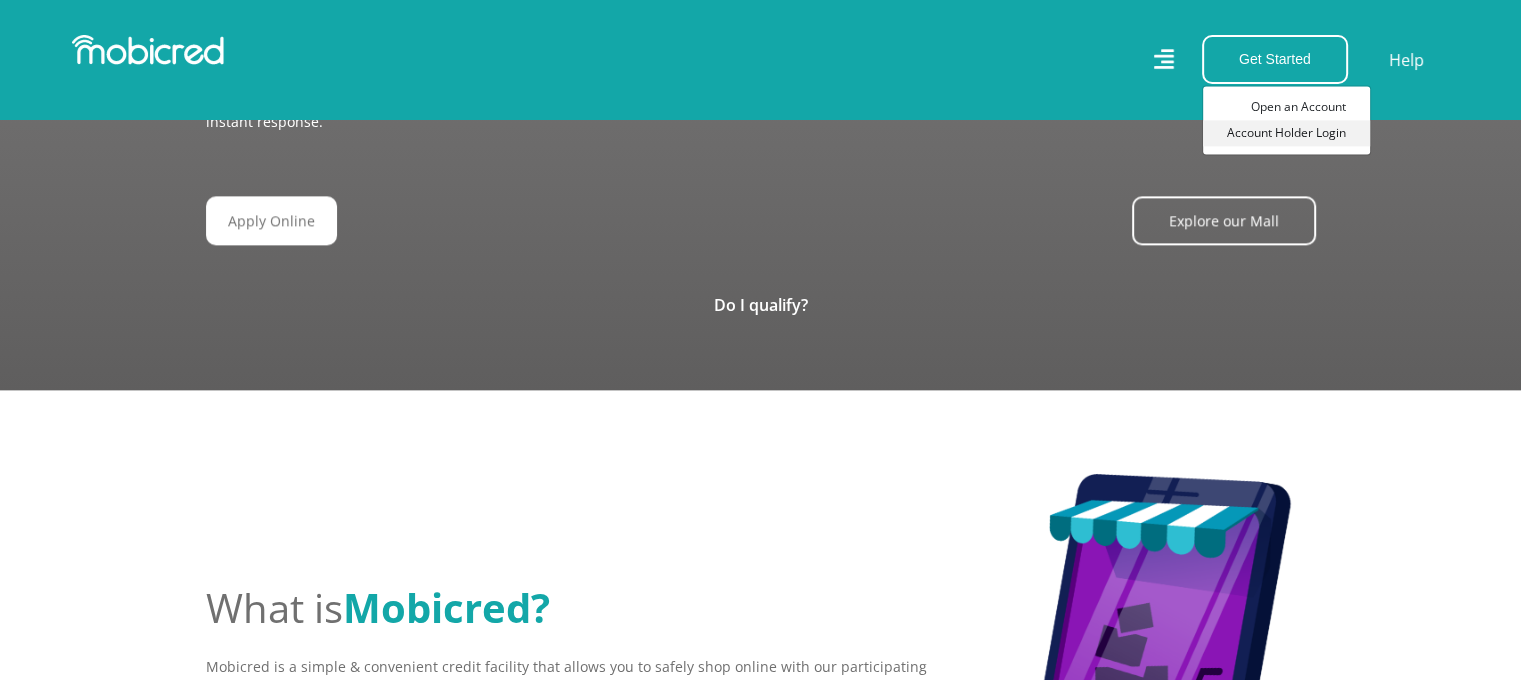 click on "Account Holder Login" at bounding box center [1286, 133] 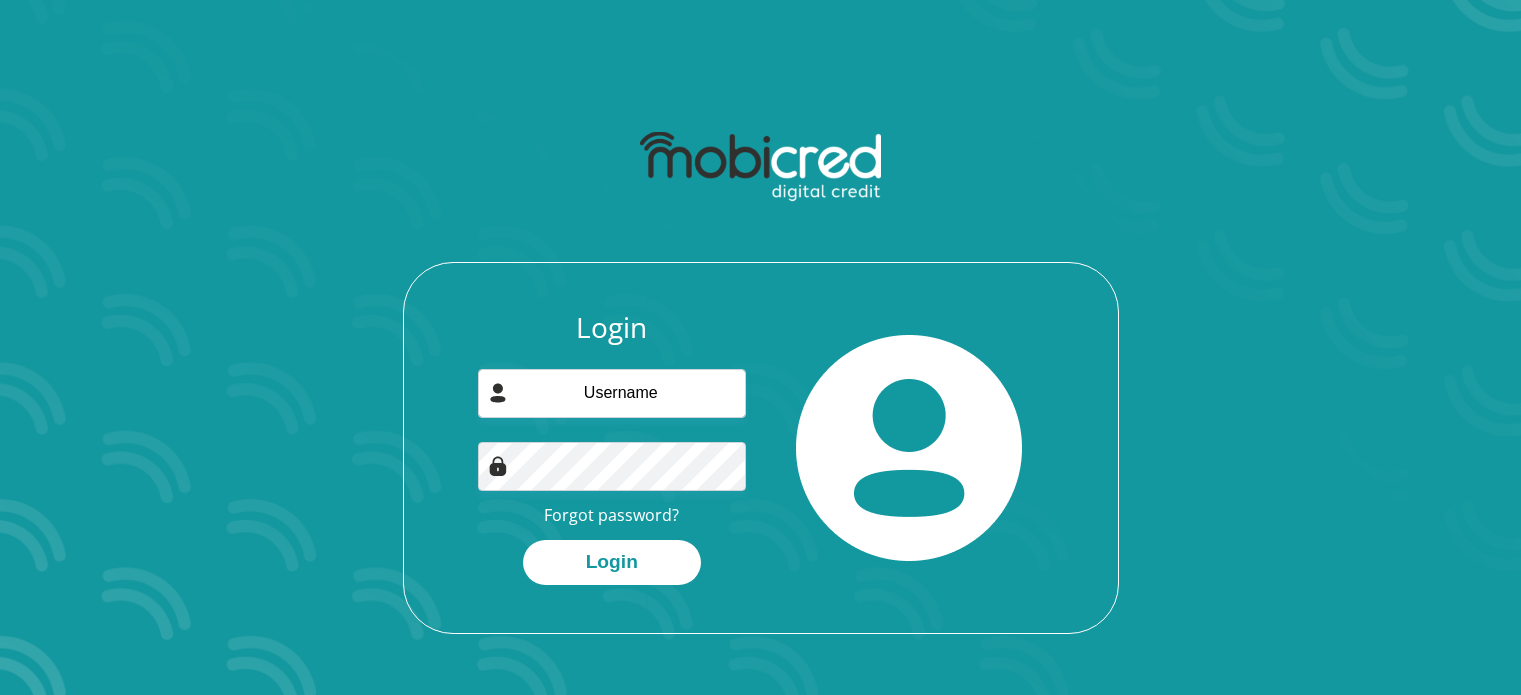 scroll, scrollTop: 0, scrollLeft: 0, axis: both 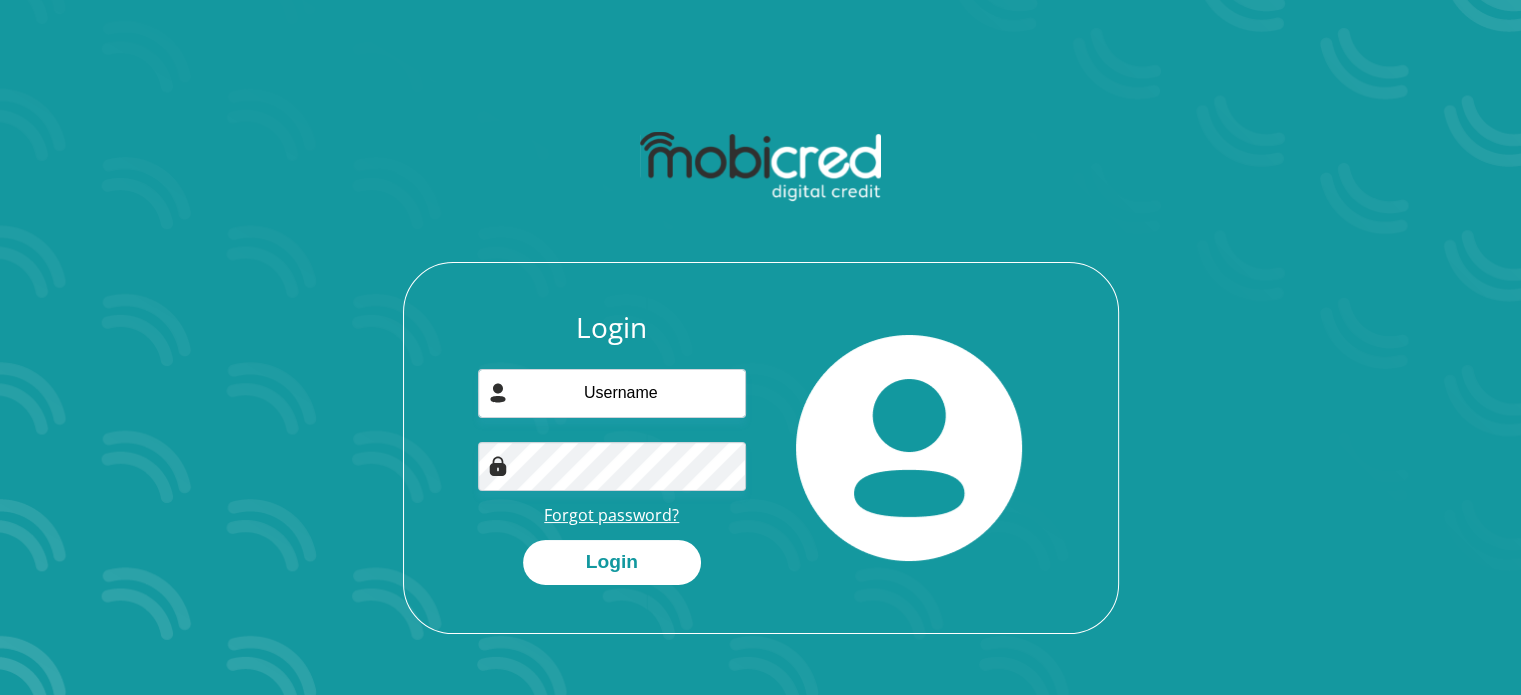 click on "Forgot password?" at bounding box center [611, 515] 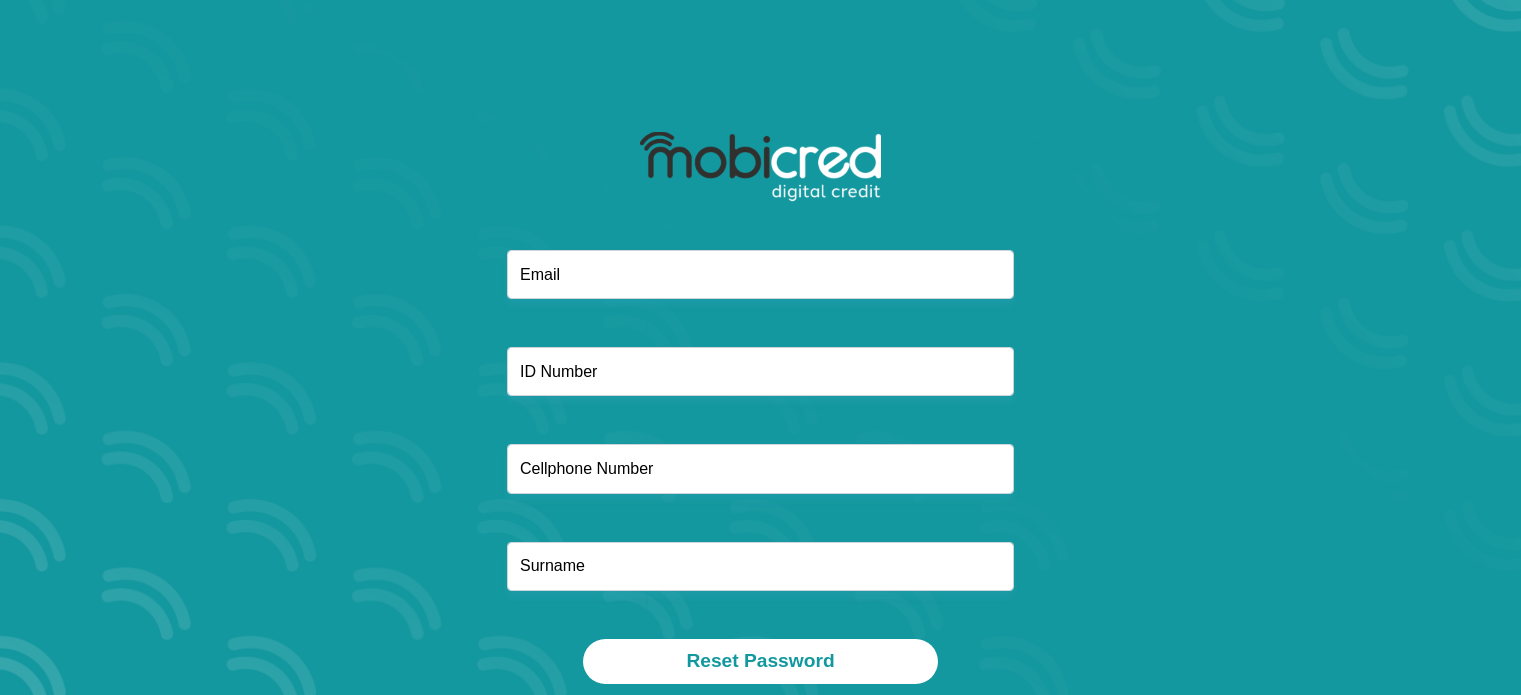 scroll, scrollTop: 0, scrollLeft: 0, axis: both 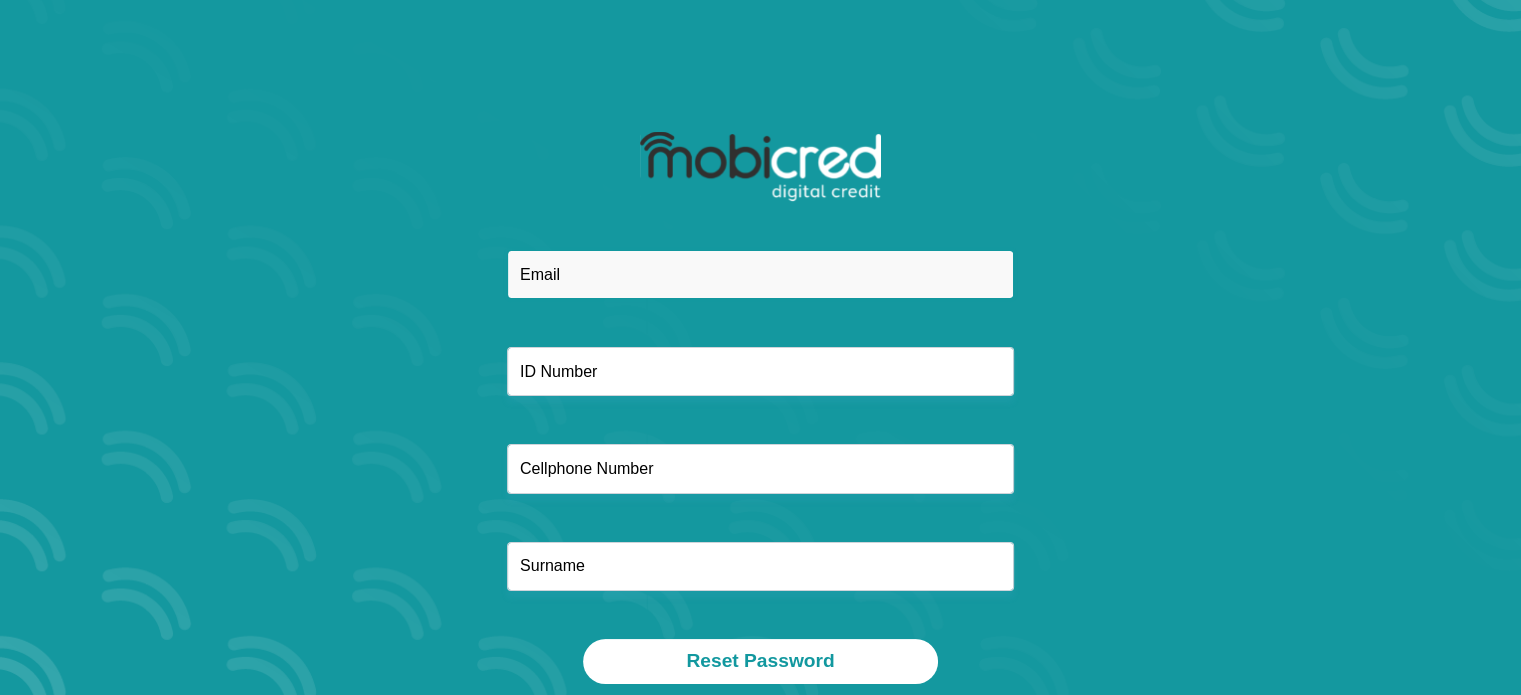 click at bounding box center (760, 274) 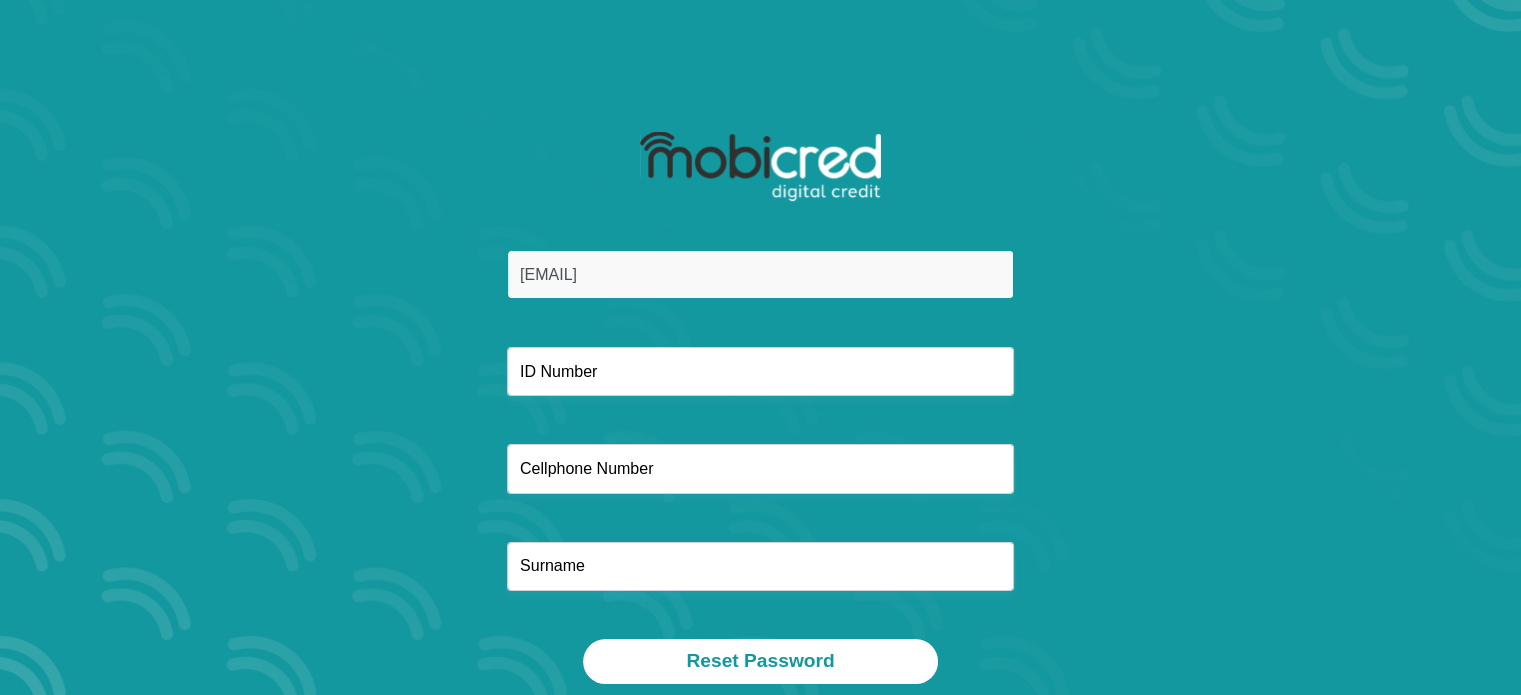 type on "[EMAIL]" 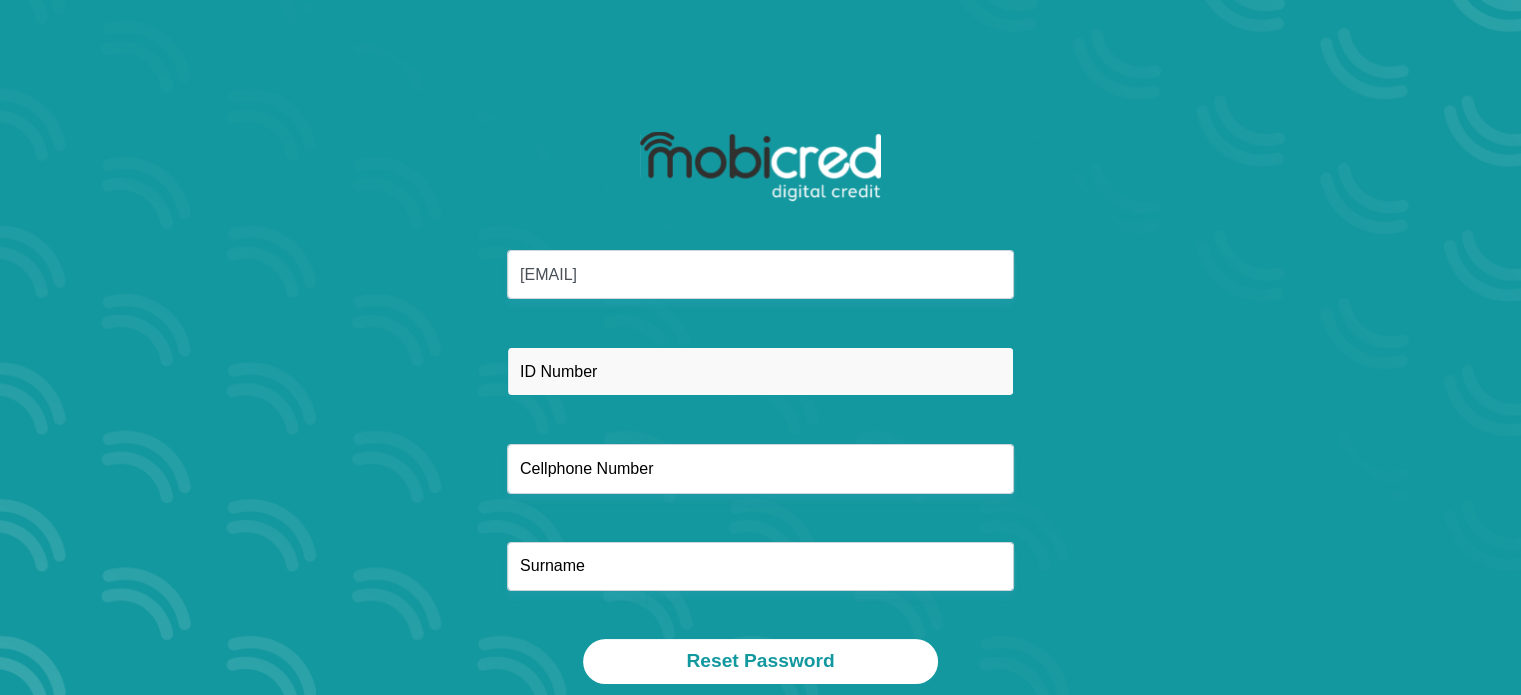 click at bounding box center [760, 371] 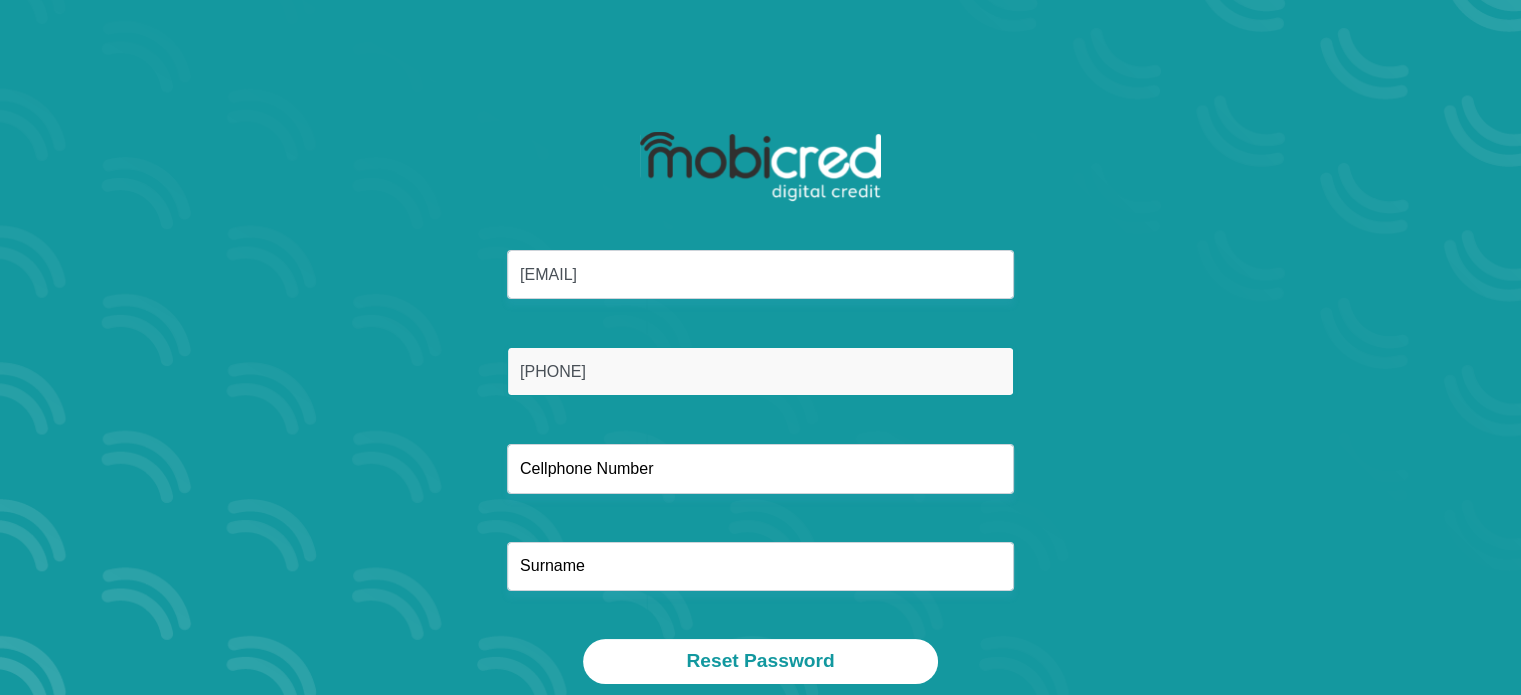 type on "8509166645186" 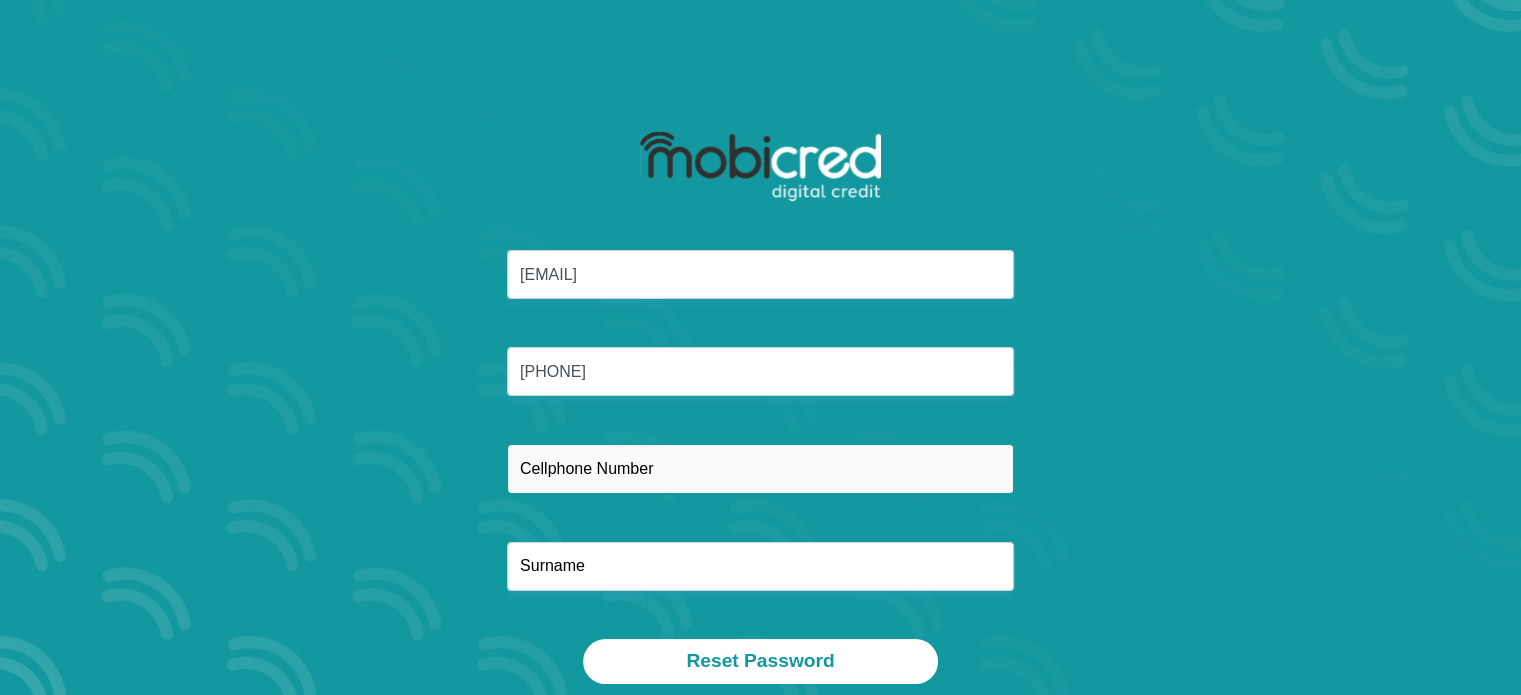 click at bounding box center (760, 468) 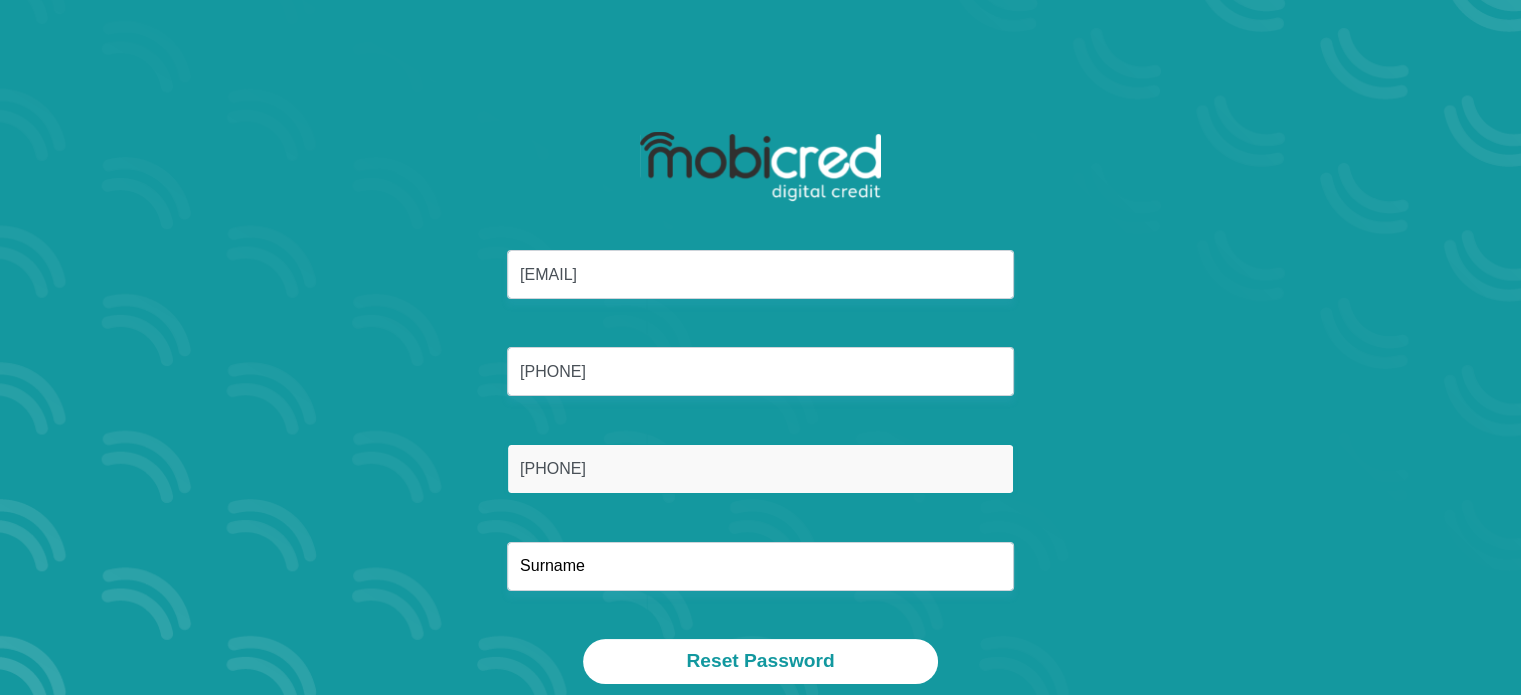 type on "0726551571" 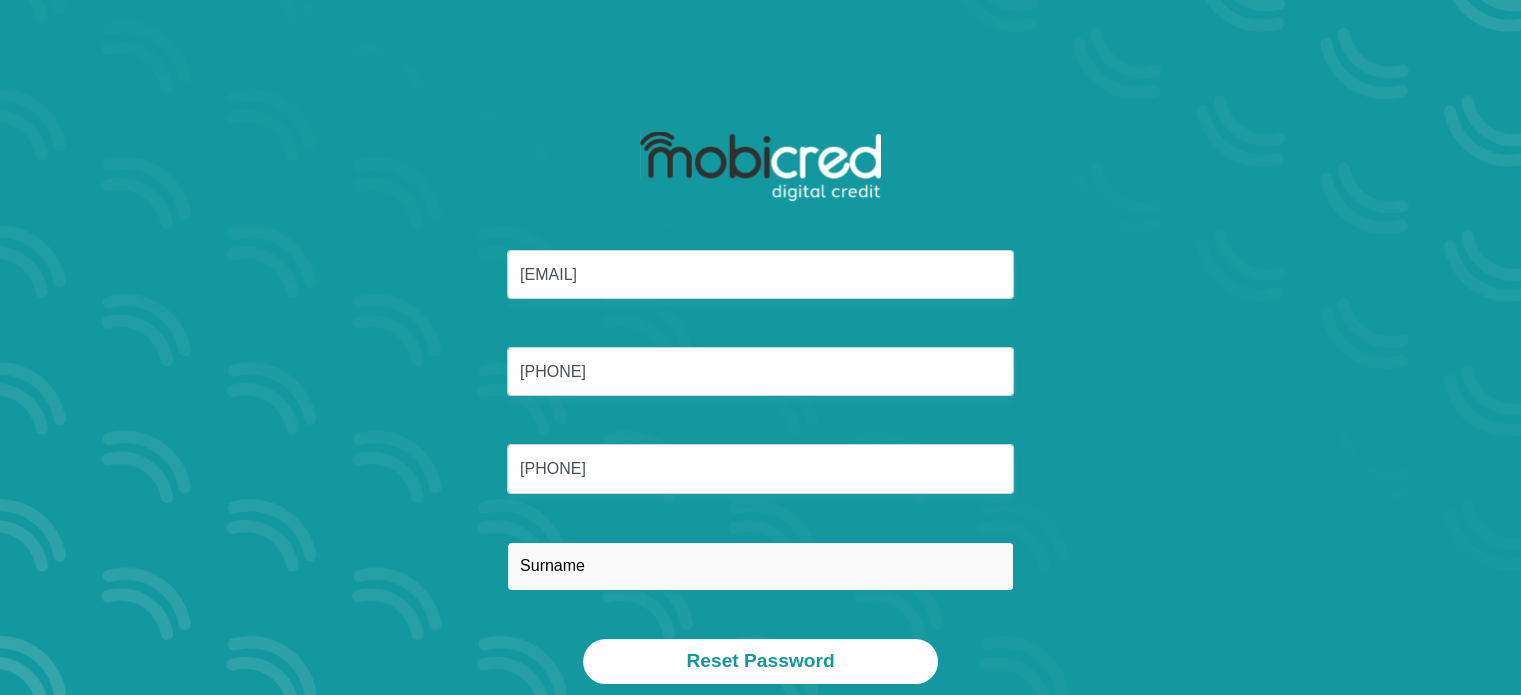 click at bounding box center [760, 566] 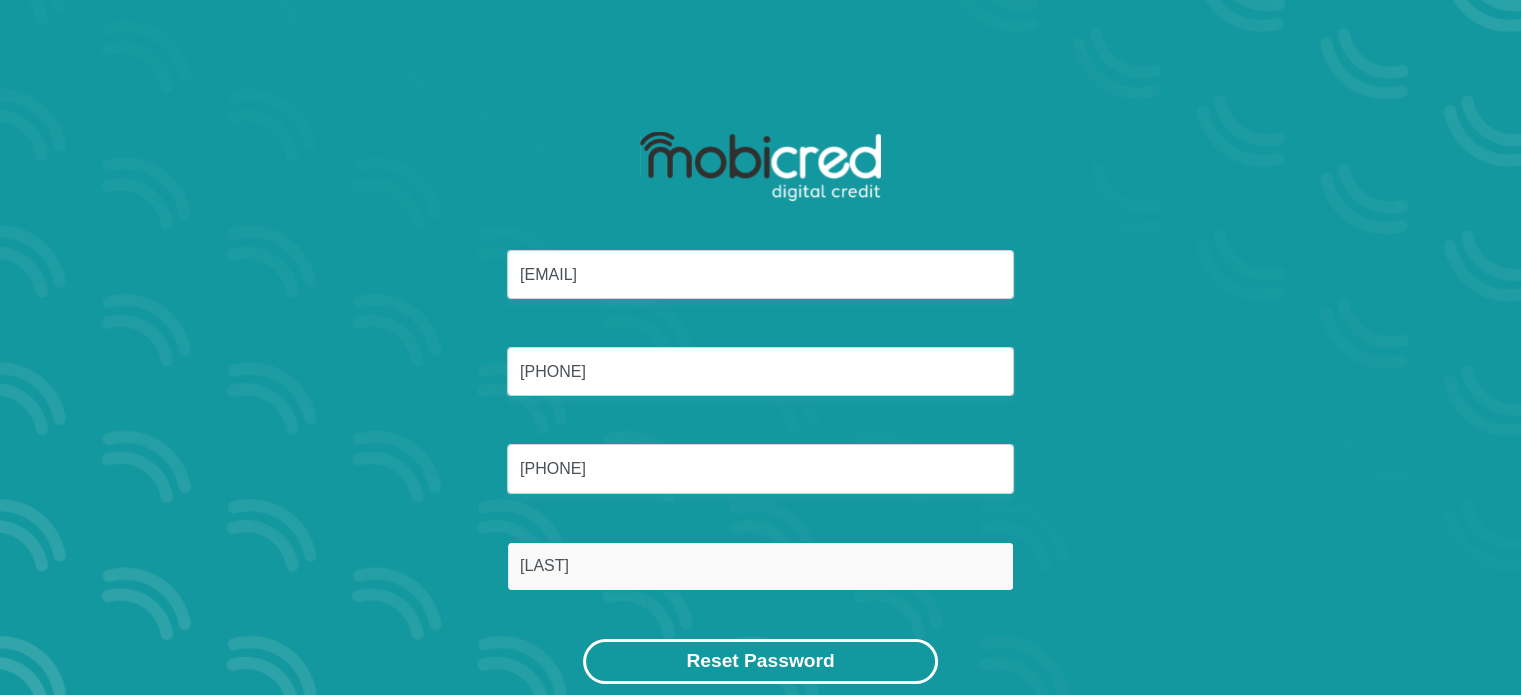 type on "Kumena" 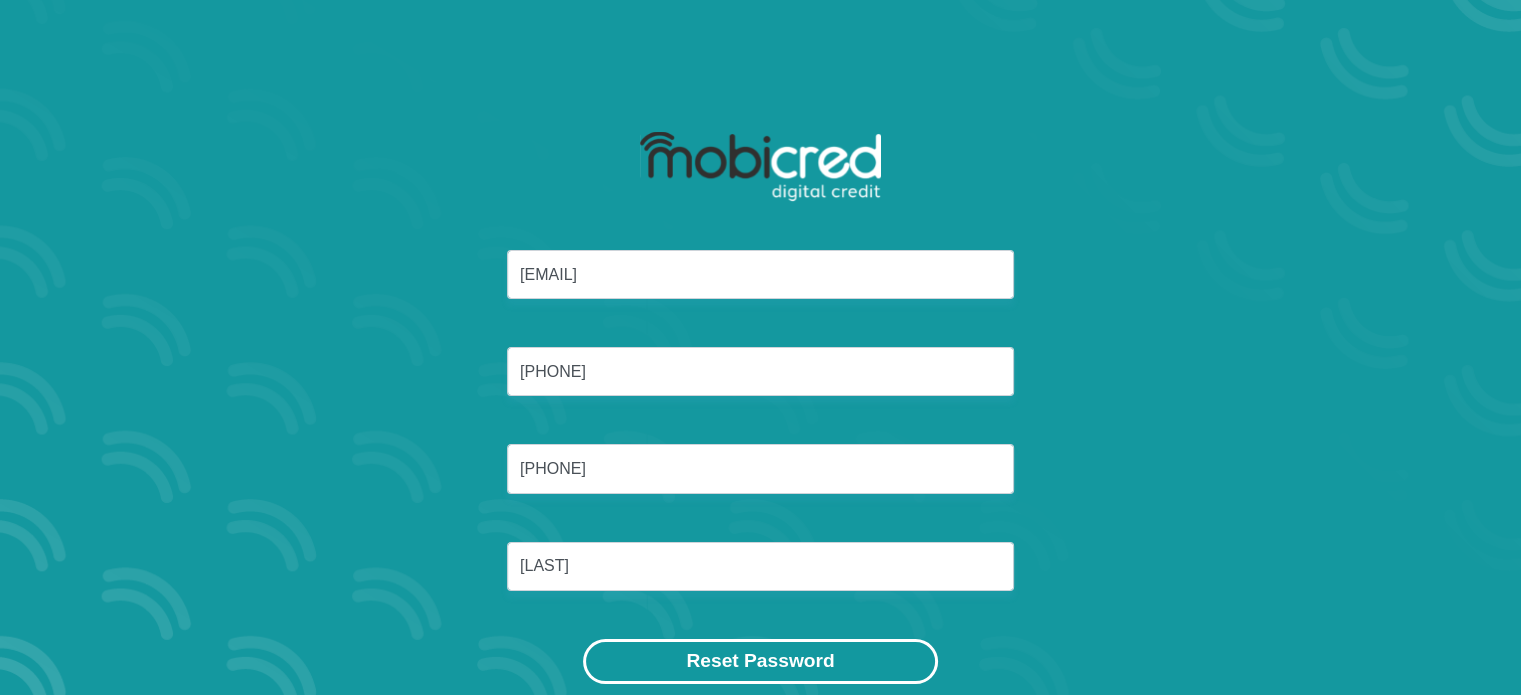 click on "Reset Password" at bounding box center [760, 661] 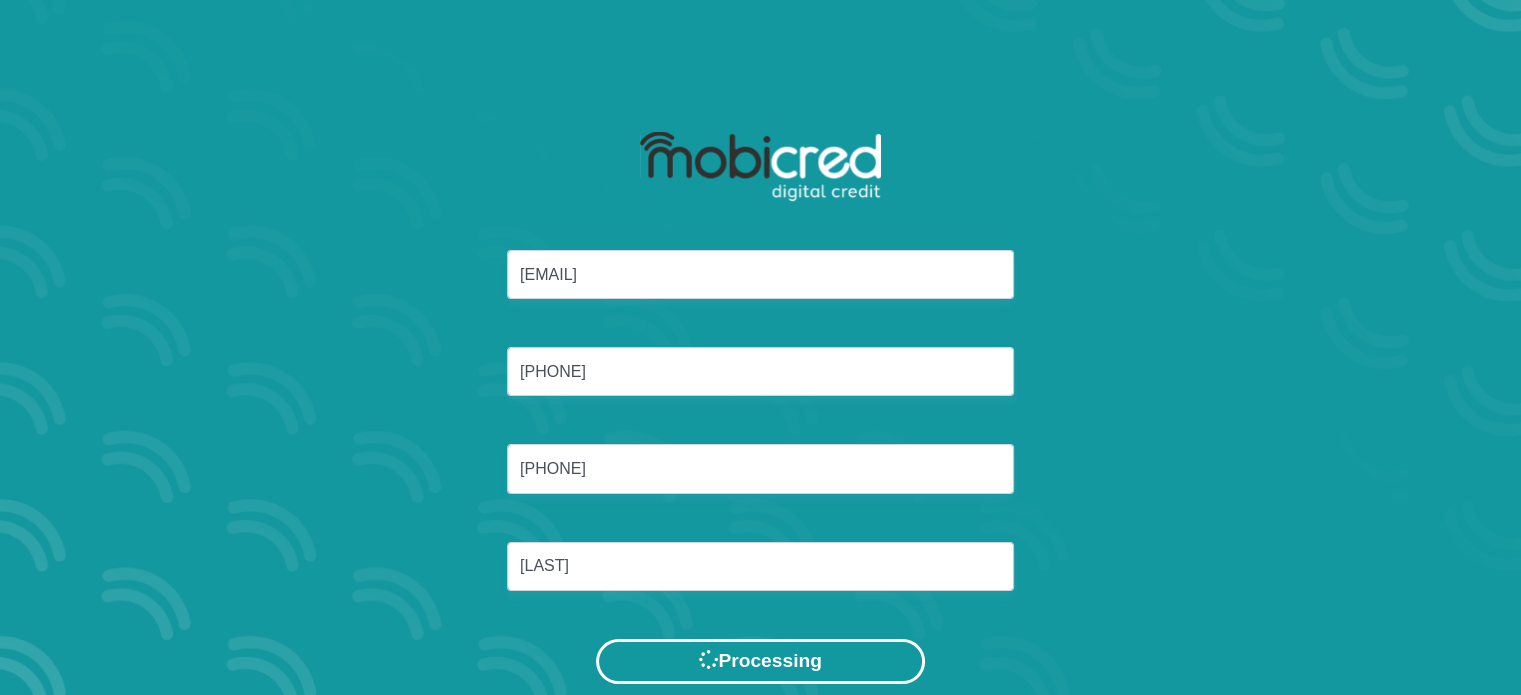 scroll, scrollTop: 0, scrollLeft: 0, axis: both 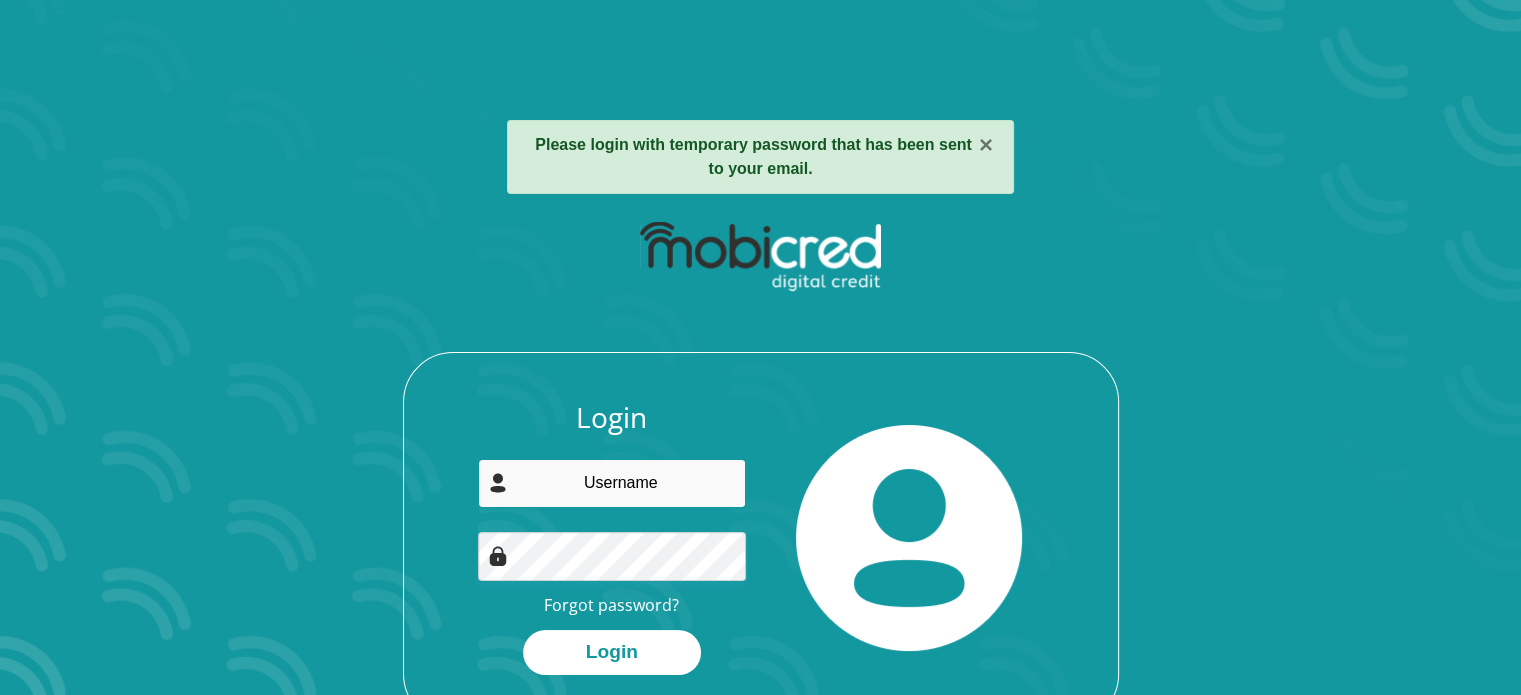 click at bounding box center (612, 483) 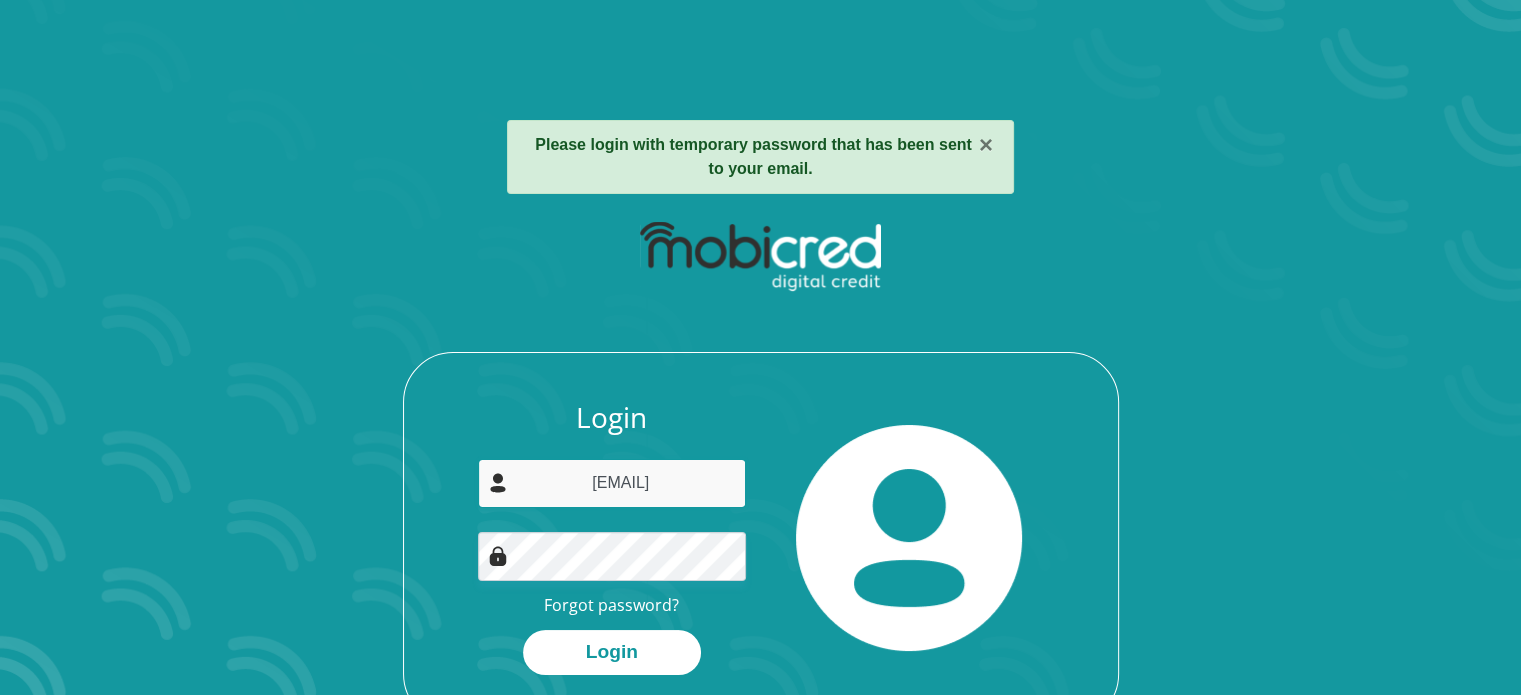 type on "[EMAIL]" 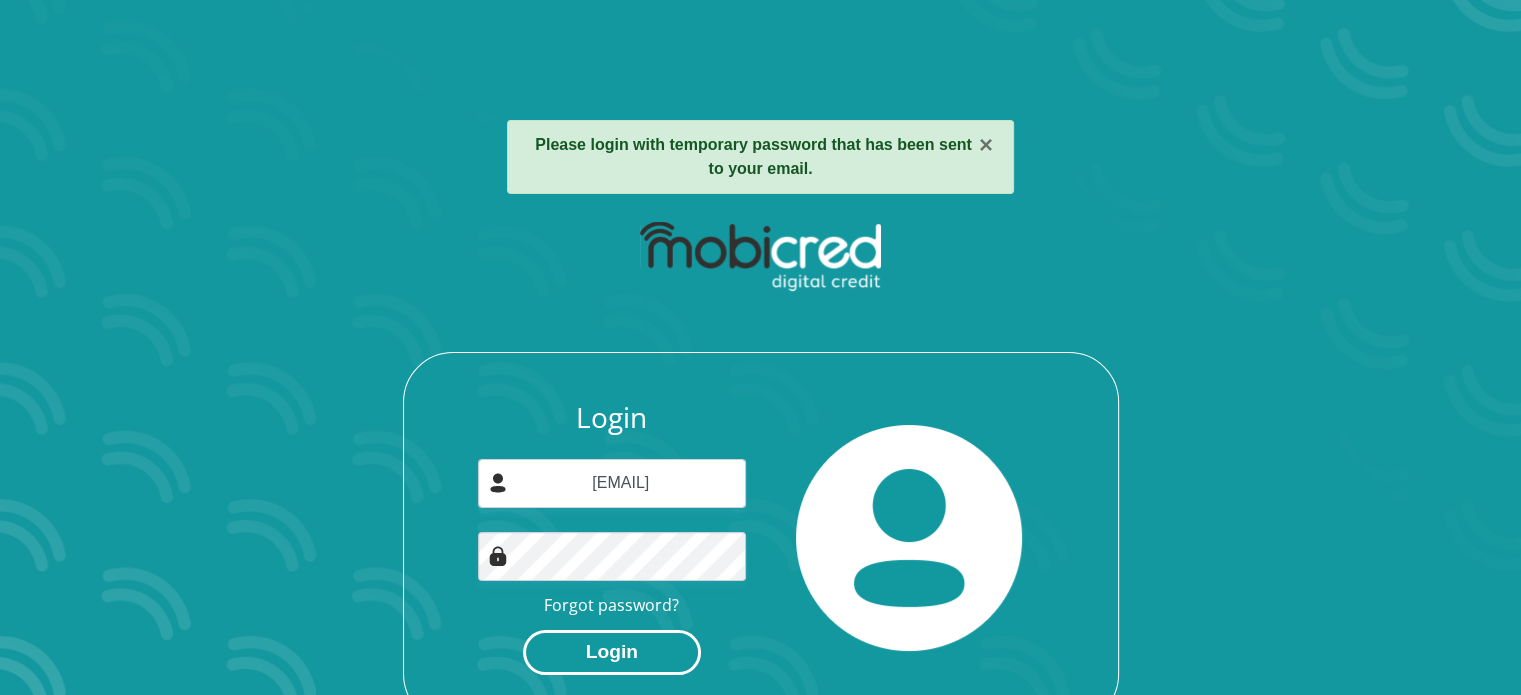click on "Login" at bounding box center (612, 652) 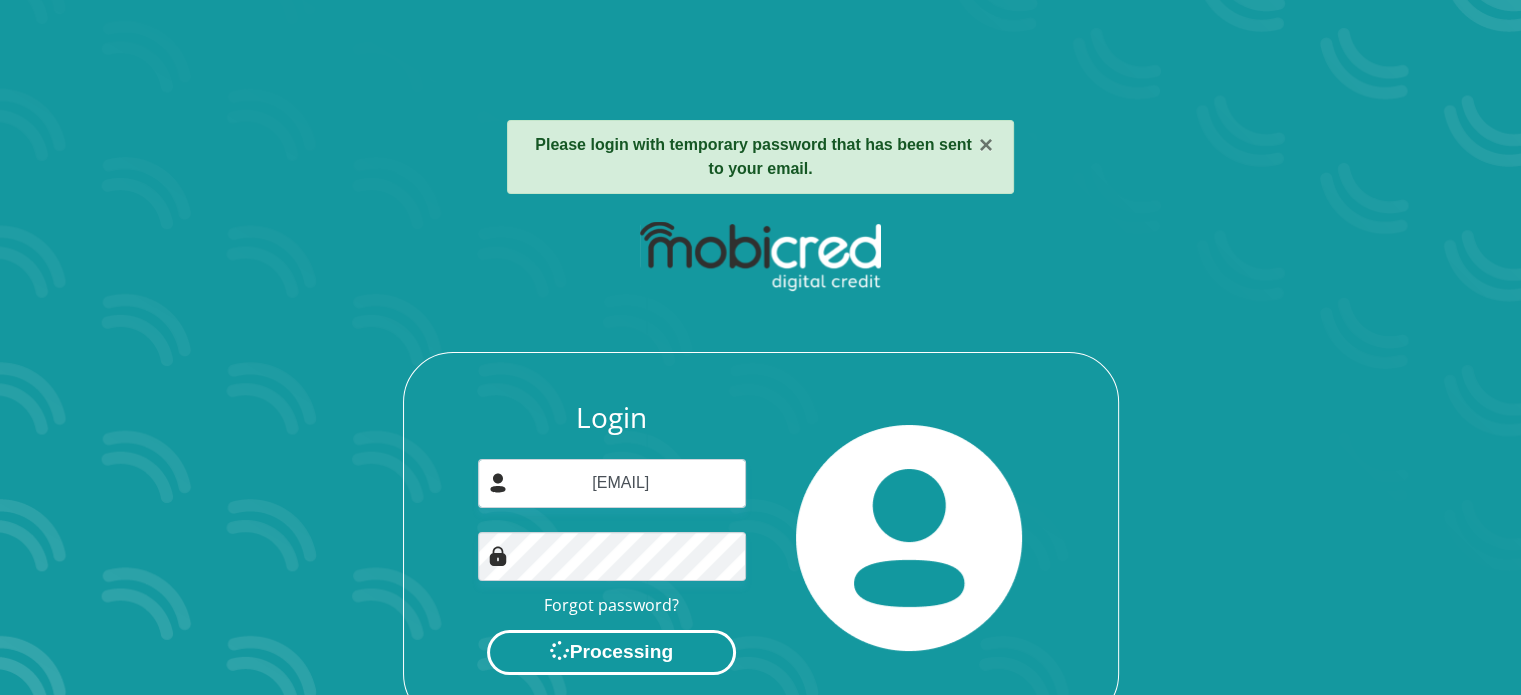 scroll, scrollTop: 0, scrollLeft: 0, axis: both 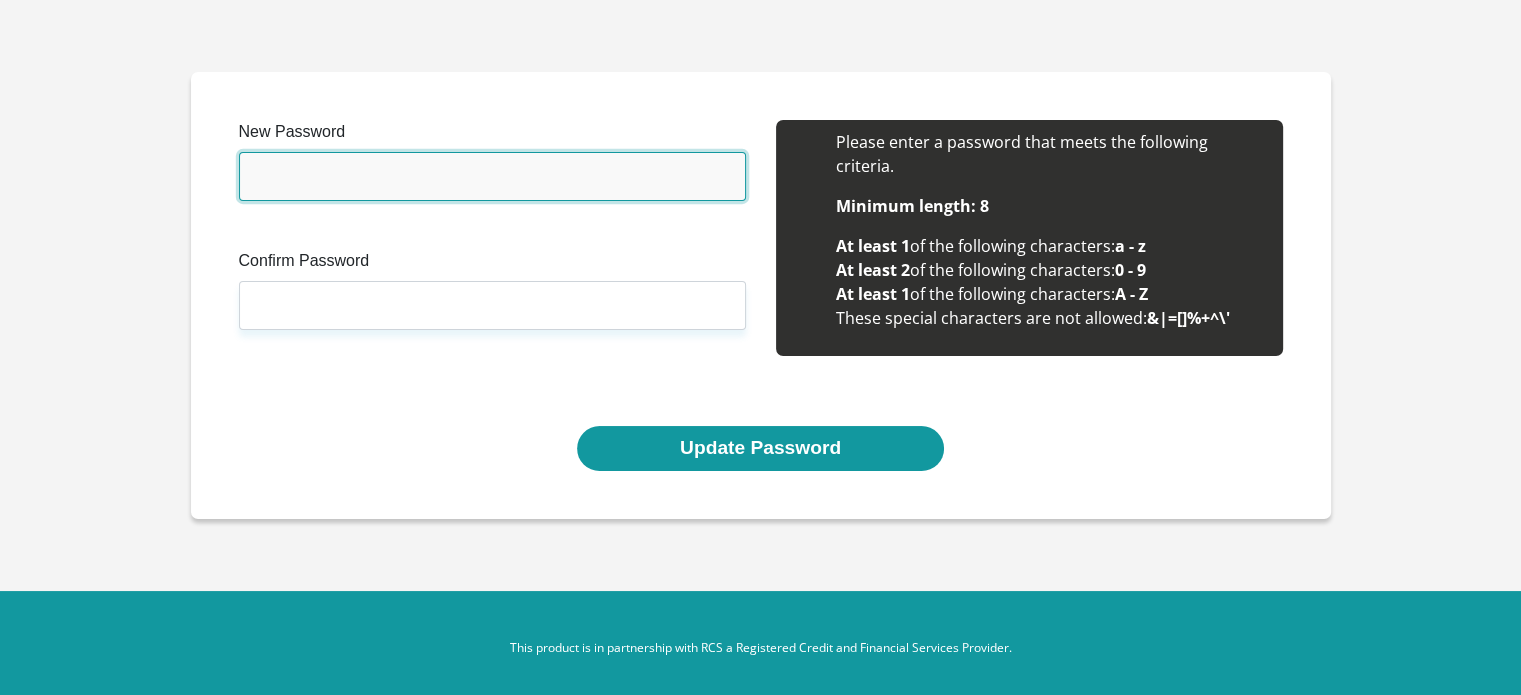 click on "New Password" at bounding box center [492, 176] 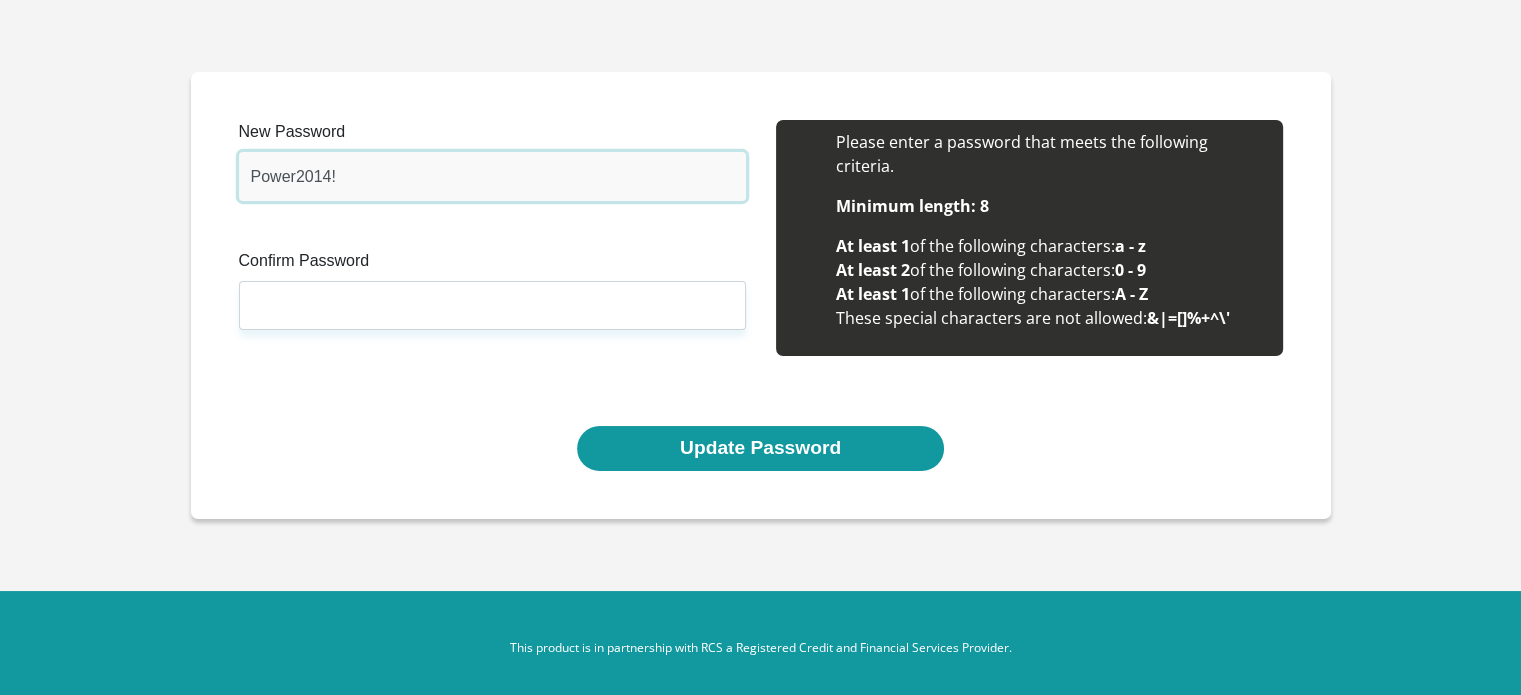 type on "Power2014!" 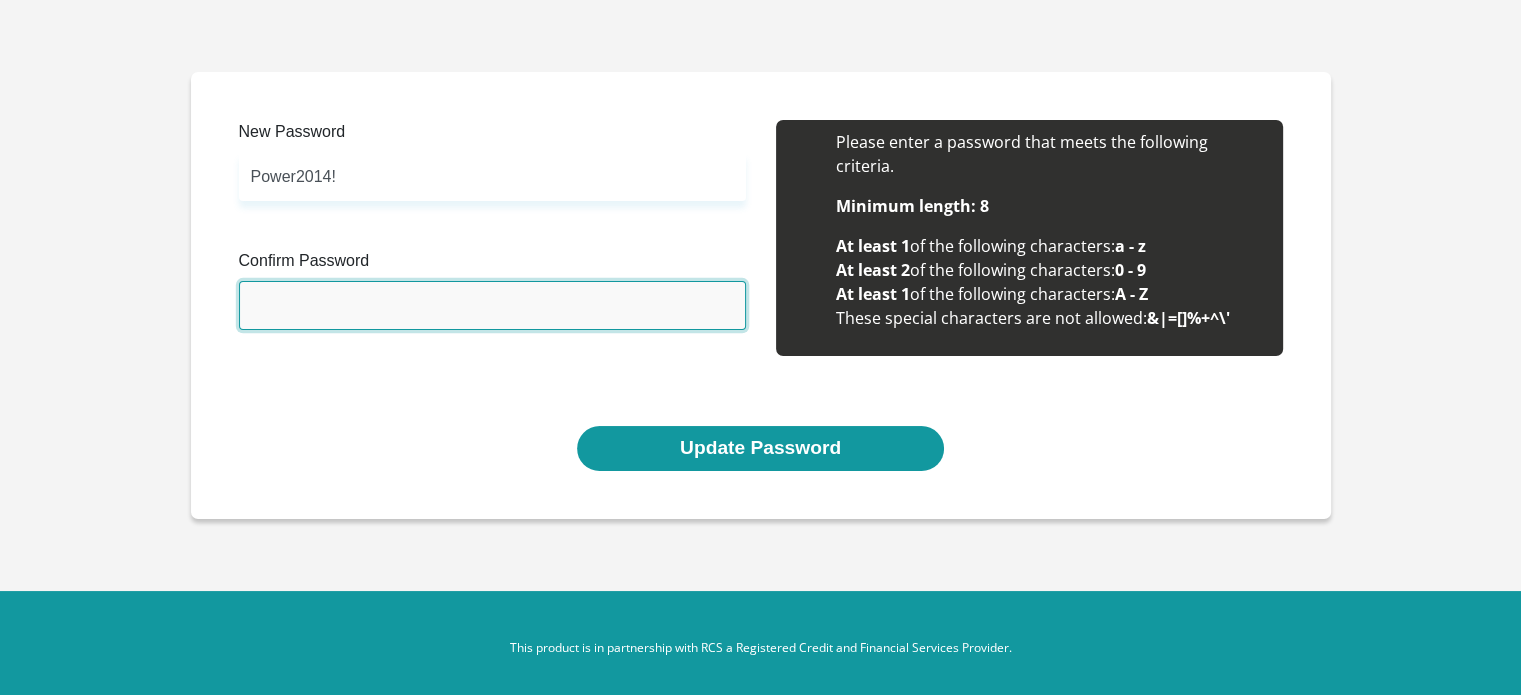 click on "Confirm Password" at bounding box center [492, 305] 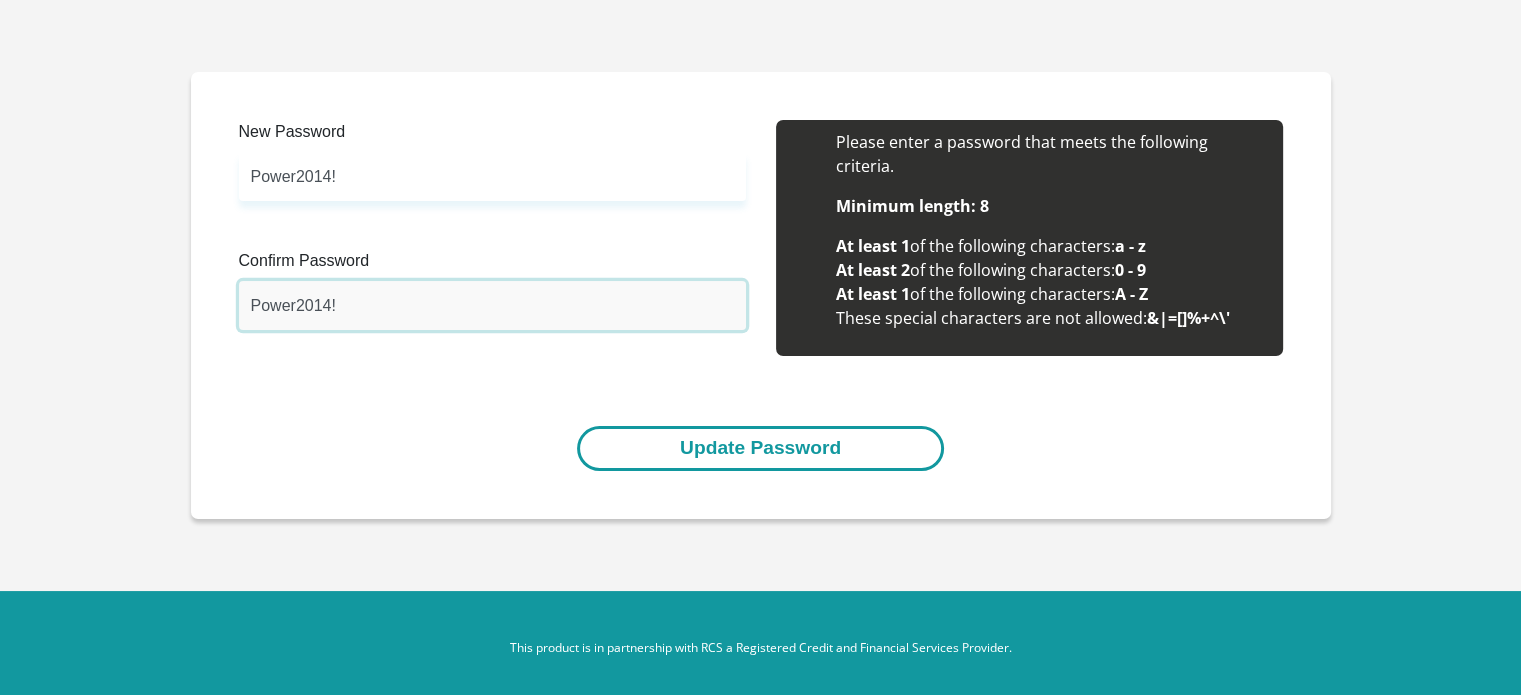 type on "Power2014!" 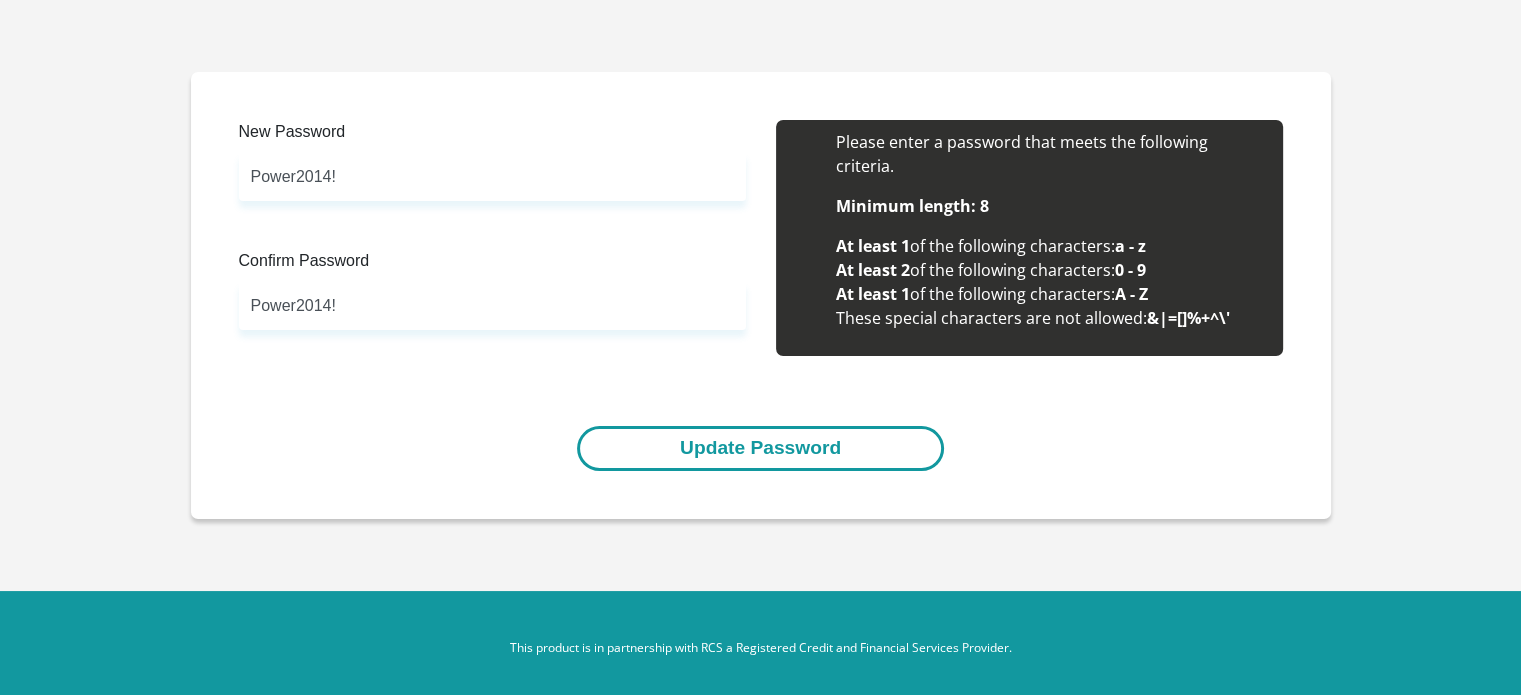 click on "Update Password" at bounding box center [760, 448] 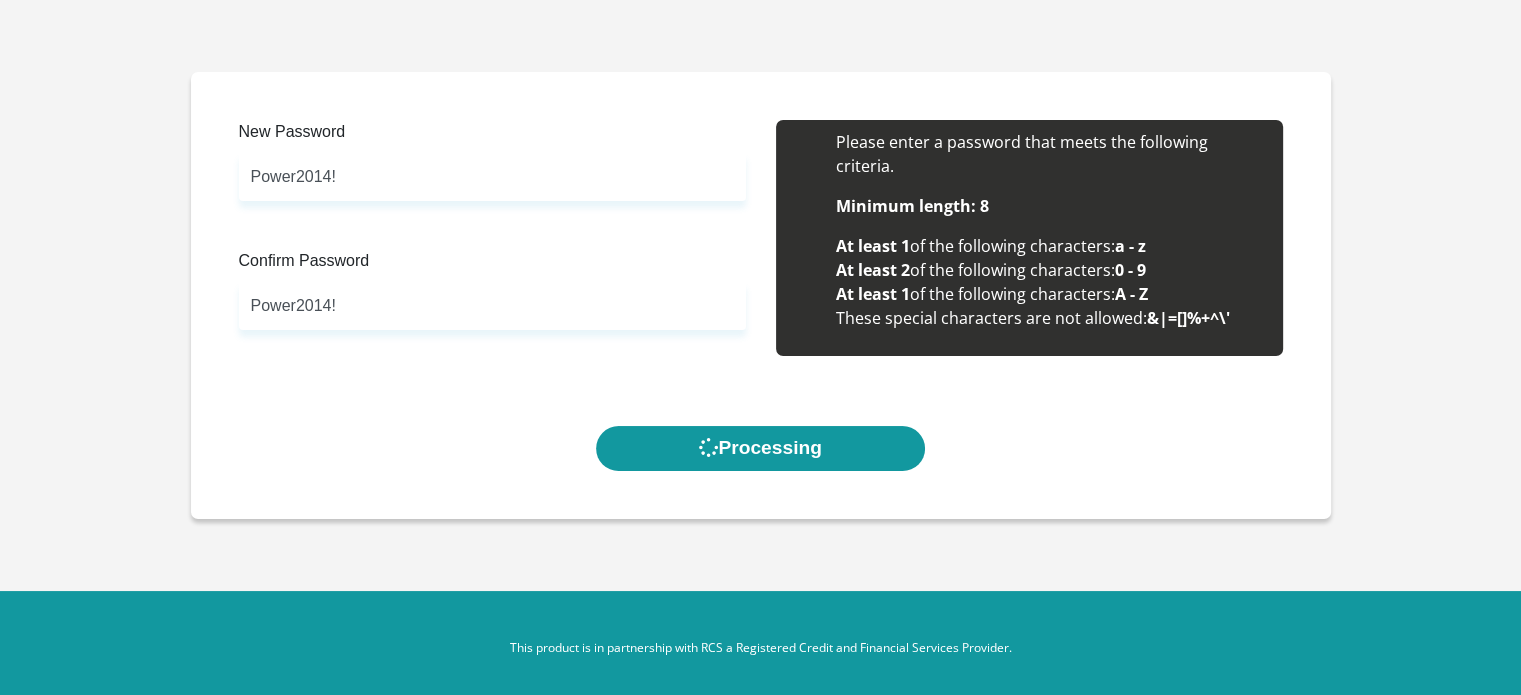 scroll, scrollTop: 0, scrollLeft: 0, axis: both 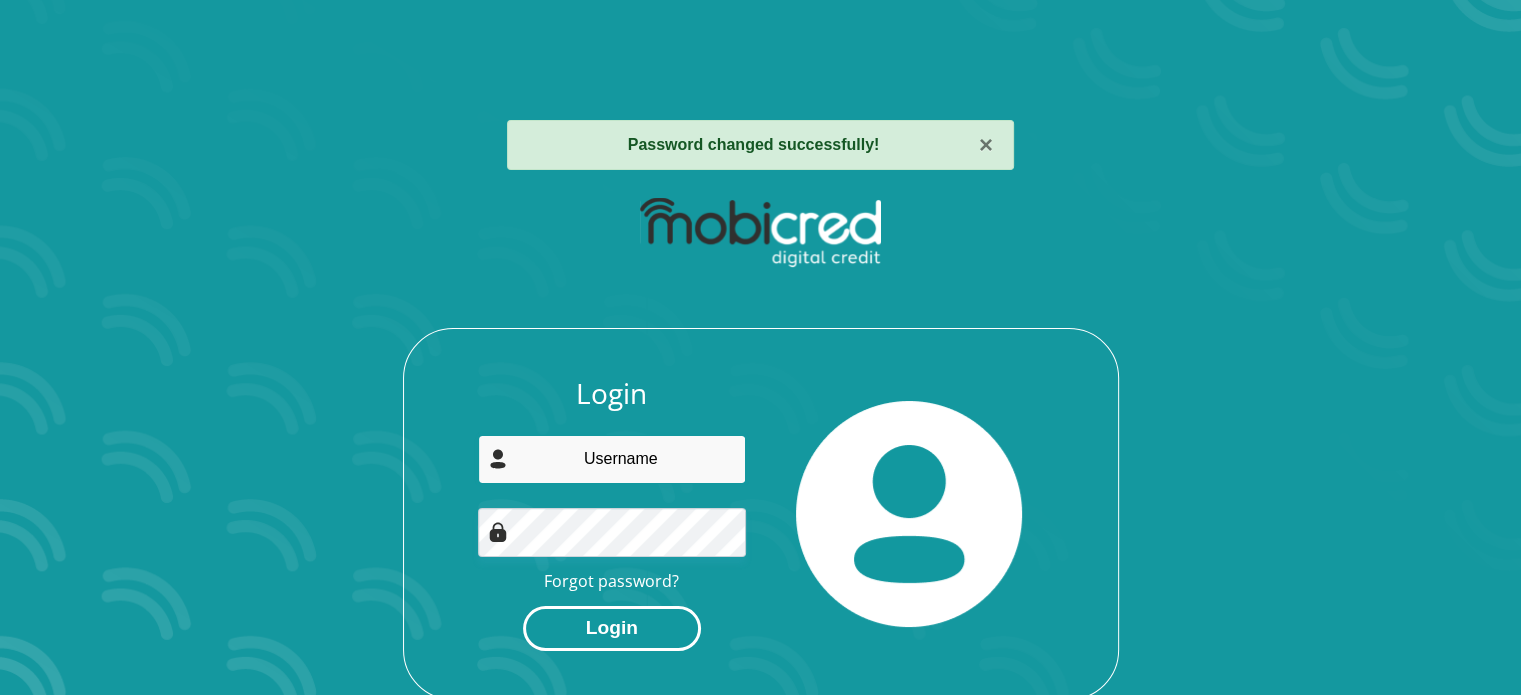 type on "[USERNAME]@example.com" 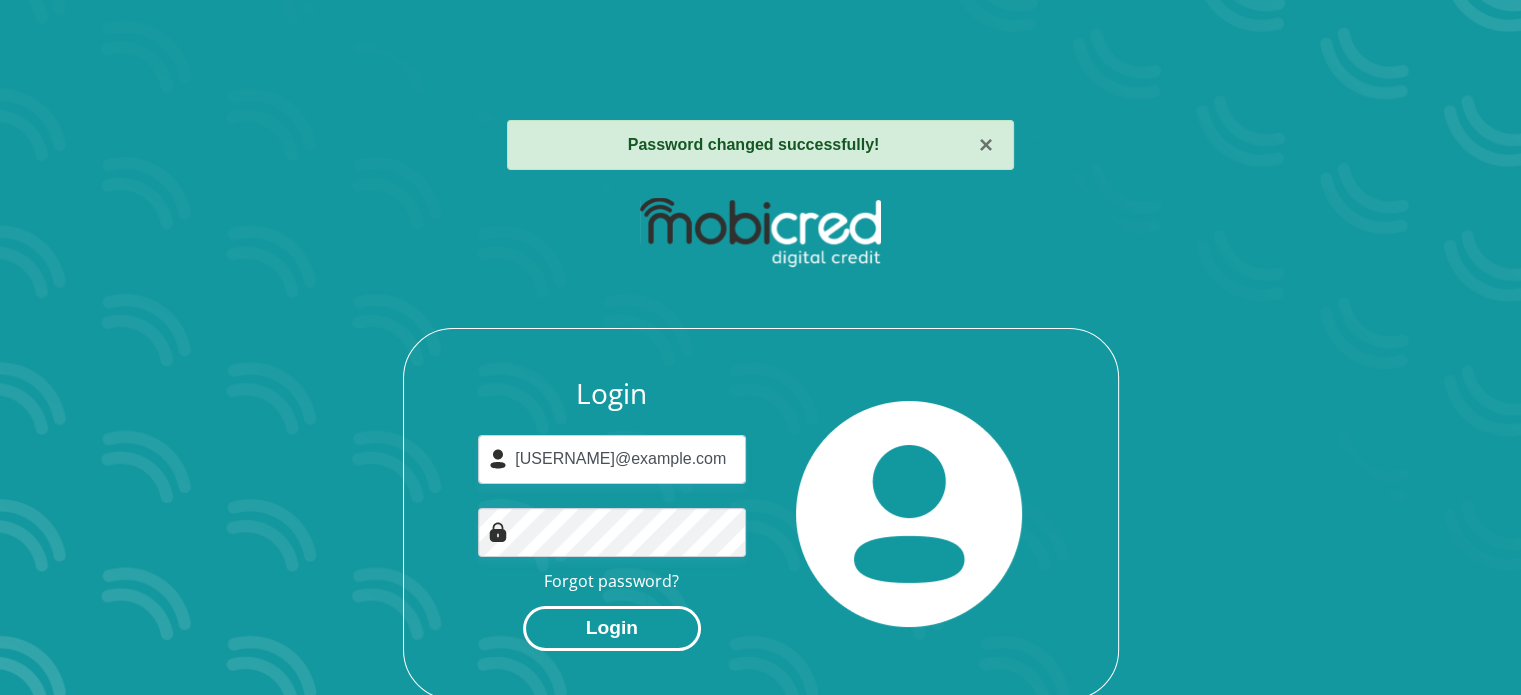 click on "Login" at bounding box center [612, 628] 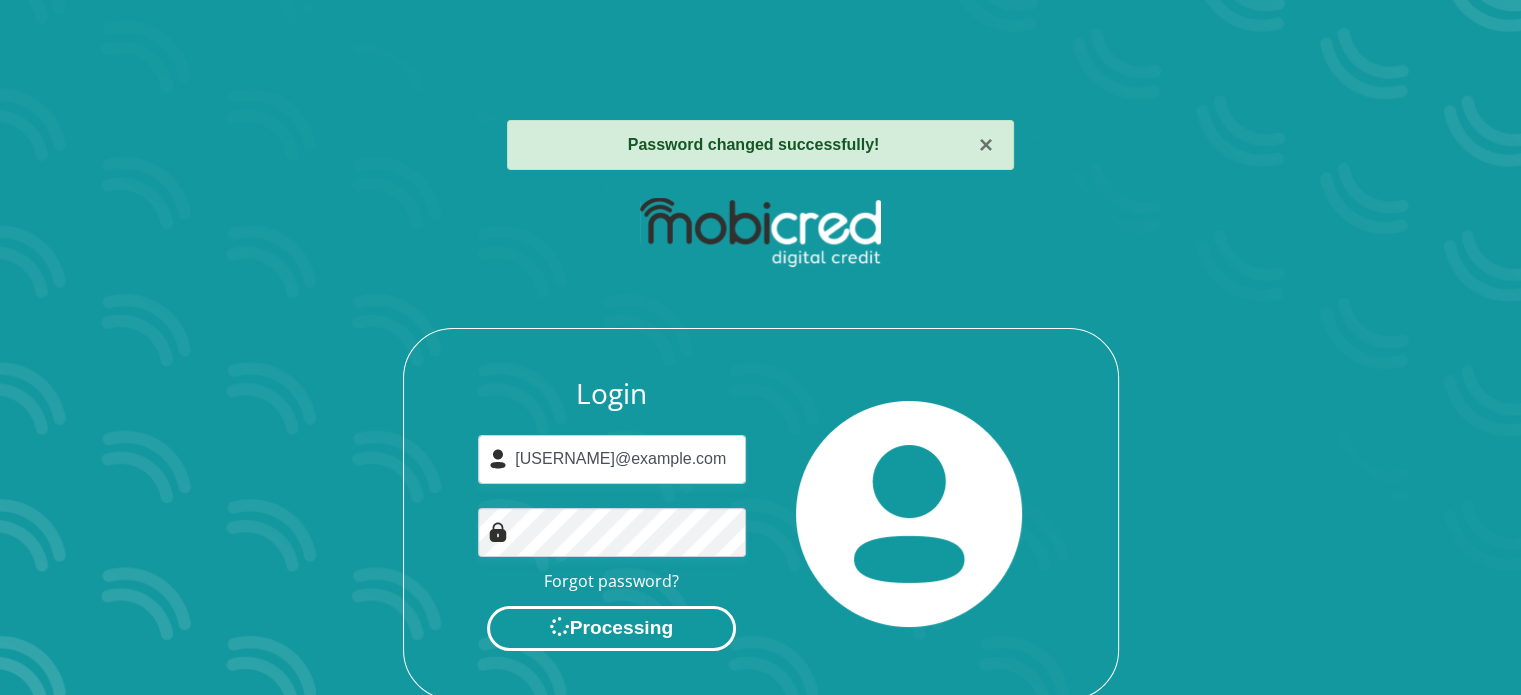 scroll, scrollTop: 0, scrollLeft: 0, axis: both 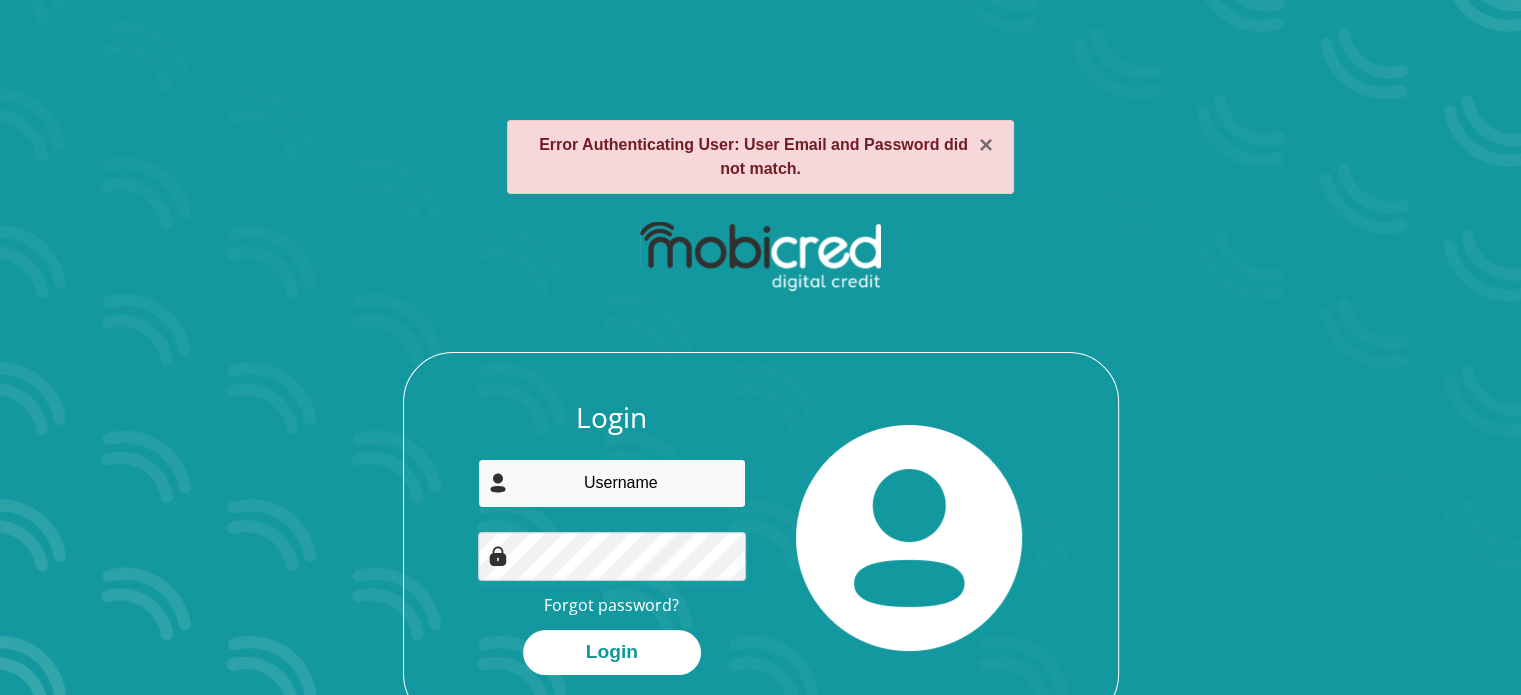 type on "[USERNAME]@example.com" 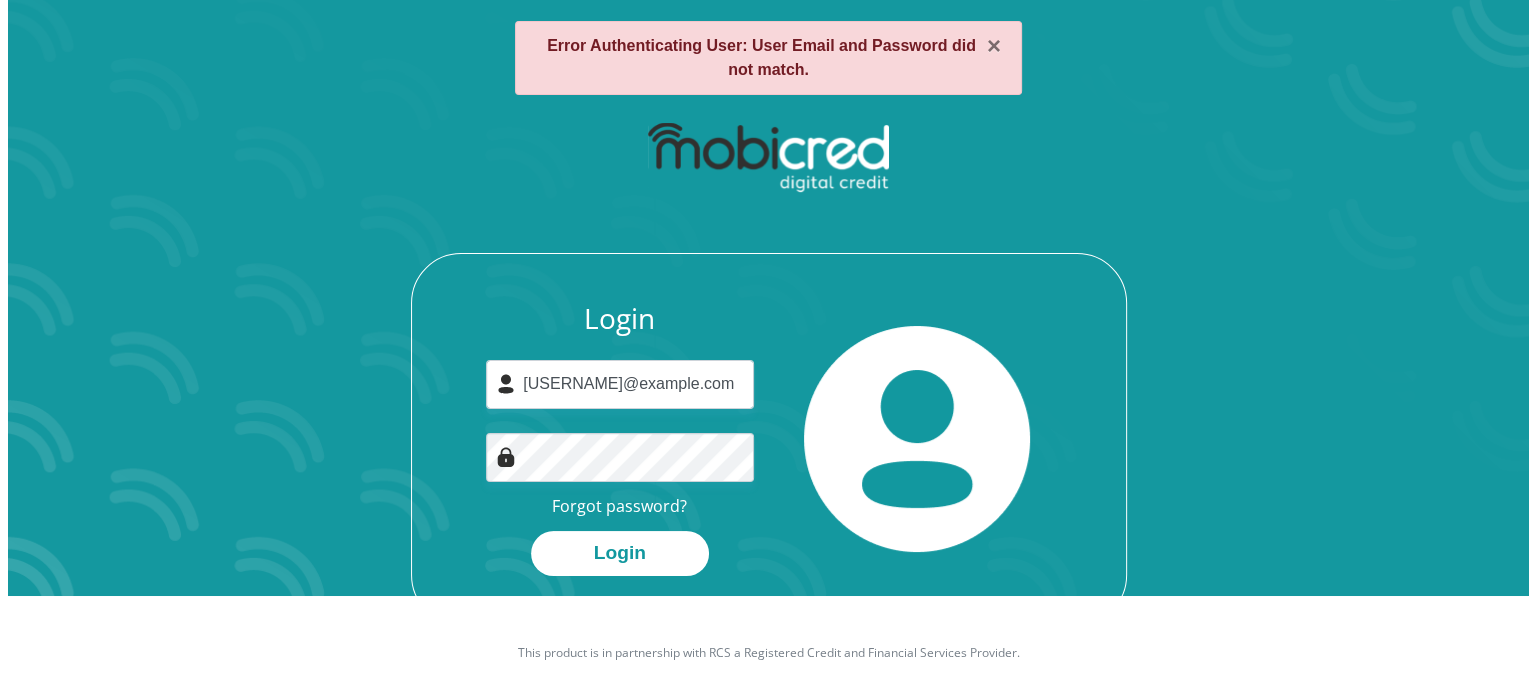 scroll, scrollTop: 114, scrollLeft: 0, axis: vertical 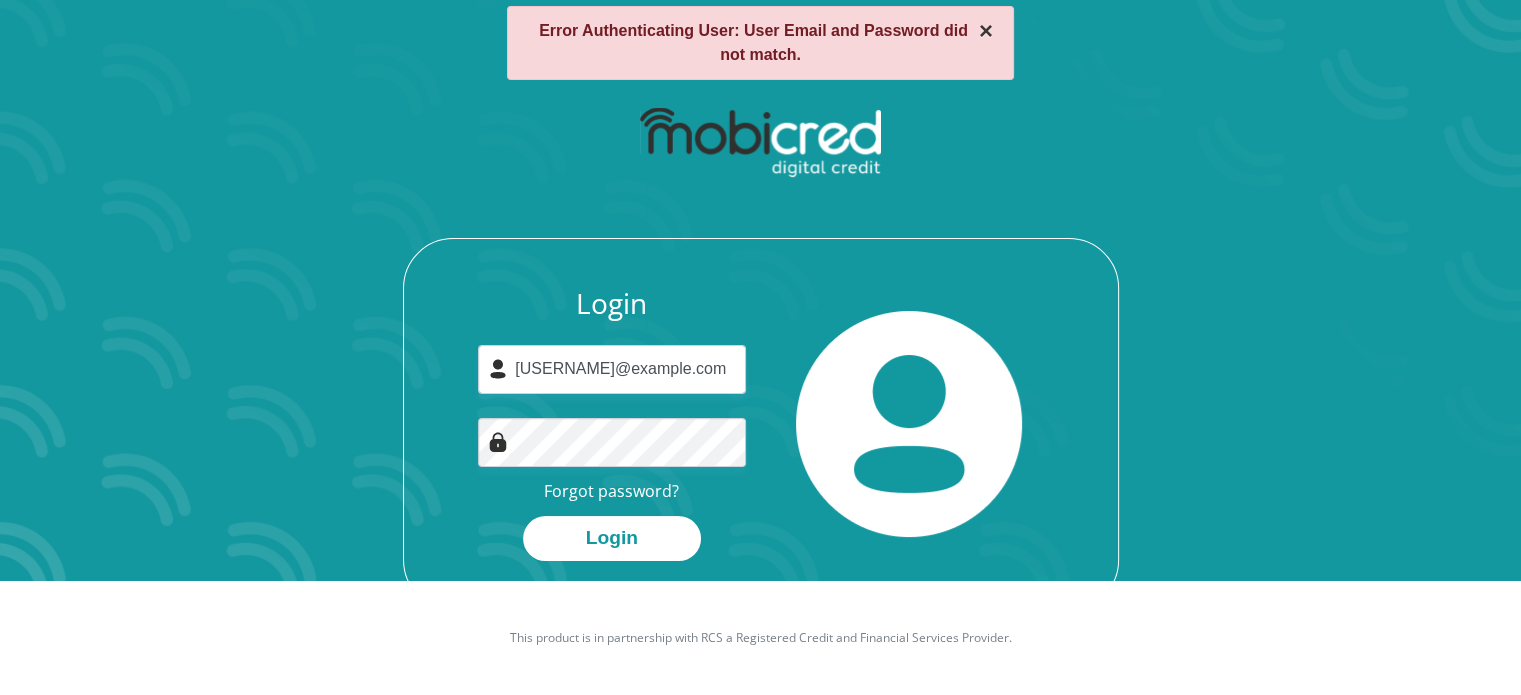 click on "×" at bounding box center [986, 31] 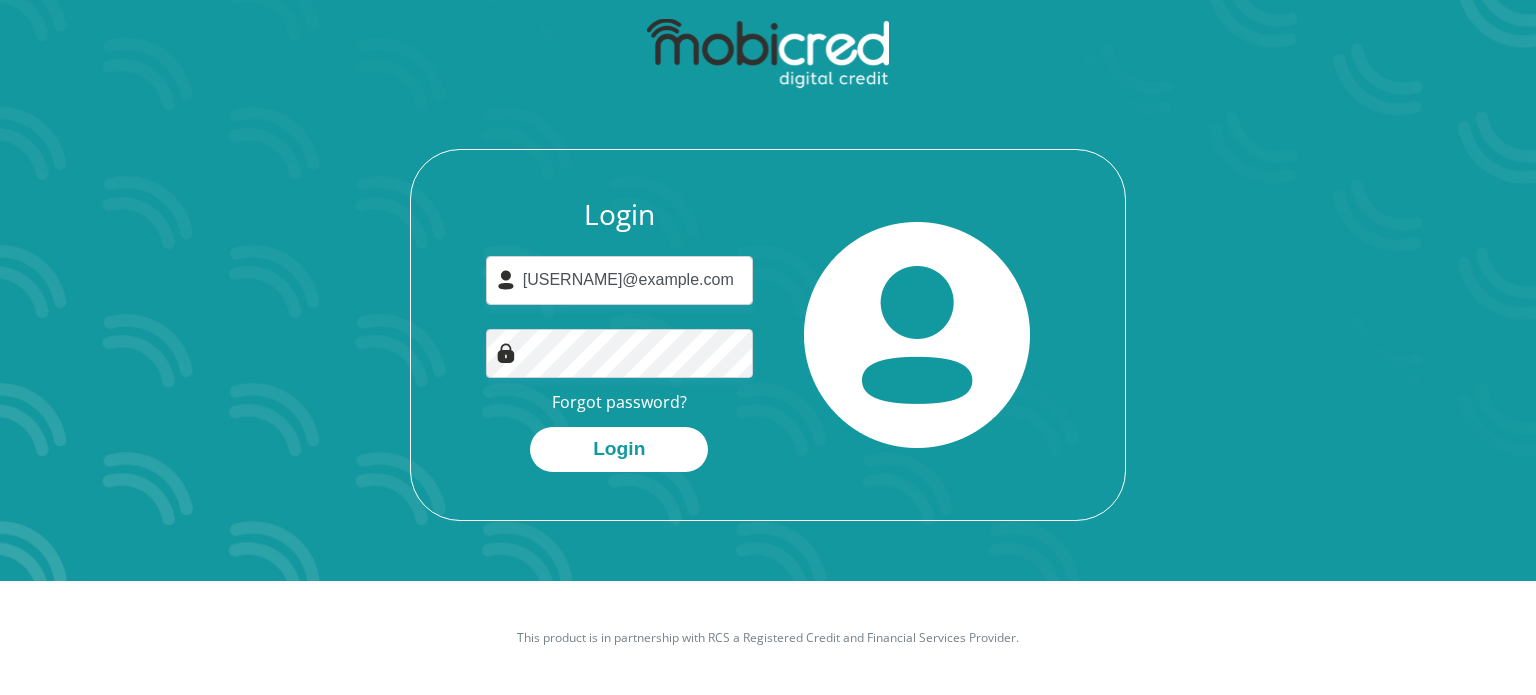 click at bounding box center [767, 54] 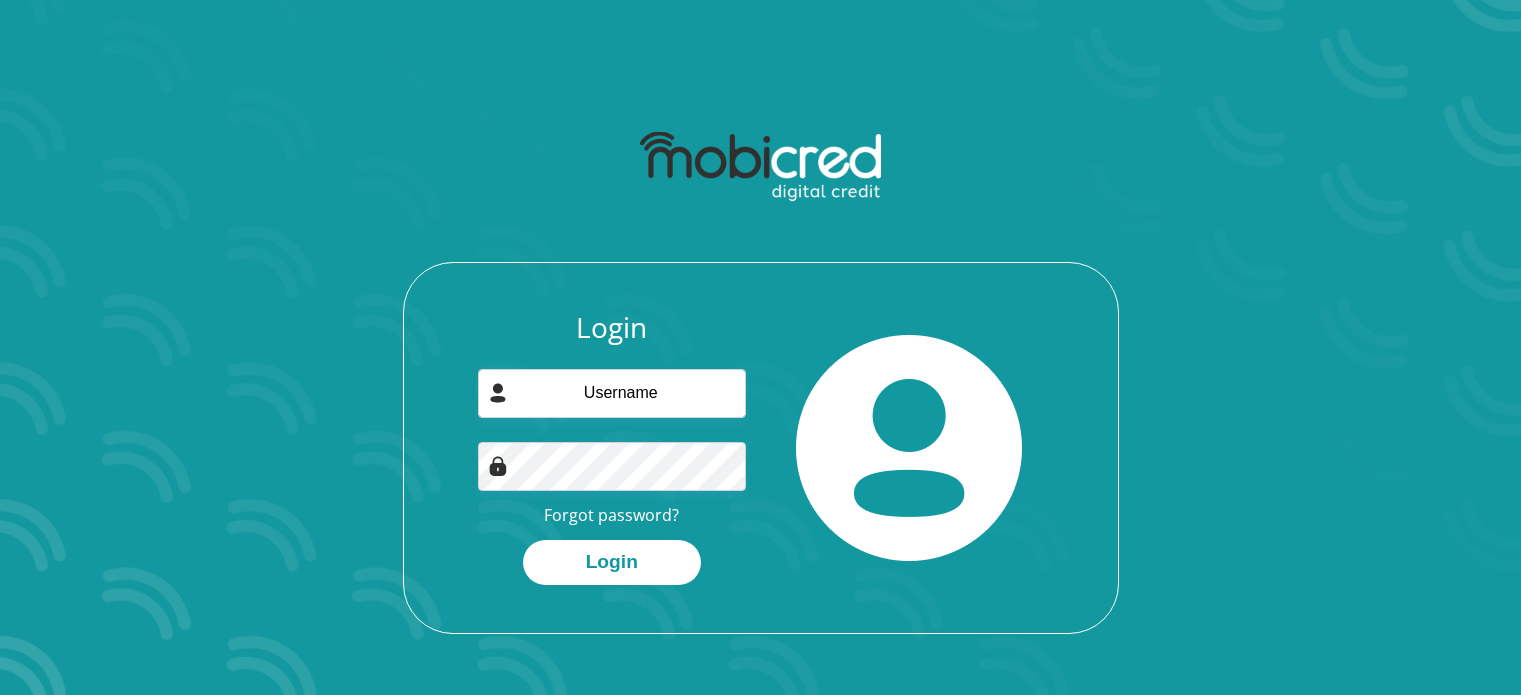 scroll, scrollTop: 0, scrollLeft: 0, axis: both 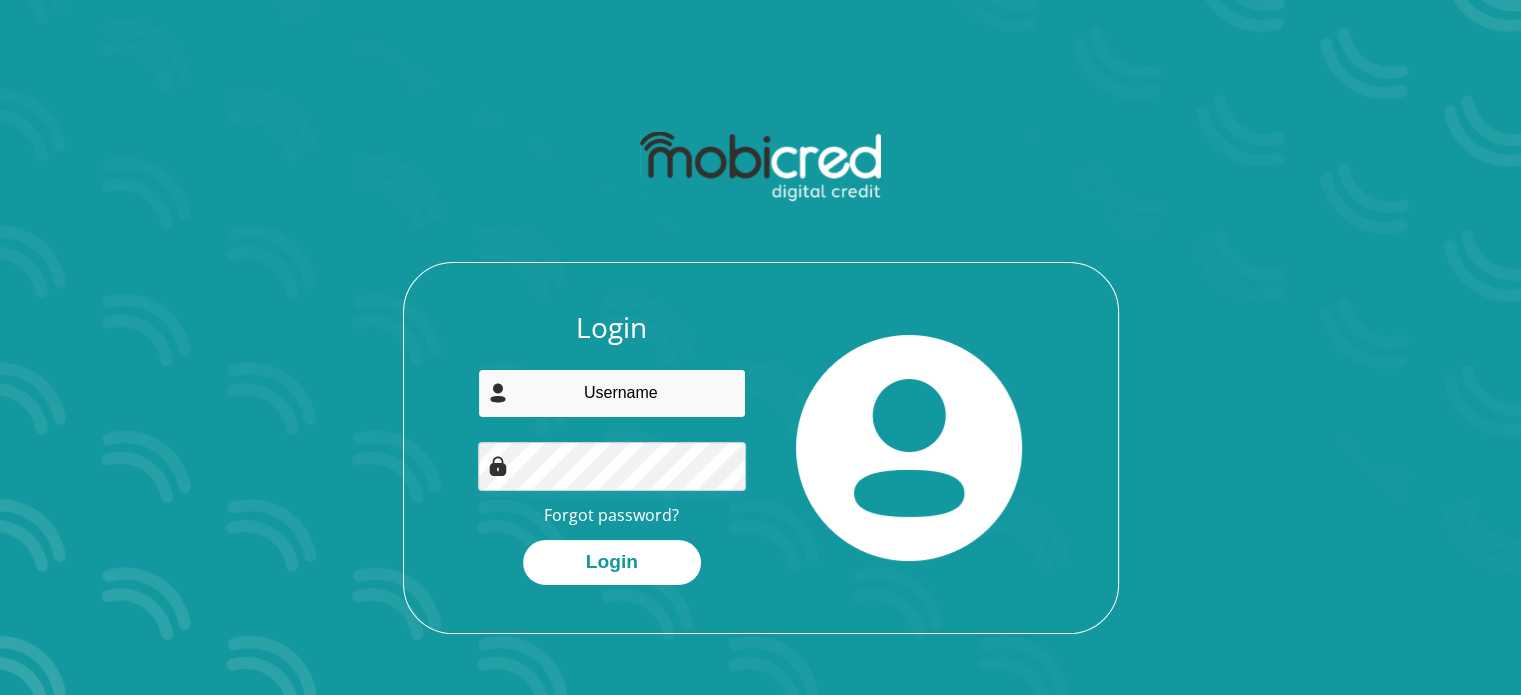 type on "[USERNAME]@example.com" 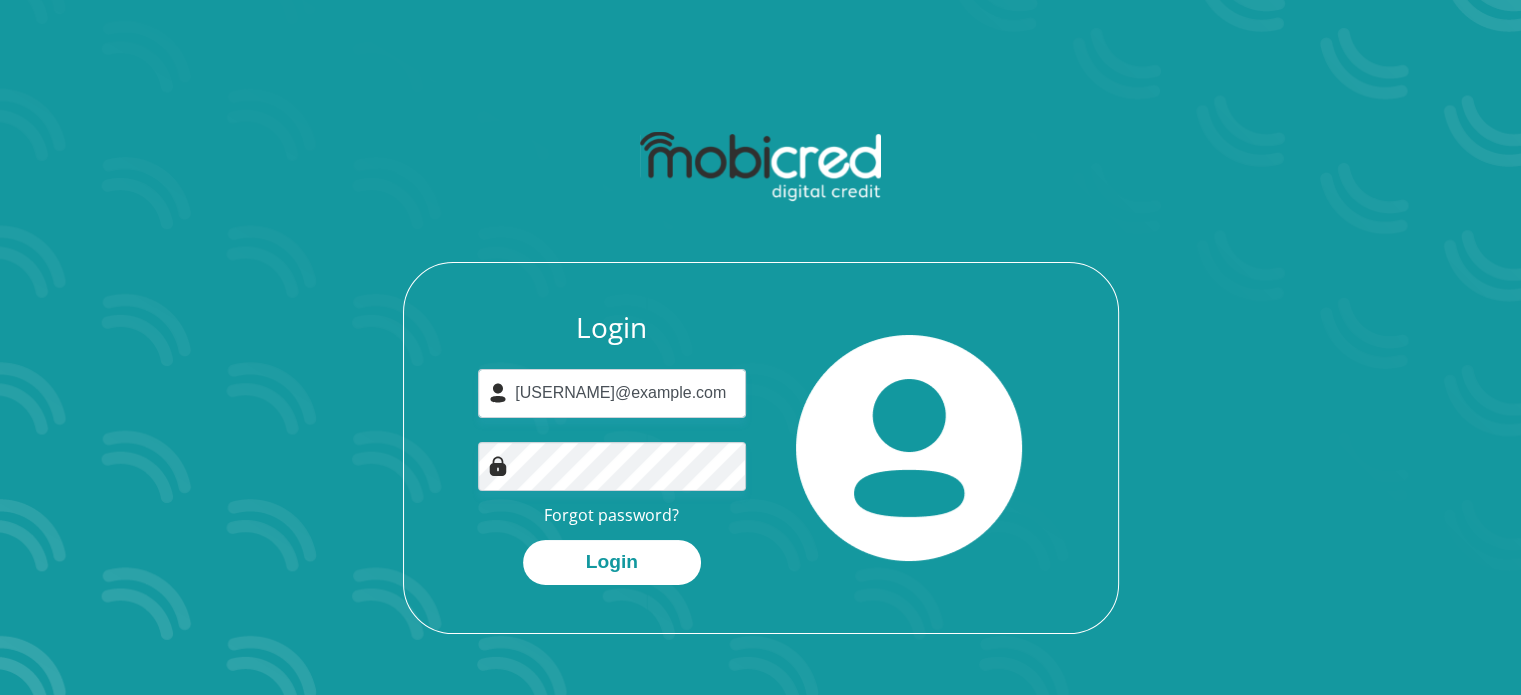 click at bounding box center (760, 167) 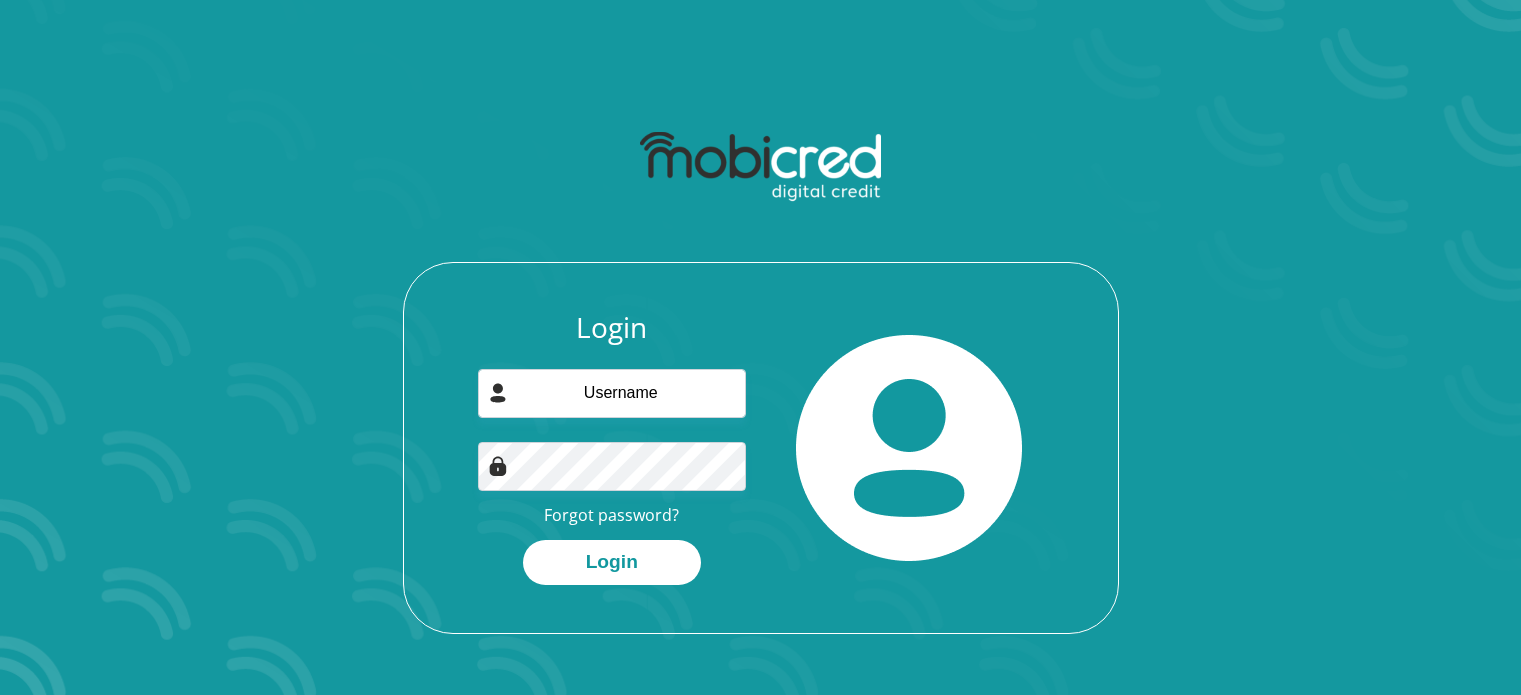 scroll, scrollTop: 0, scrollLeft: 0, axis: both 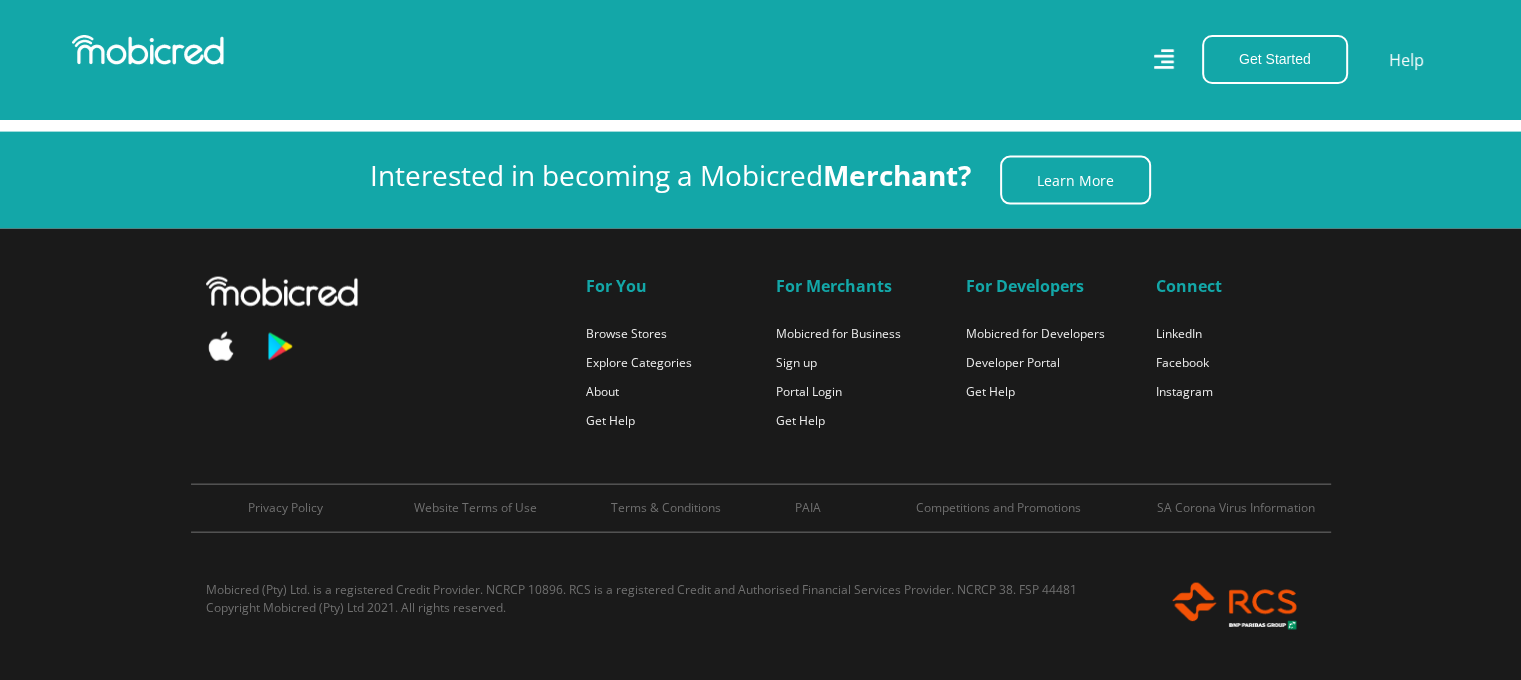 click 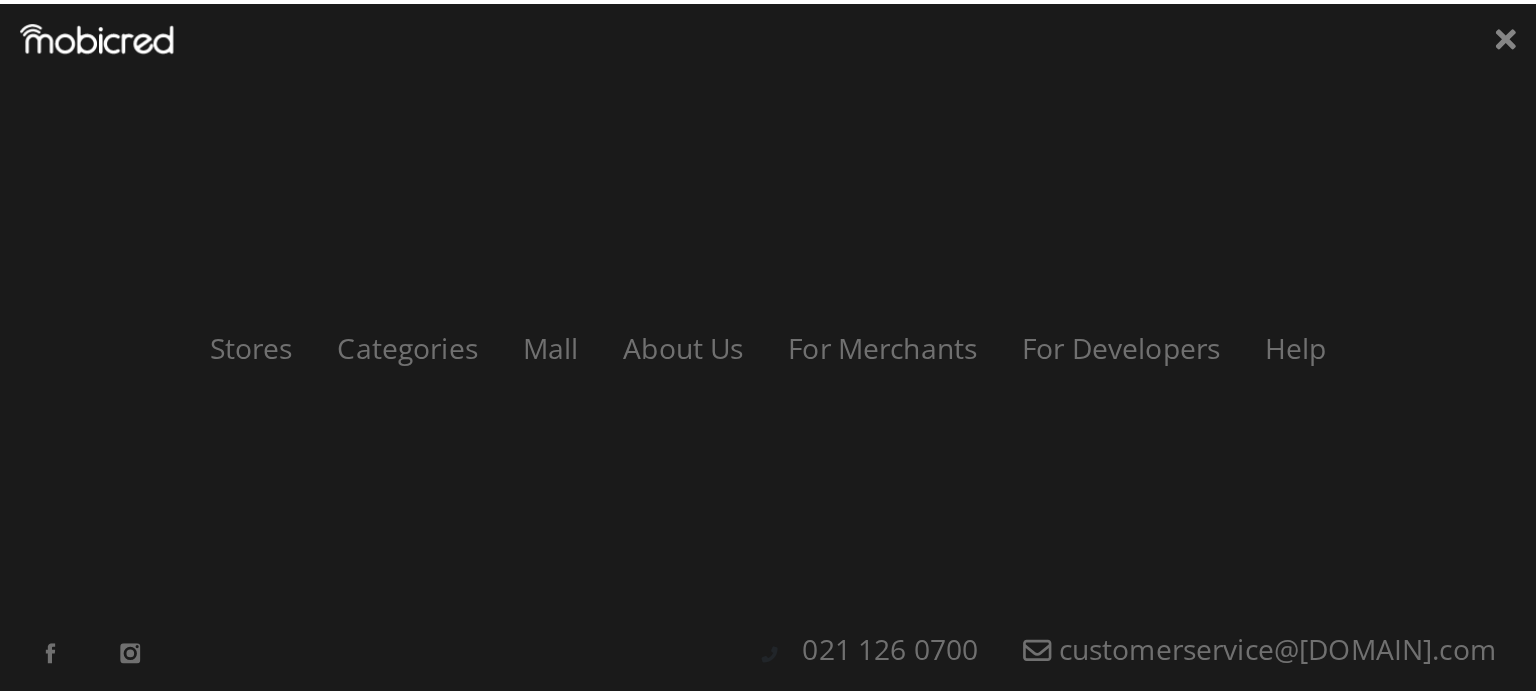 scroll, scrollTop: 4423, scrollLeft: 0, axis: vertical 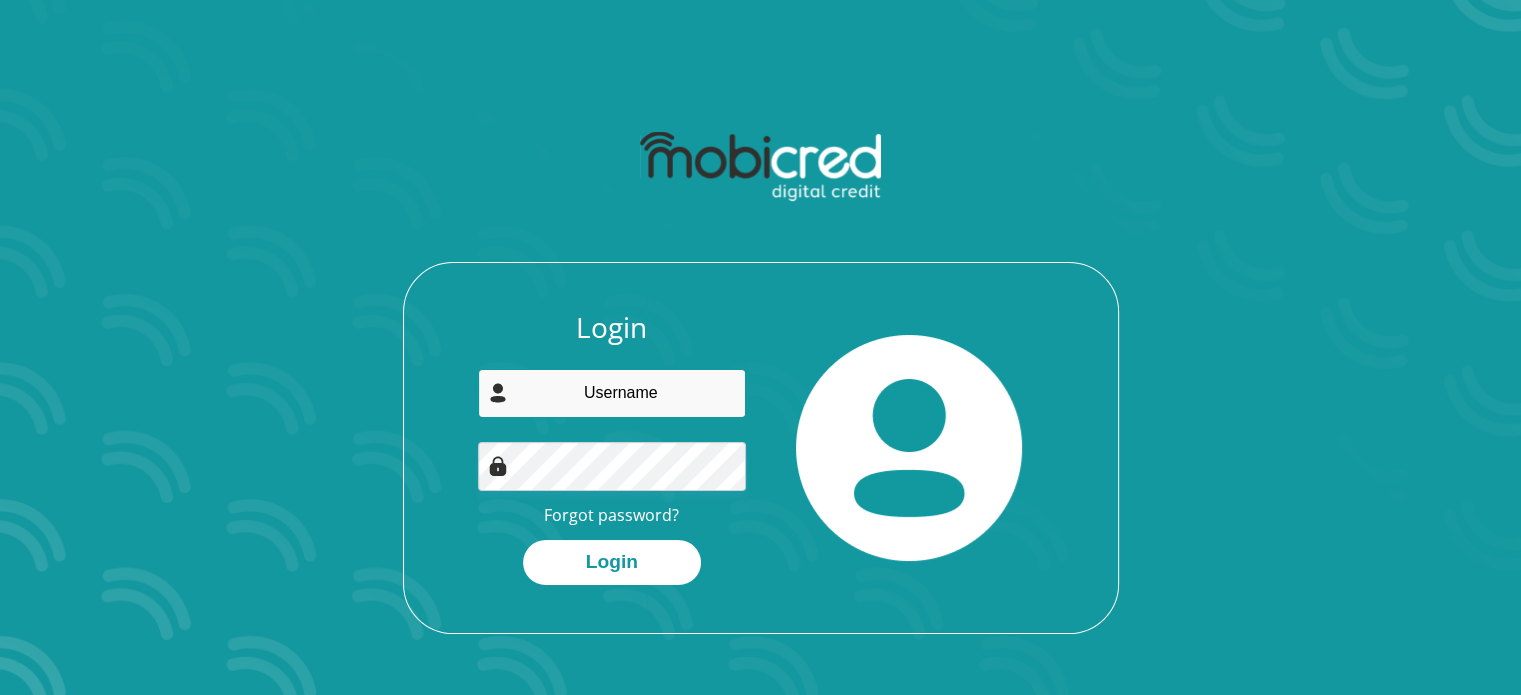 type on "[USERNAME]@example.com" 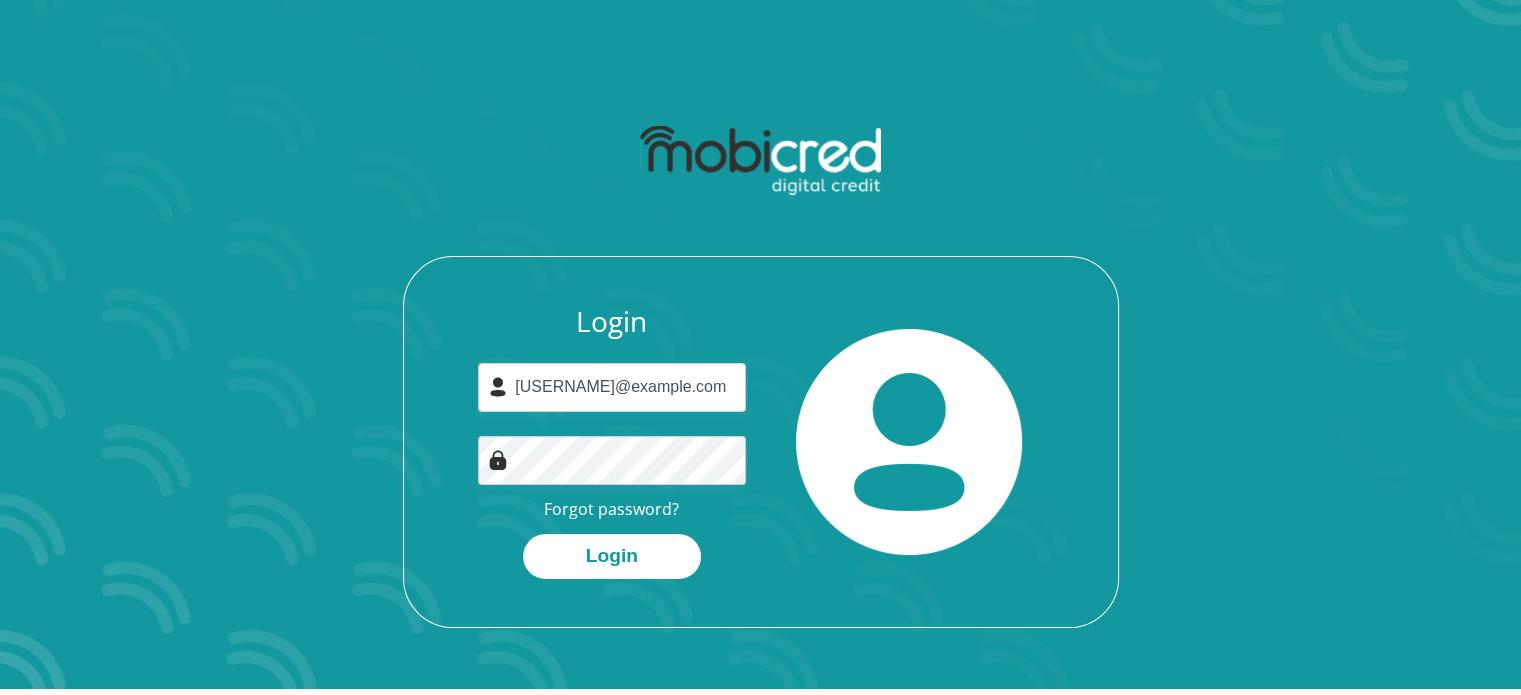 scroll, scrollTop: 0, scrollLeft: 0, axis: both 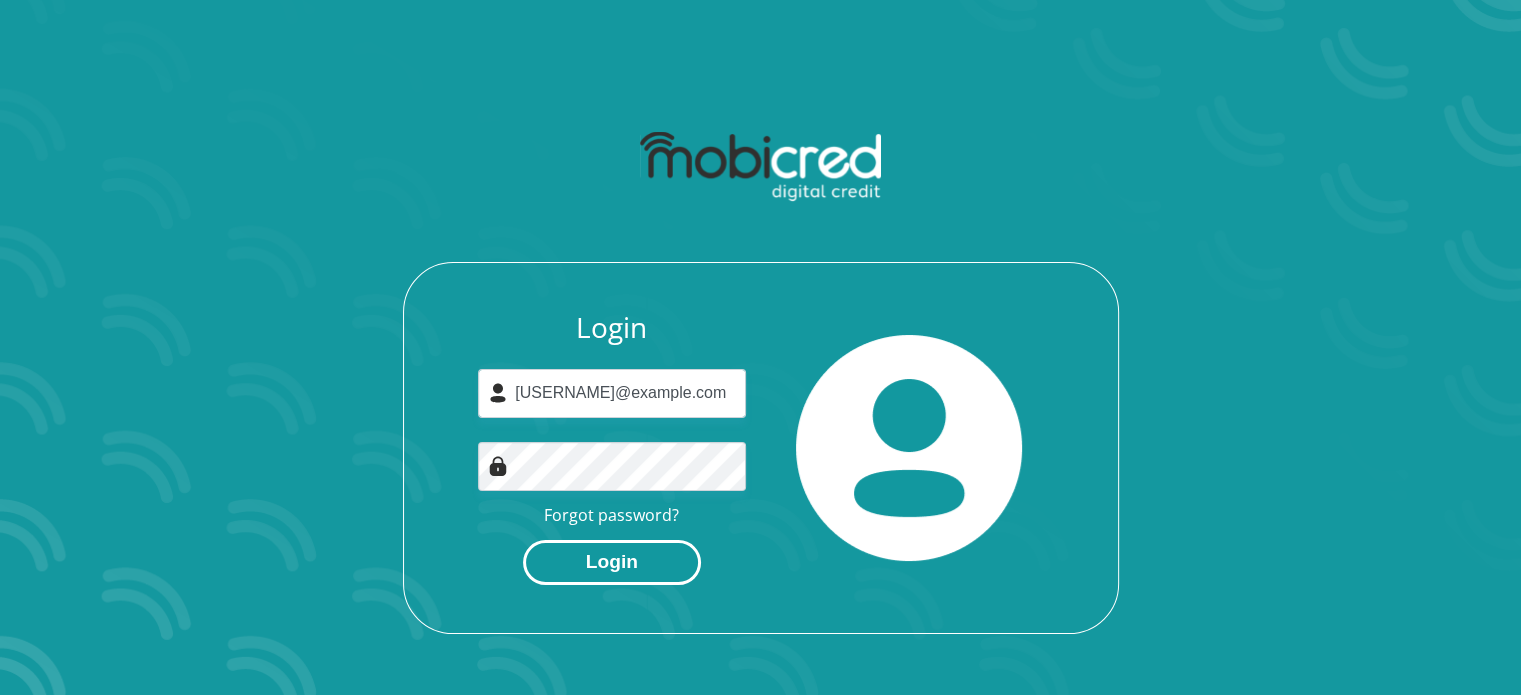 click on "Login" at bounding box center [612, 562] 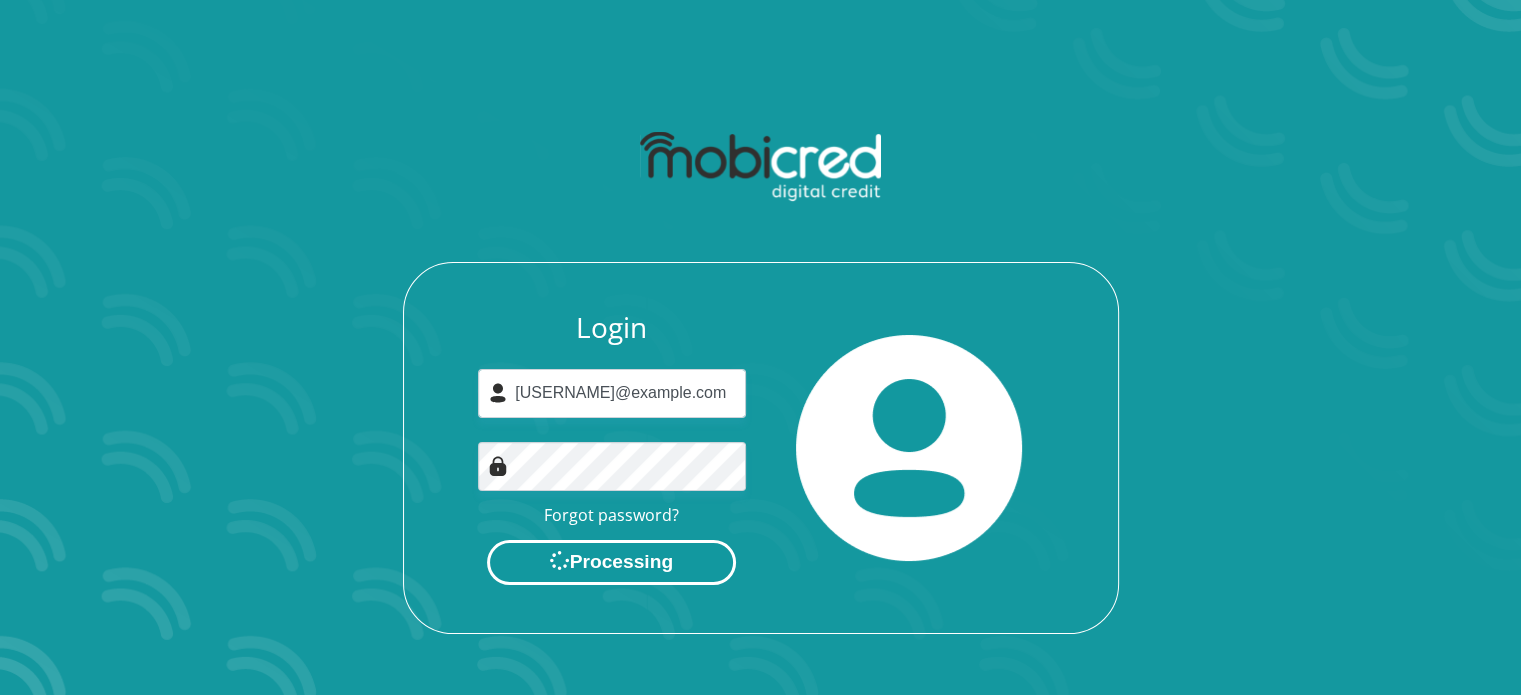 scroll, scrollTop: 0, scrollLeft: 0, axis: both 